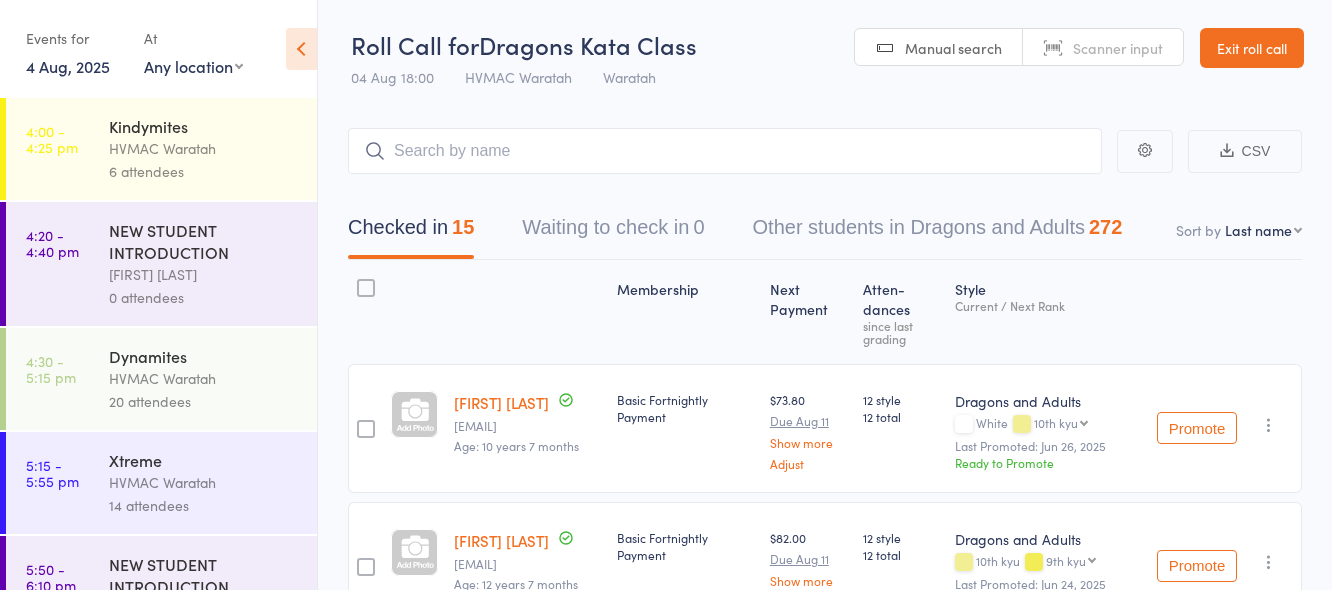 scroll, scrollTop: 1, scrollLeft: 0, axis: vertical 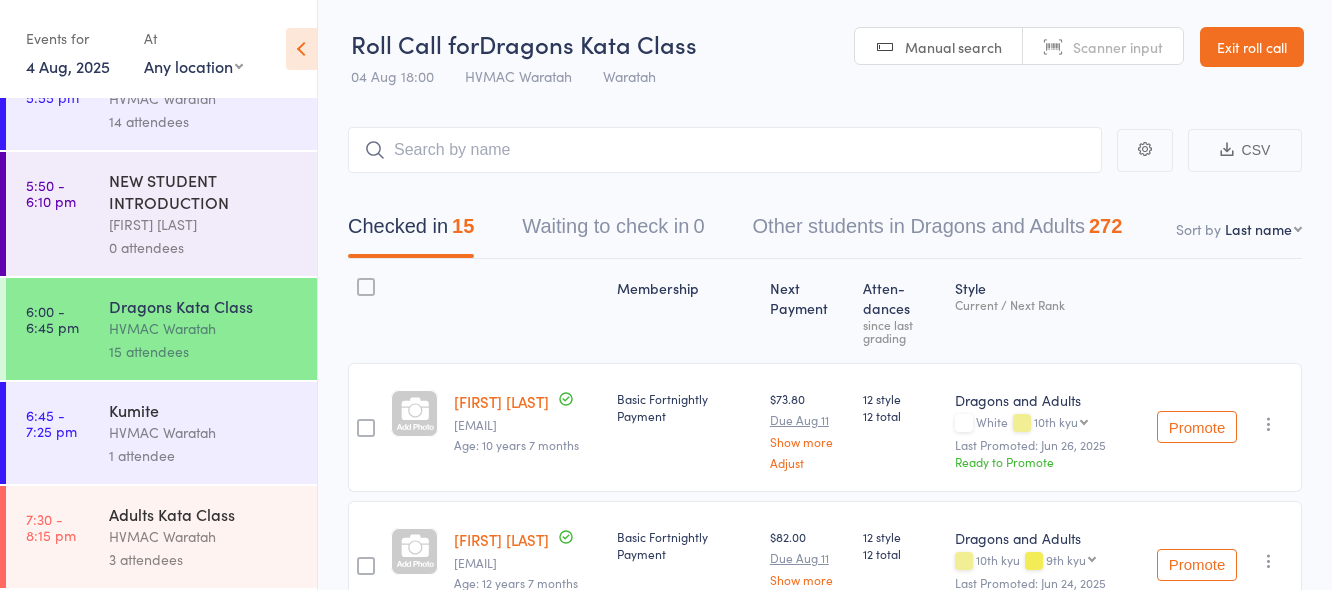 click on "Adults Kata Class" at bounding box center (204, 514) 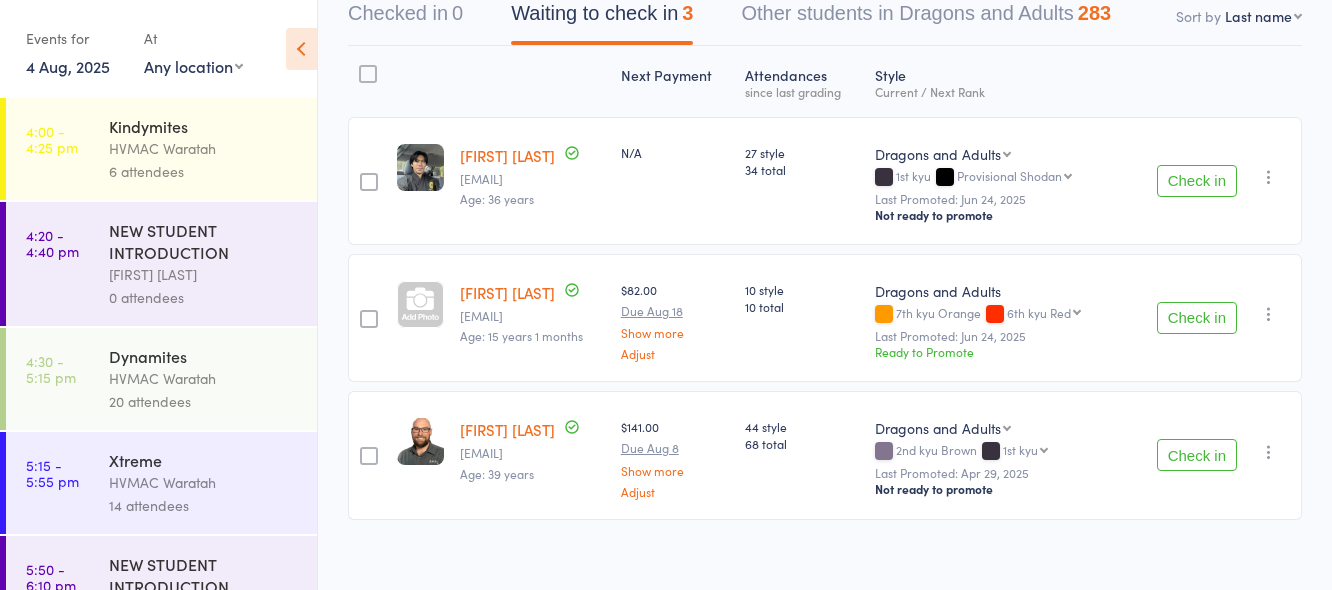 scroll, scrollTop: 234, scrollLeft: 0, axis: vertical 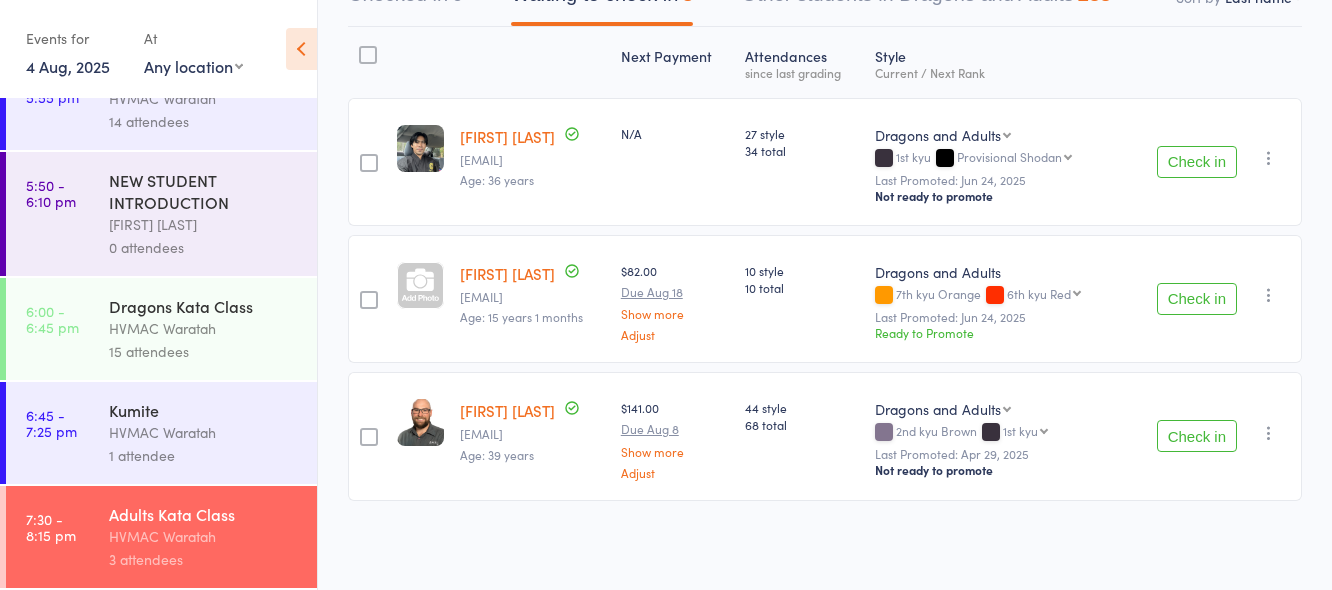 click on "Kumite" at bounding box center (204, 410) 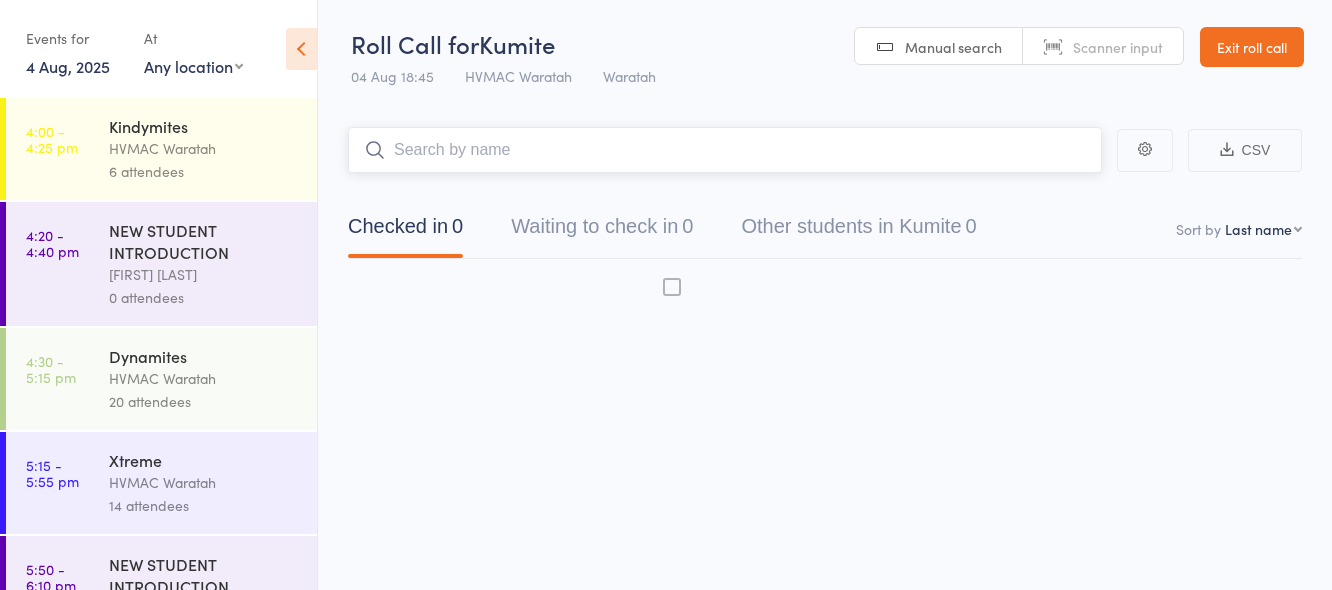 scroll, scrollTop: 1, scrollLeft: 0, axis: vertical 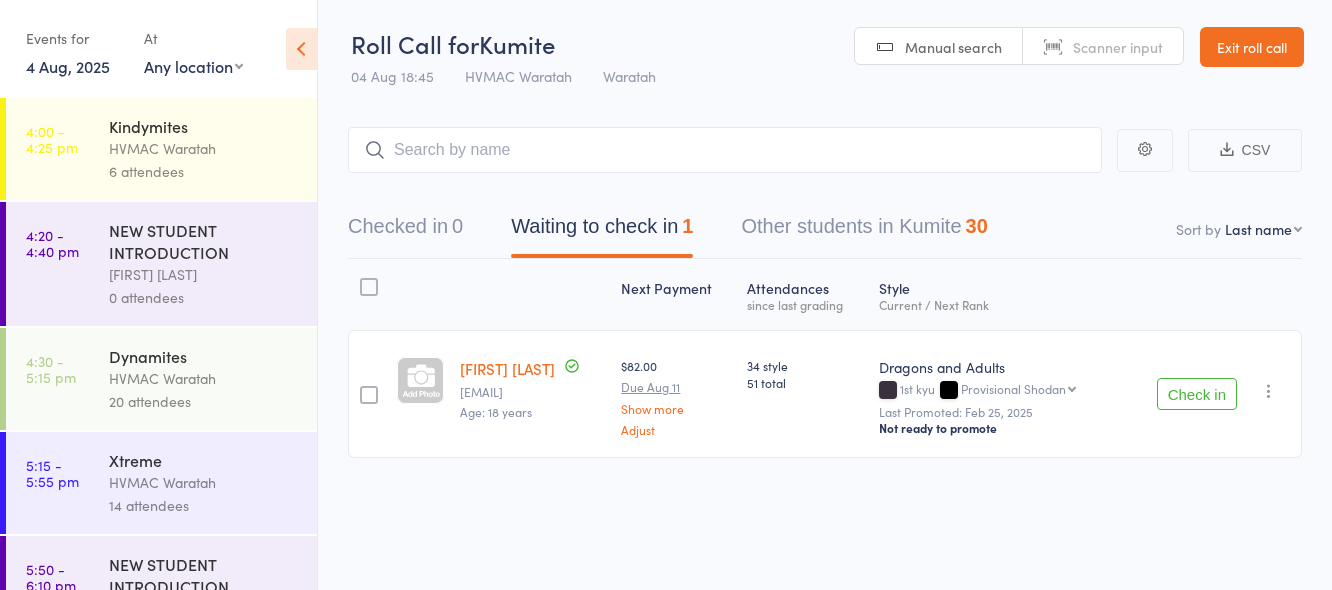 click on "Check in" at bounding box center (1197, 394) 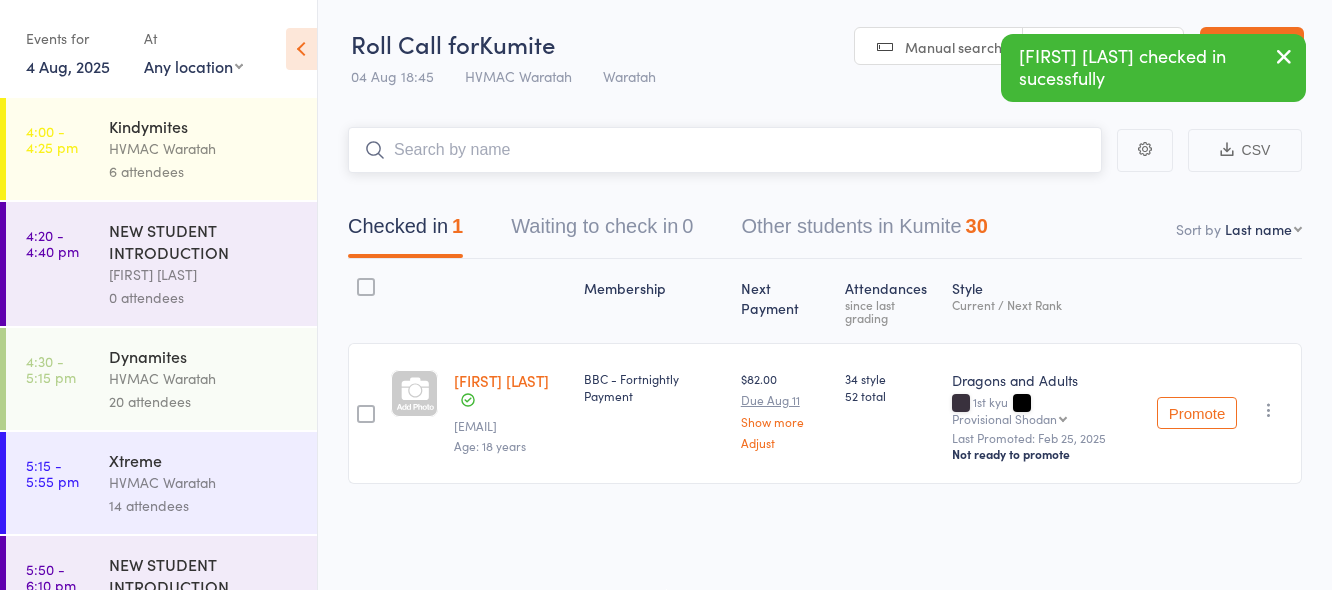 click at bounding box center [725, 150] 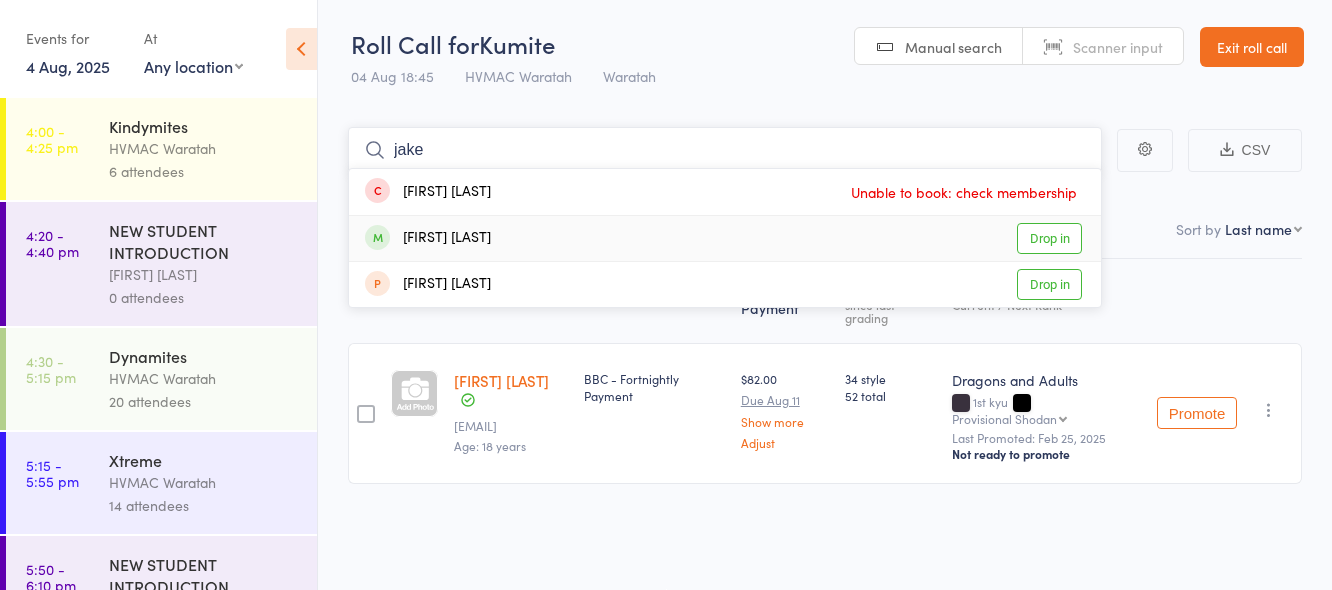 type on "jake" 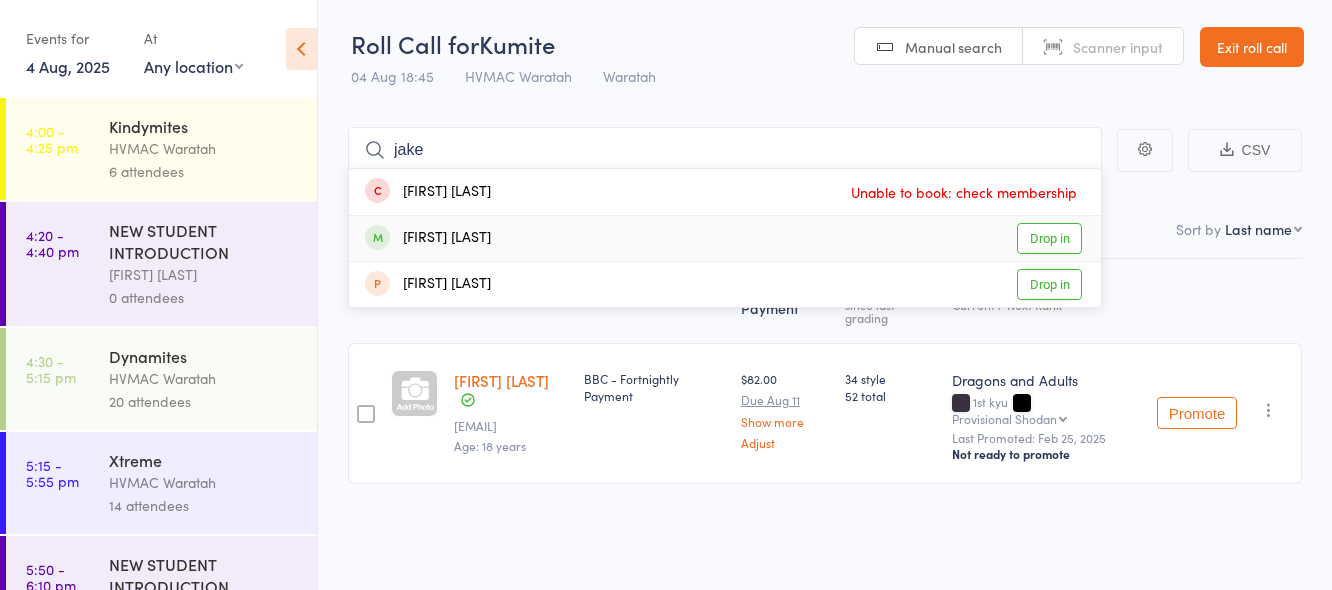 click on "Drop in" at bounding box center (1049, 238) 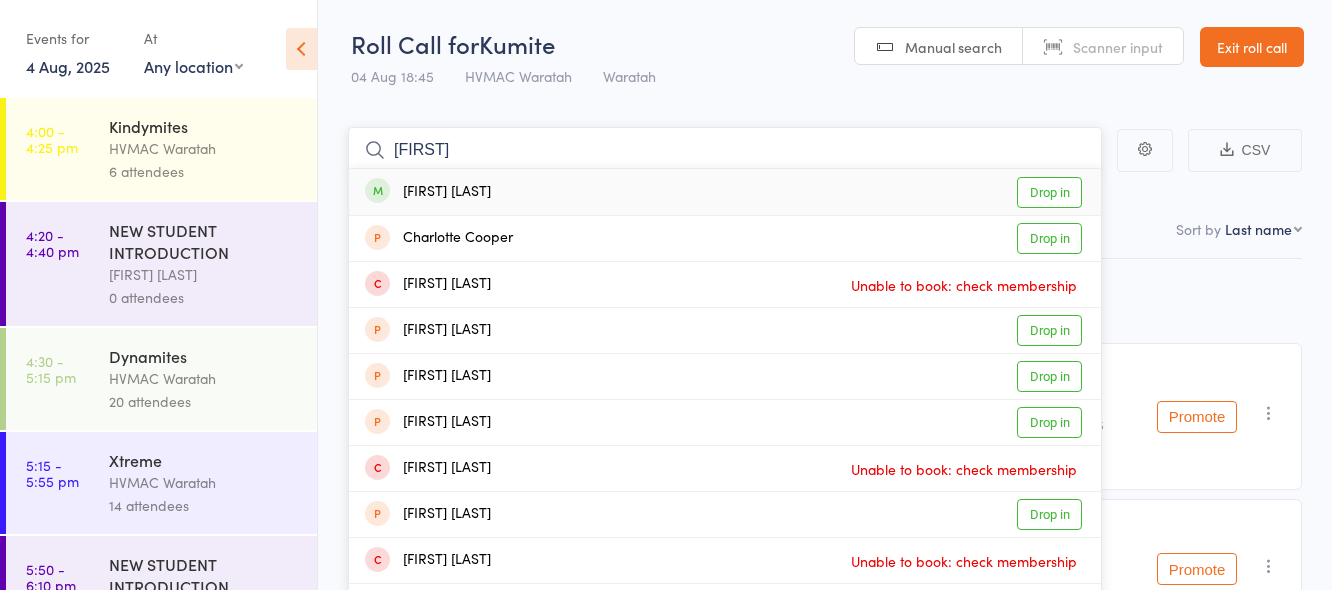 type on "charlotte" 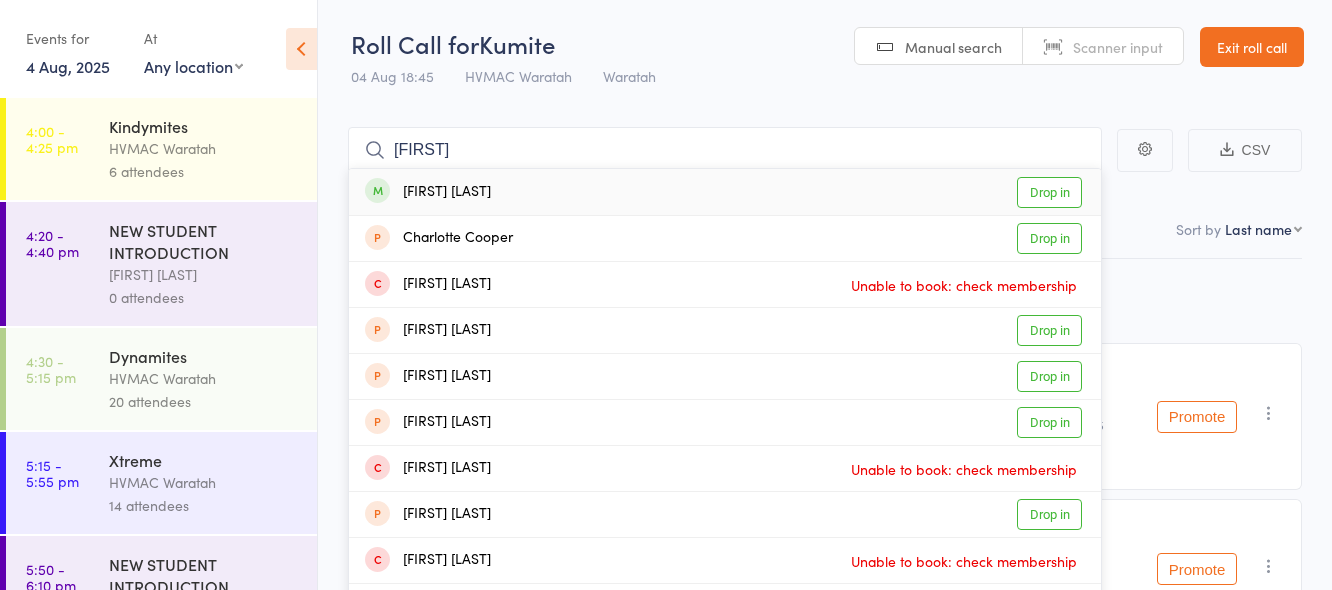 click on "Drop in" at bounding box center [1049, 192] 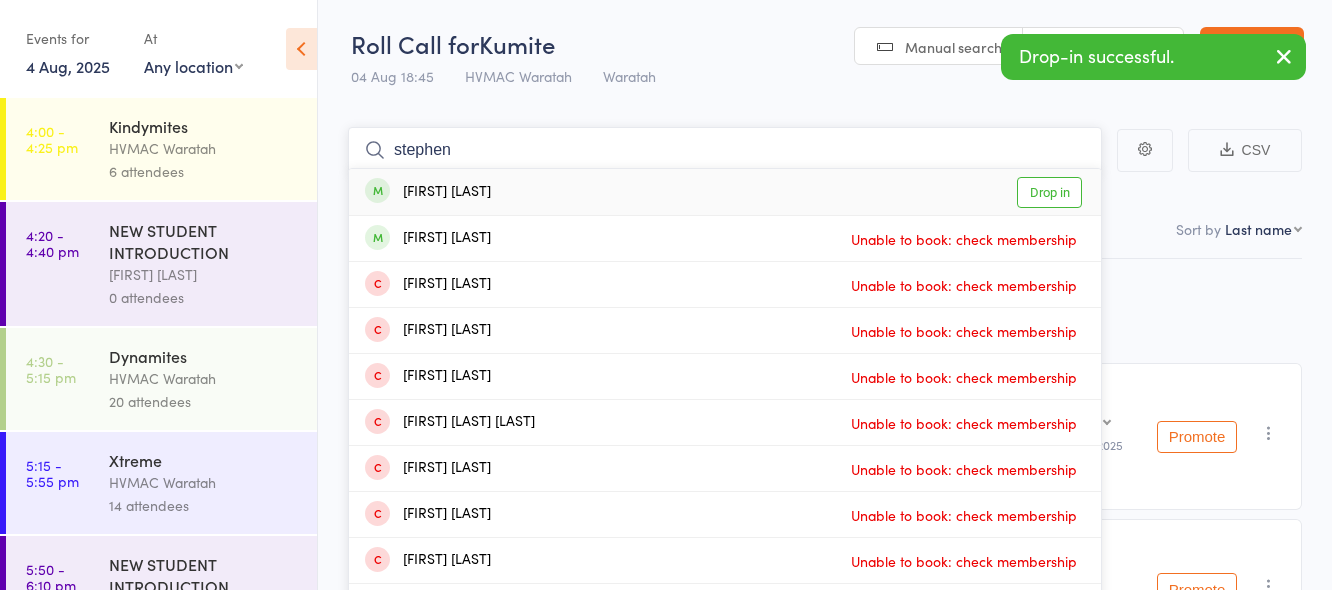 type on "stephen" 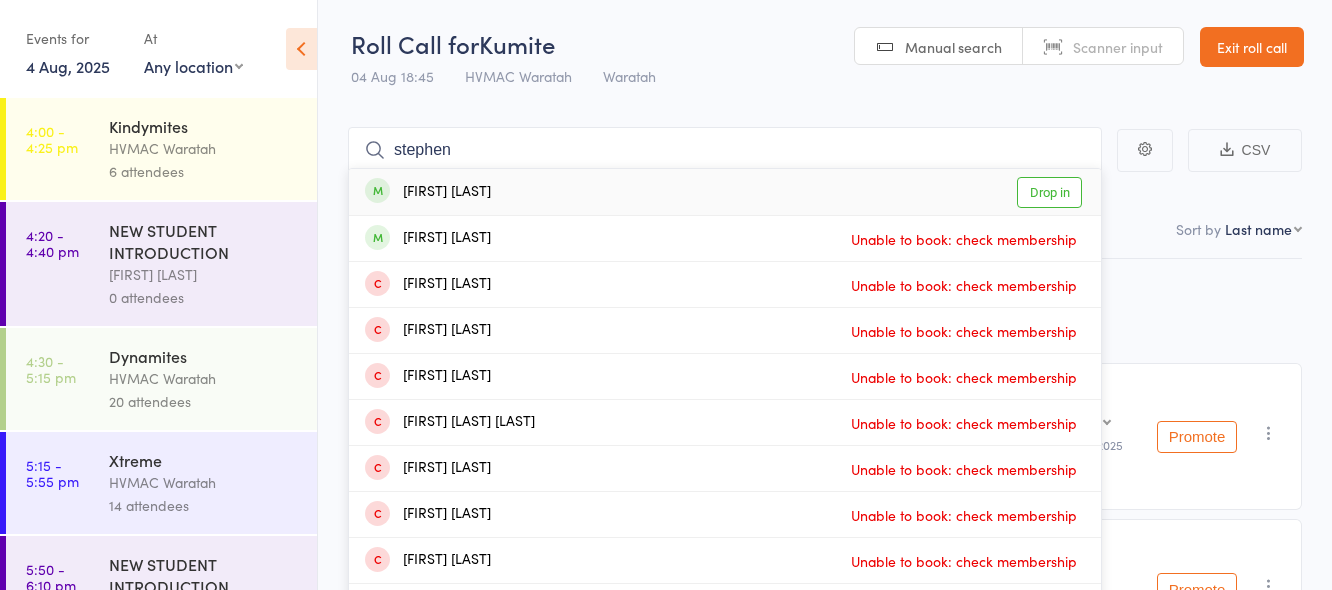click on "Drop in" at bounding box center (1049, 192) 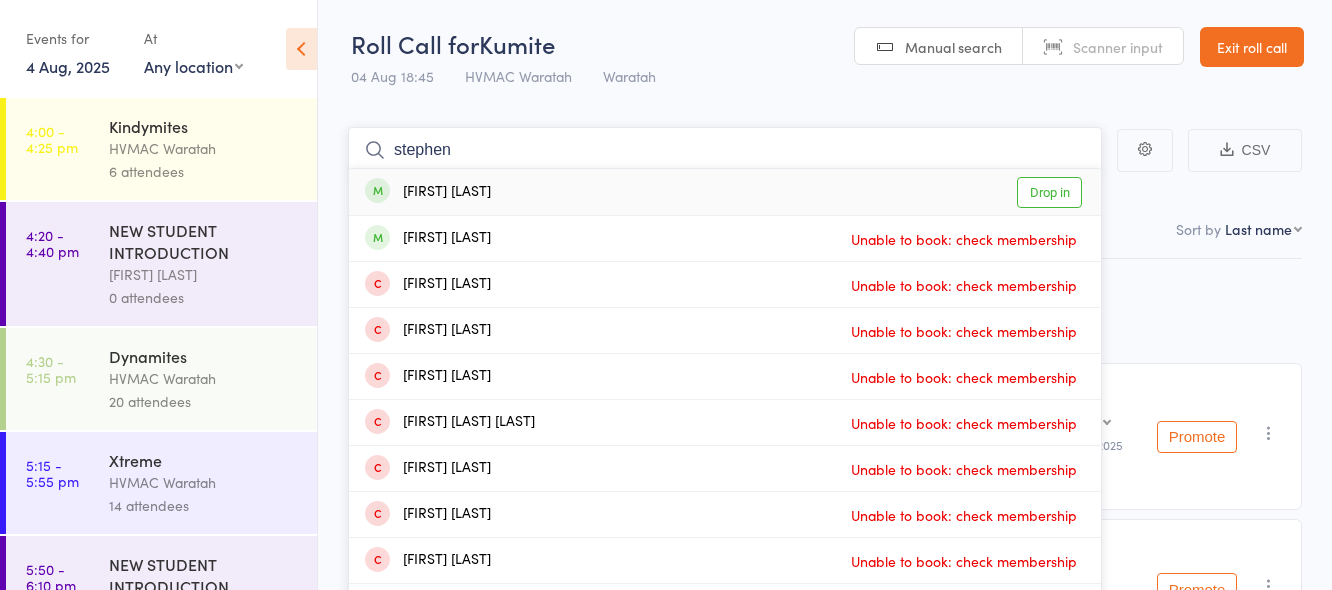 type 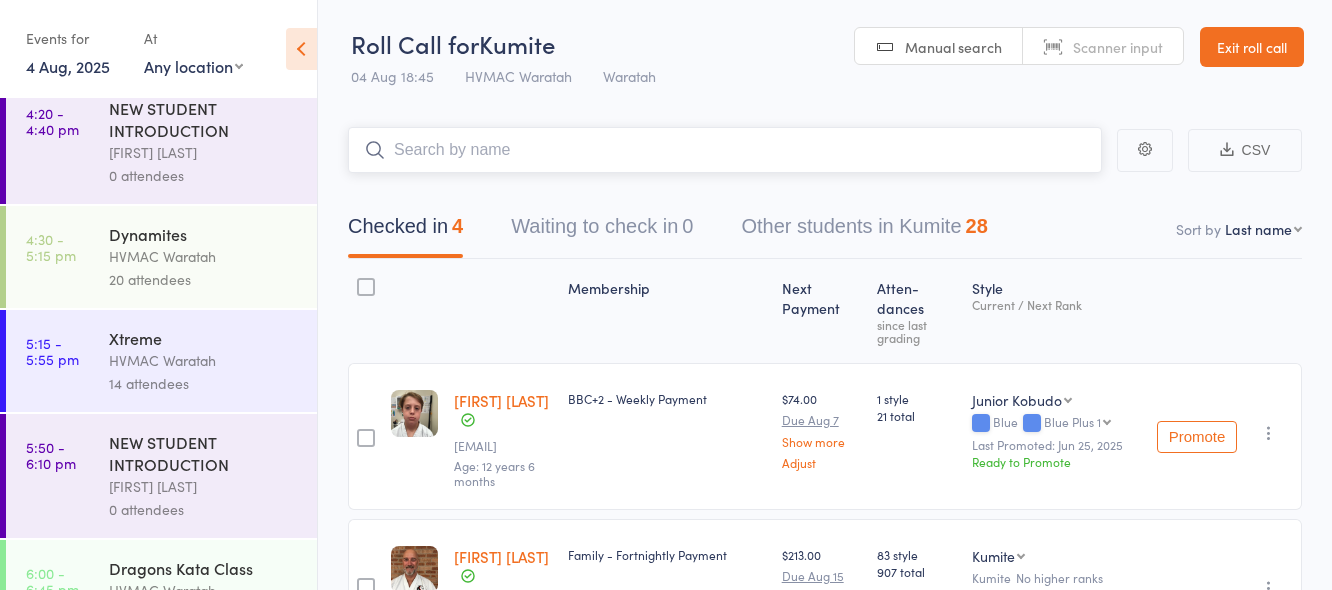 scroll, scrollTop: 384, scrollLeft: 0, axis: vertical 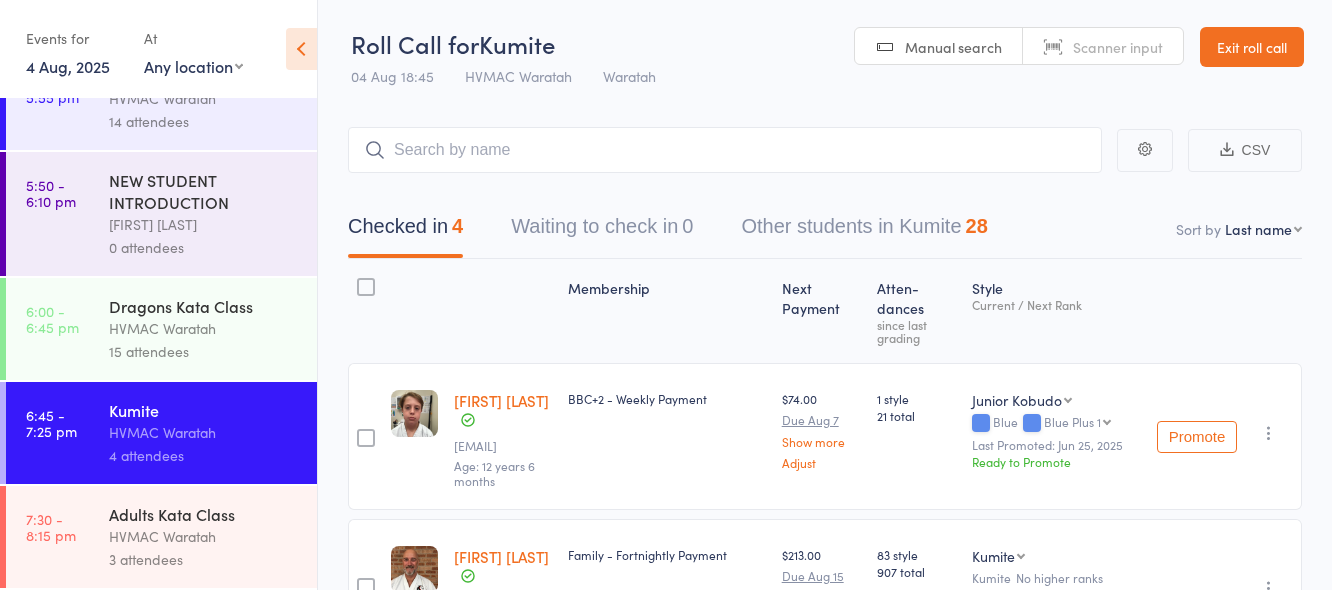 click on "HVMAC Waratah" at bounding box center (204, 536) 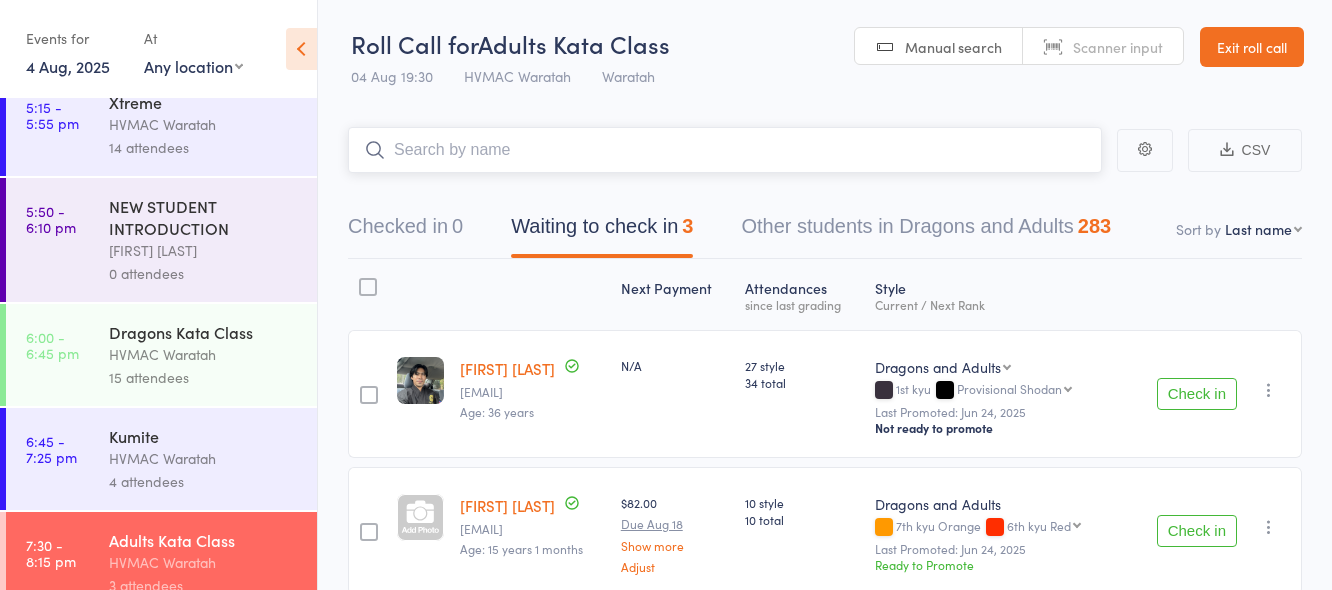 scroll, scrollTop: 384, scrollLeft: 0, axis: vertical 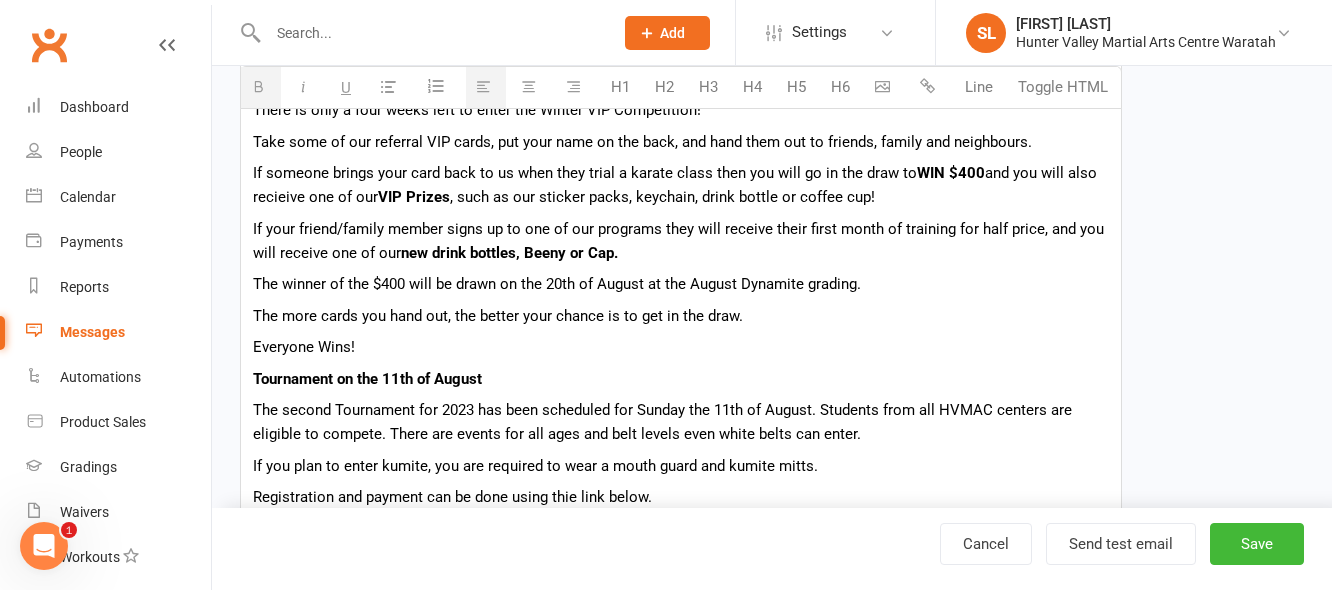 click on "The winner of the $400 will be drawn on the 20th of August at the August Dynamite grading." at bounding box center (681, 284) 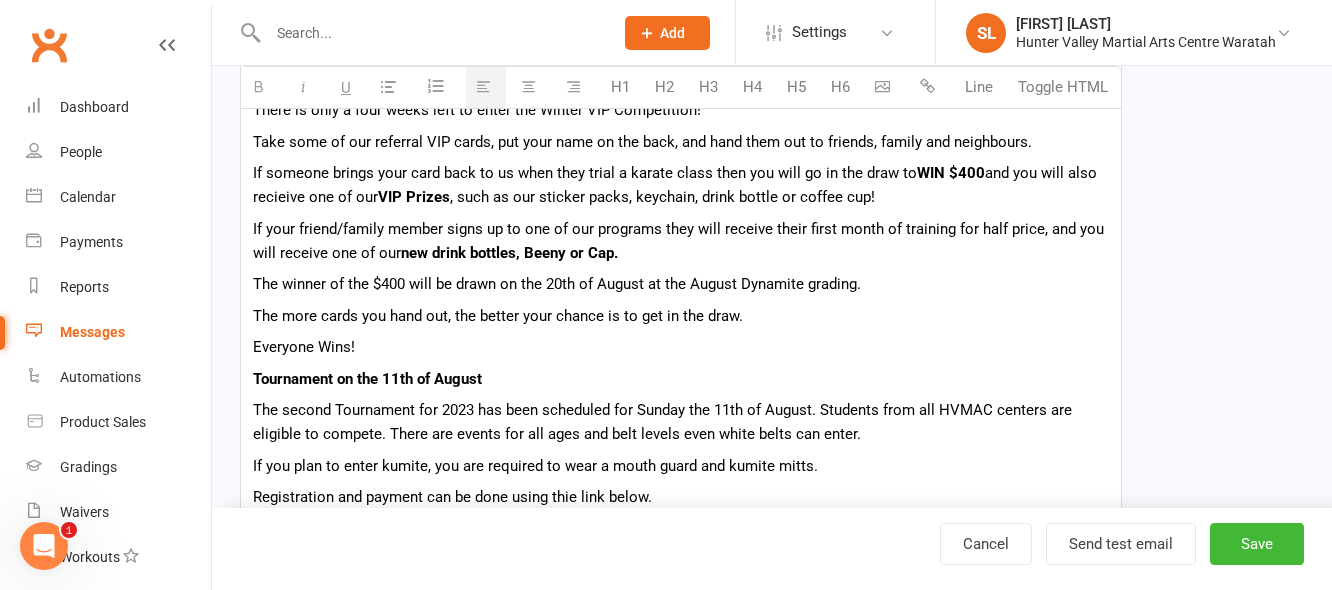 type 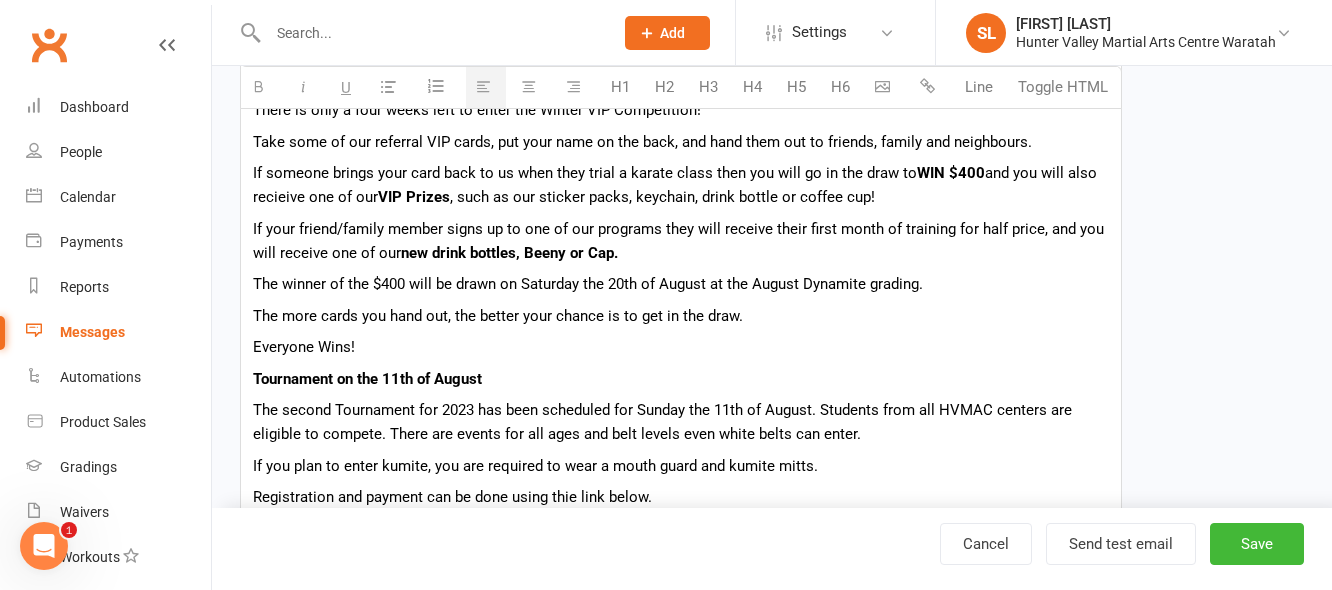 click on "The winner of the $400 will be drawn on Saturday the 20th of August at the August Dynamite grading." at bounding box center [681, 284] 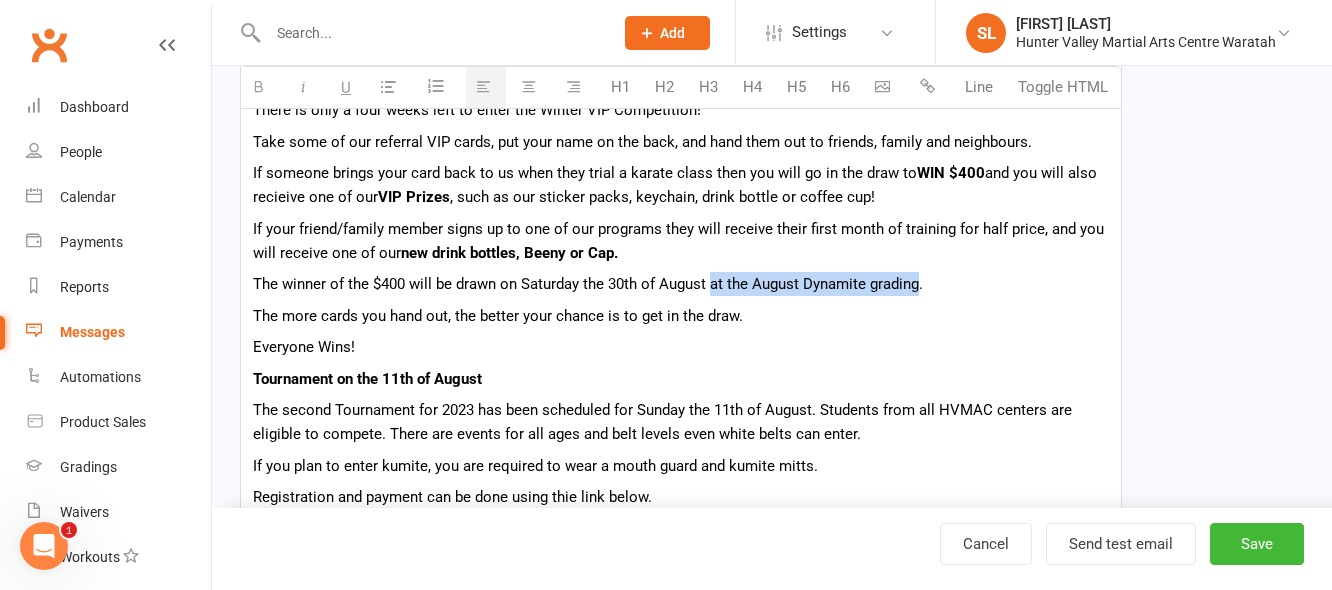 drag, startPoint x: 711, startPoint y: 281, endPoint x: 919, endPoint y: 277, distance: 208.03845 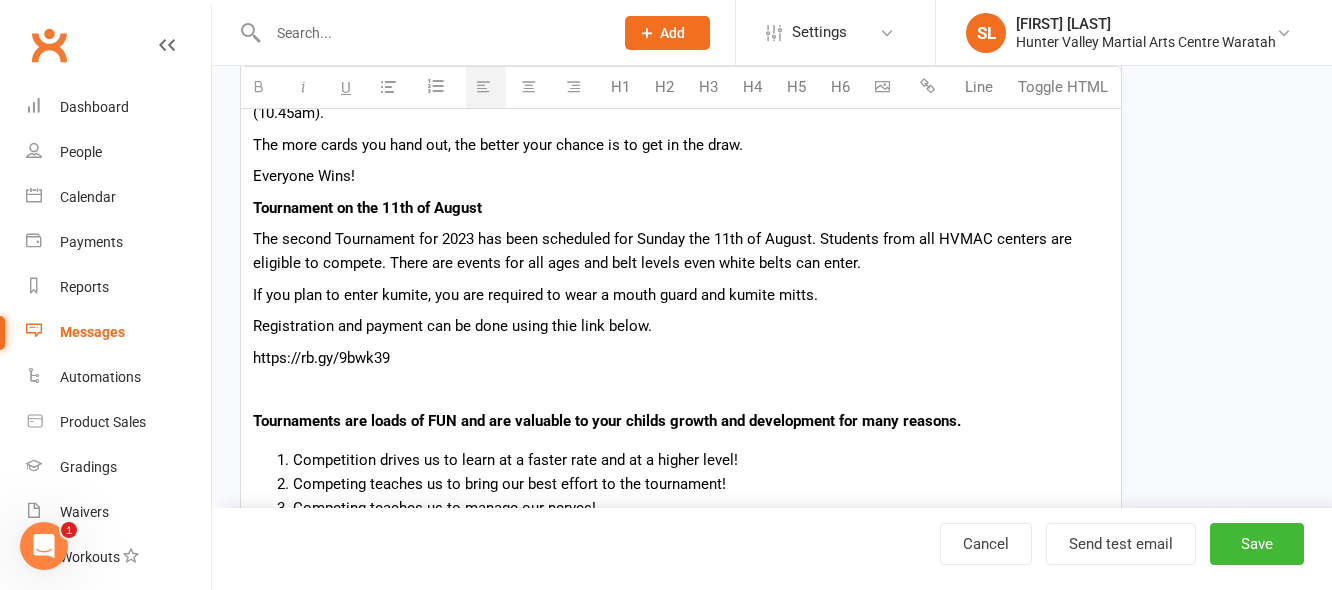 scroll, scrollTop: 700, scrollLeft: 0, axis: vertical 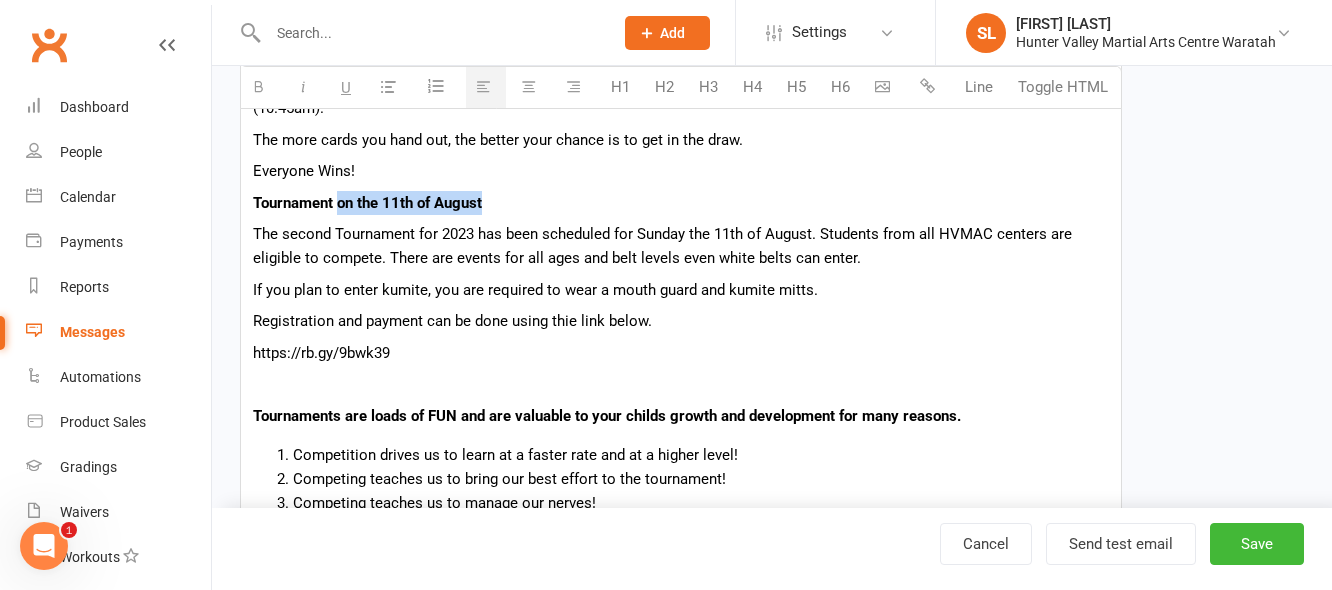 drag, startPoint x: 338, startPoint y: 202, endPoint x: 503, endPoint y: 210, distance: 165.19383 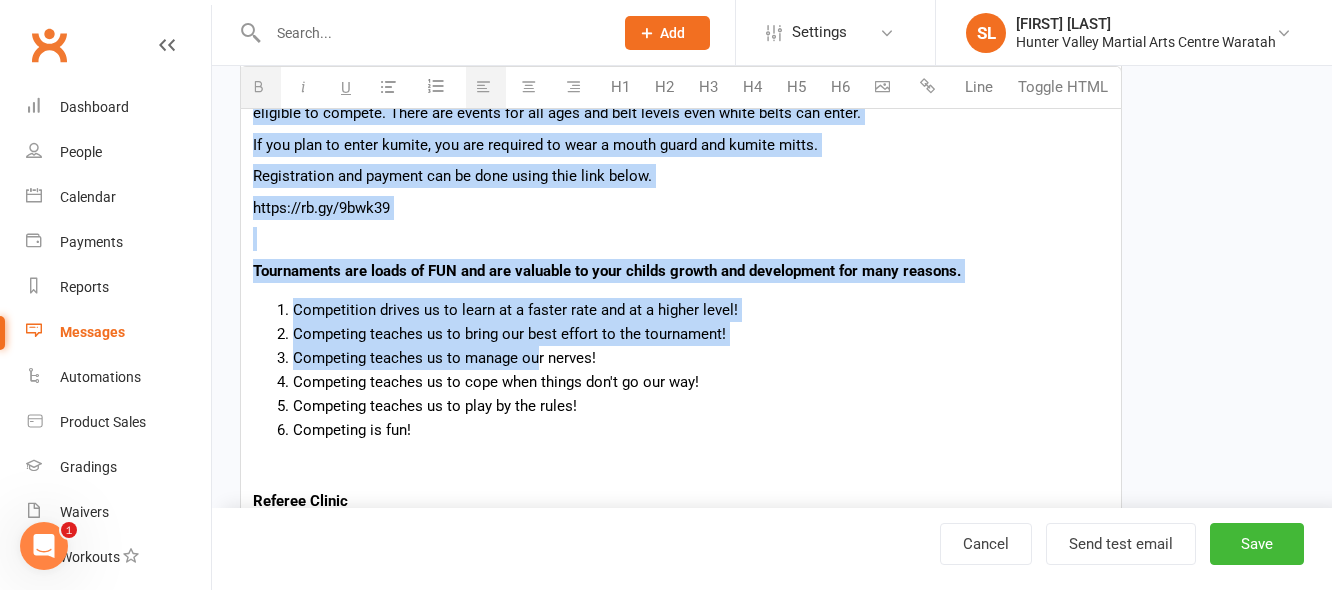 scroll, scrollTop: 900, scrollLeft: 0, axis: vertical 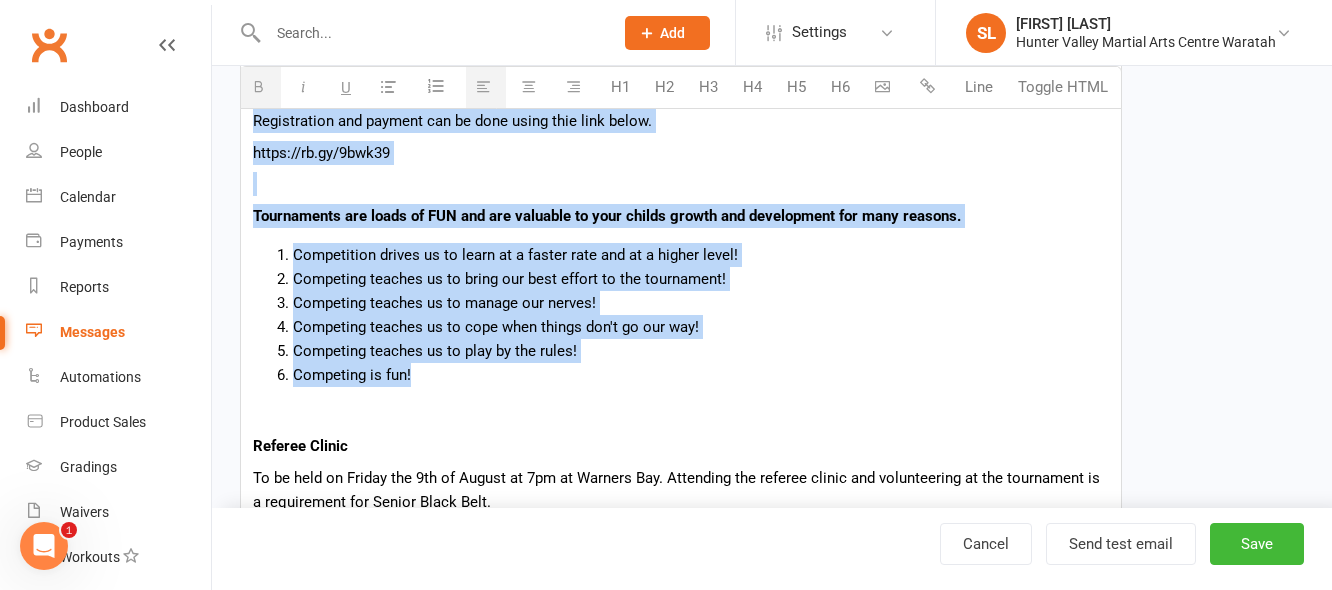 drag, startPoint x: 258, startPoint y: 228, endPoint x: 543, endPoint y: 380, distance: 323 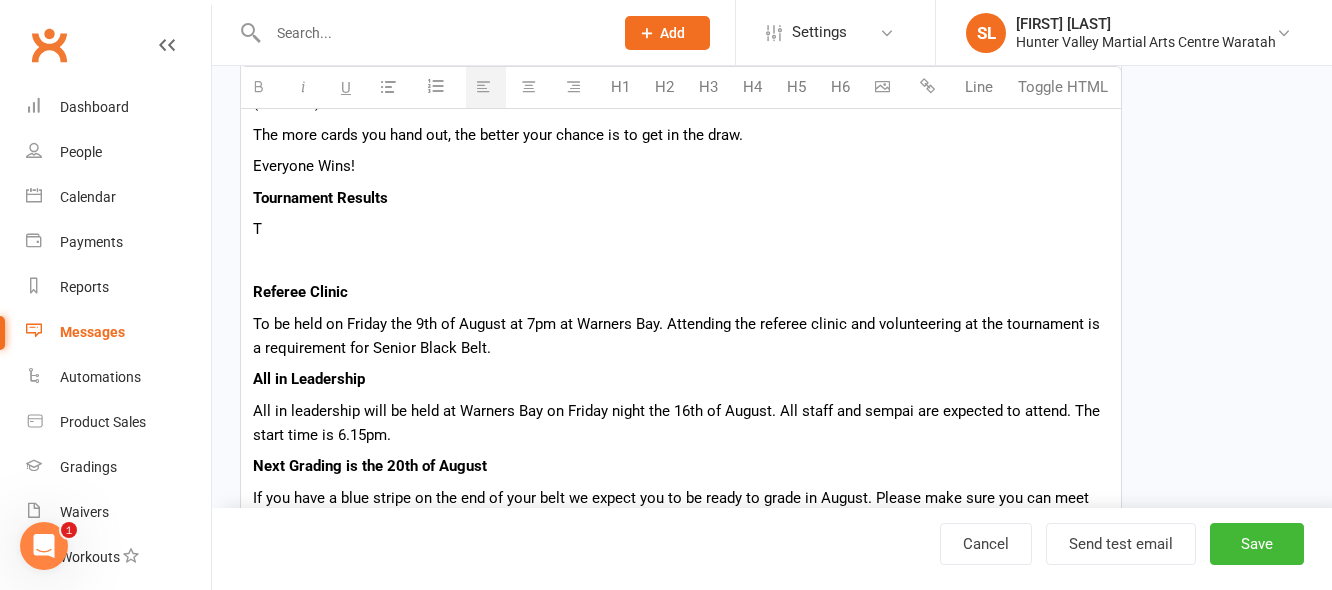 scroll, scrollTop: 700, scrollLeft: 0, axis: vertical 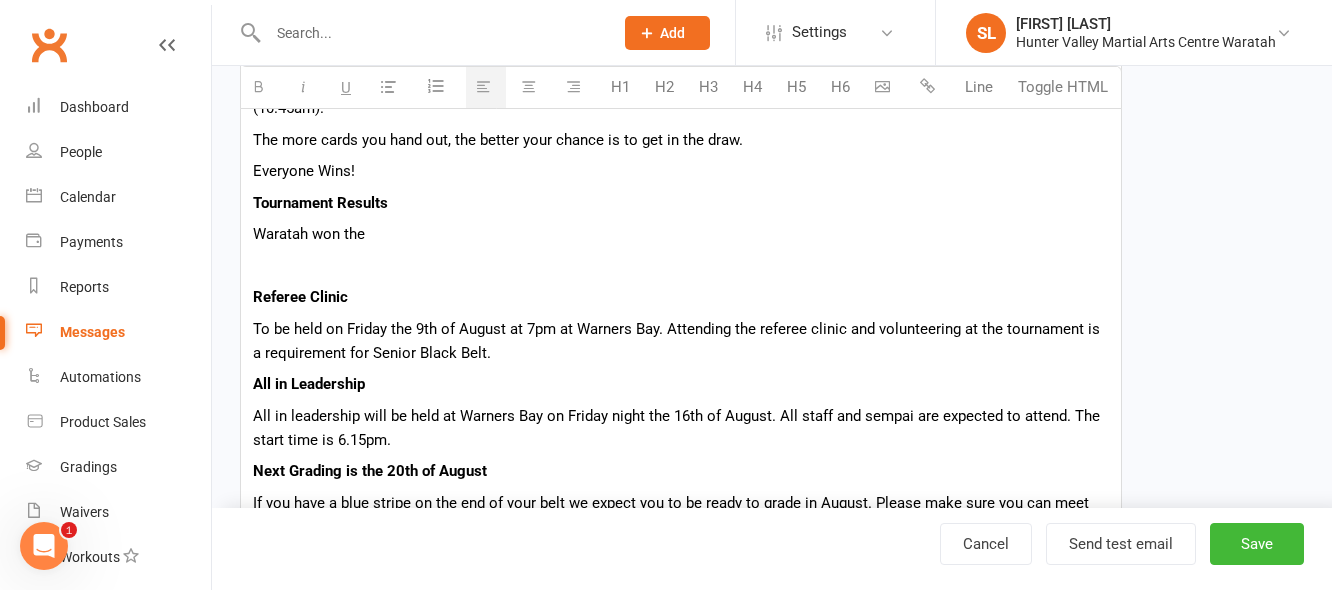 click on "Hi {contact-first-name} WIN $[PRICE] in the Winter VIP Promotion There is only a four weeks left to enter the Winter VIP Competition Take some of our referral VIP cards, put your name on the back, and hand them out to friends, family and neighbours. If someone brings your card back to us when they trial a karate class then you will go in the draw to WIN $[PRICE] and you will also recieive one of our VIP Prizes, such as our sticker packs, keychain, drink bottle or coffee cup! If your friend/family member signs up to one of our programs they will receive their first month of training for half price, and you will receive one of our new drink bottles, Beeny or Cap. The winner of the $[PRICE] will be drawn on Saturday the [DAY] of [MONTH] between Dynamites and Dragon/Adults Kata class (10.45am). The more cards you hand out, the better your chance is to get in the draw. Everyone Wins! Tournament Results Waratah won the Referee Clinic All in Leadership Next Grading is the [DAY] of [MONTH] If you would like to" at bounding box center (681, 300) 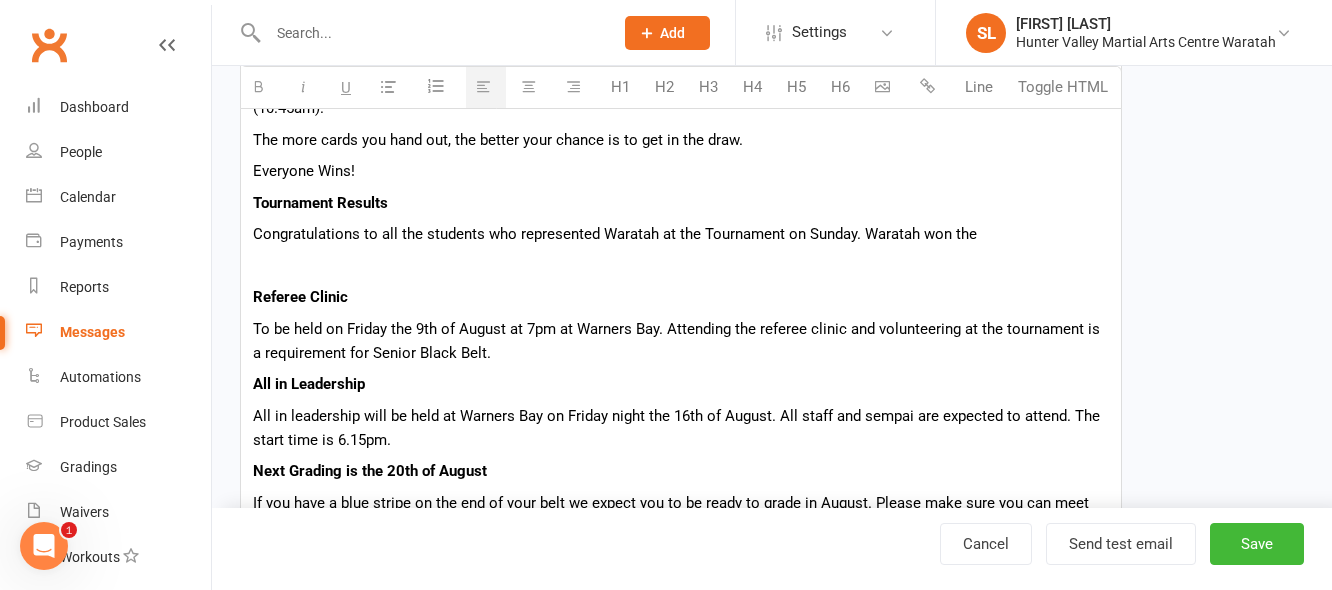 click on "Congratulations to all the students who represented Waratah at the Tournament on Sunday. Waratah won the" at bounding box center (681, 234) 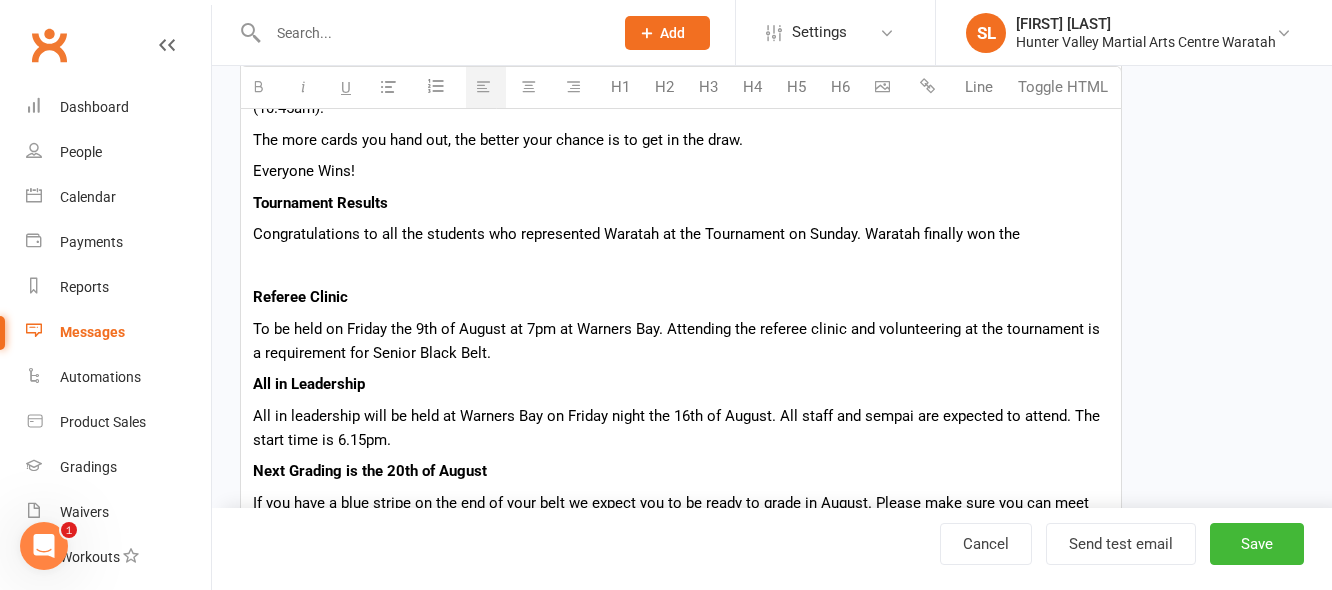 click on "Congratulations to all the students who represented Waratah at the Tournament on Sunday. Waratah finally won the" at bounding box center [681, 234] 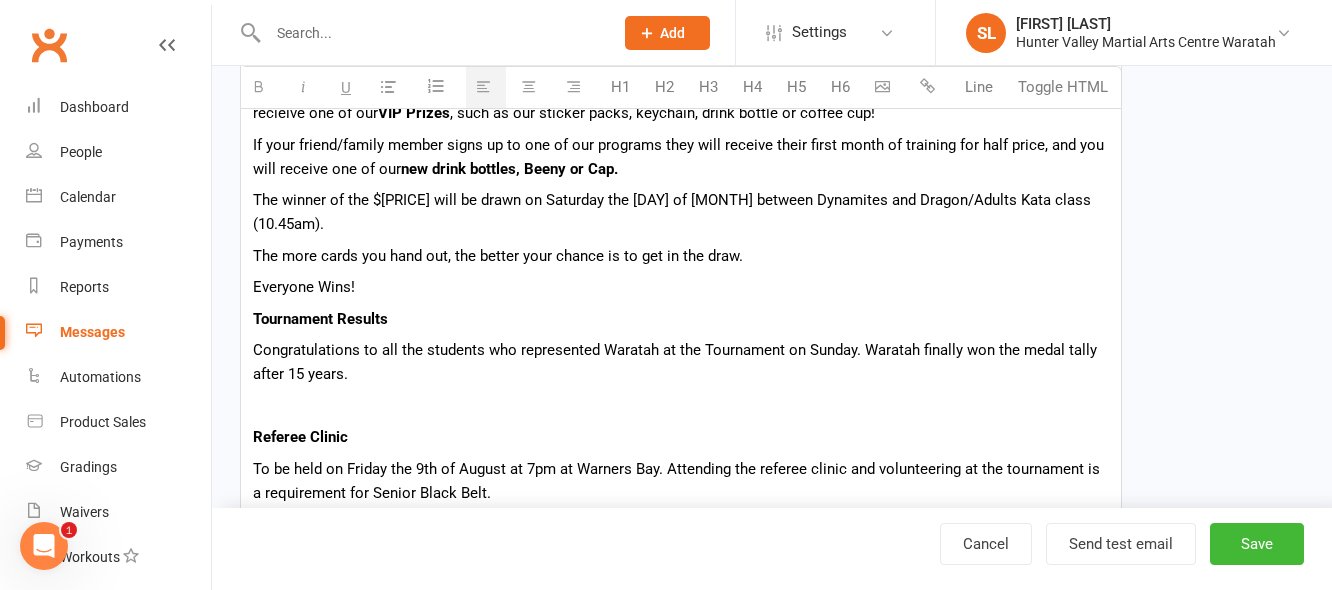 scroll, scrollTop: 700, scrollLeft: 0, axis: vertical 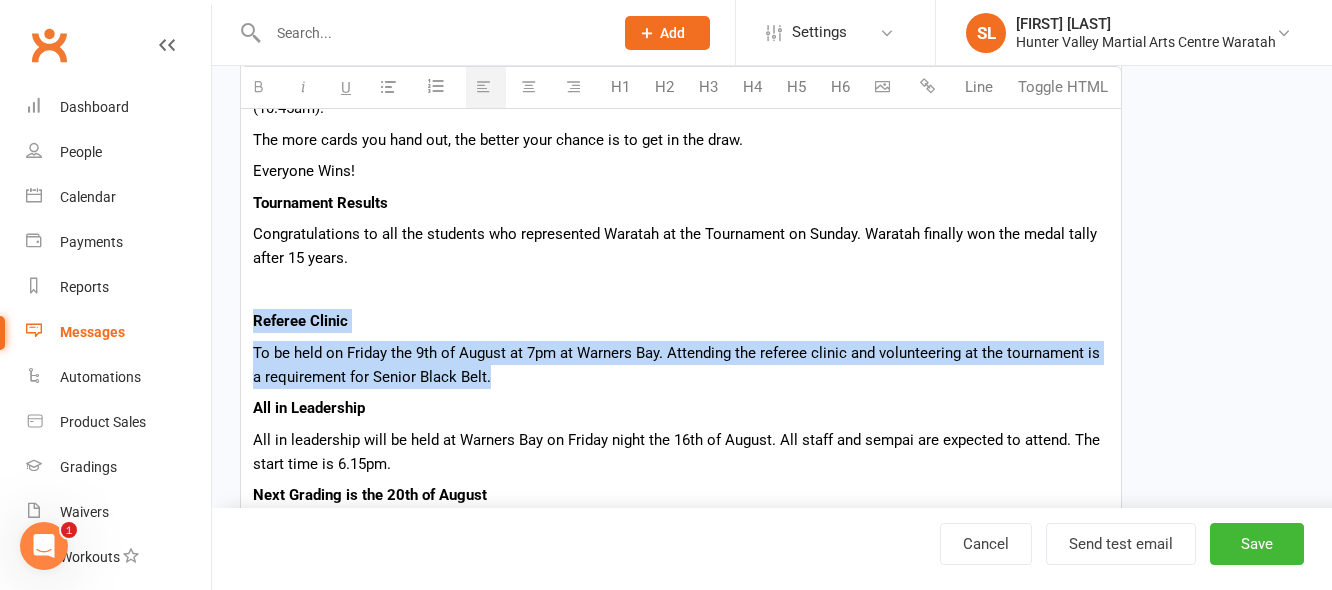 drag, startPoint x: 250, startPoint y: 312, endPoint x: 520, endPoint y: 374, distance: 277.02707 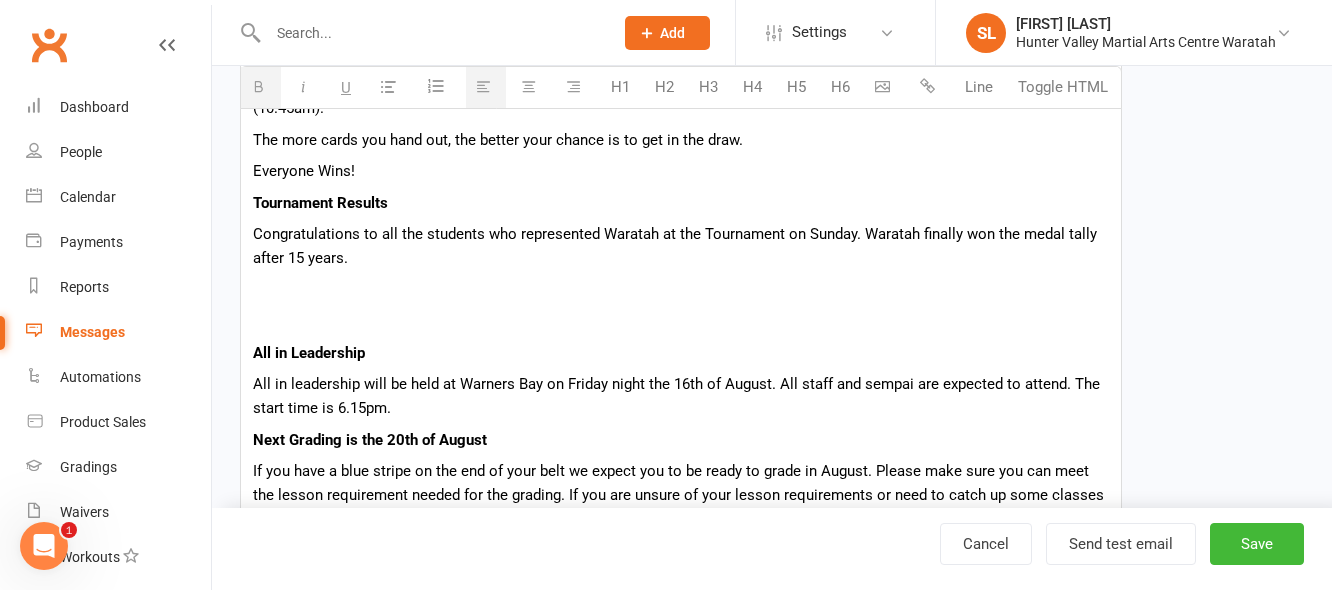 scroll, scrollTop: 900, scrollLeft: 0, axis: vertical 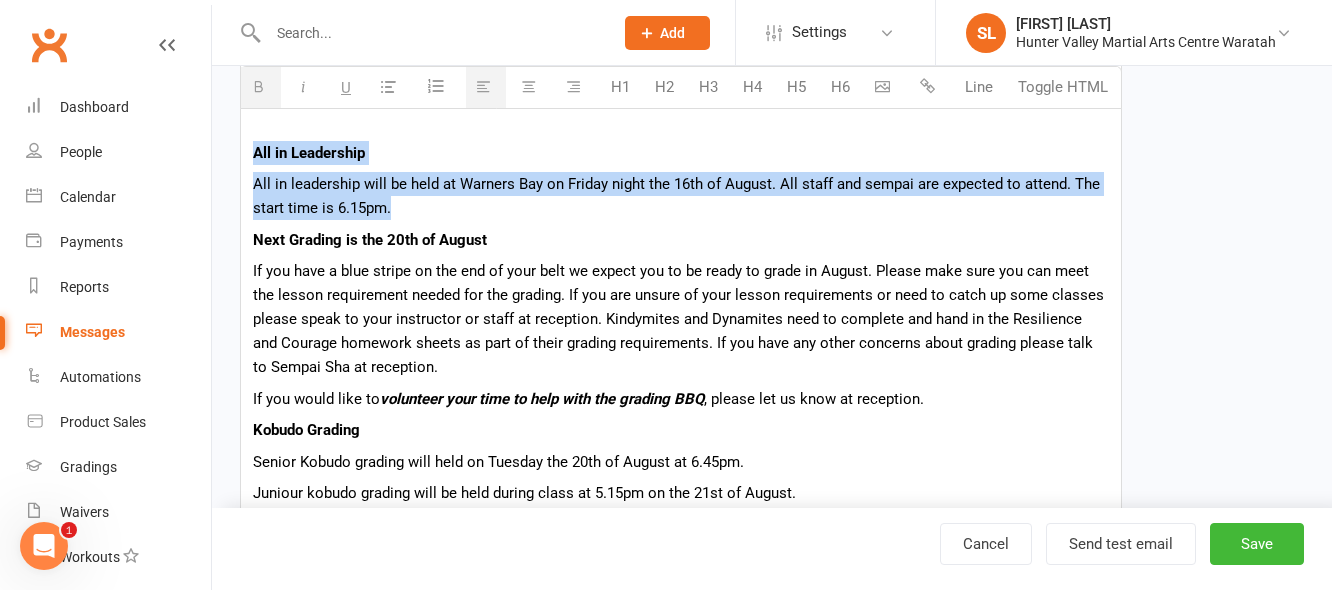 drag, startPoint x: 254, startPoint y: 150, endPoint x: 391, endPoint y: 210, distance: 149.5627 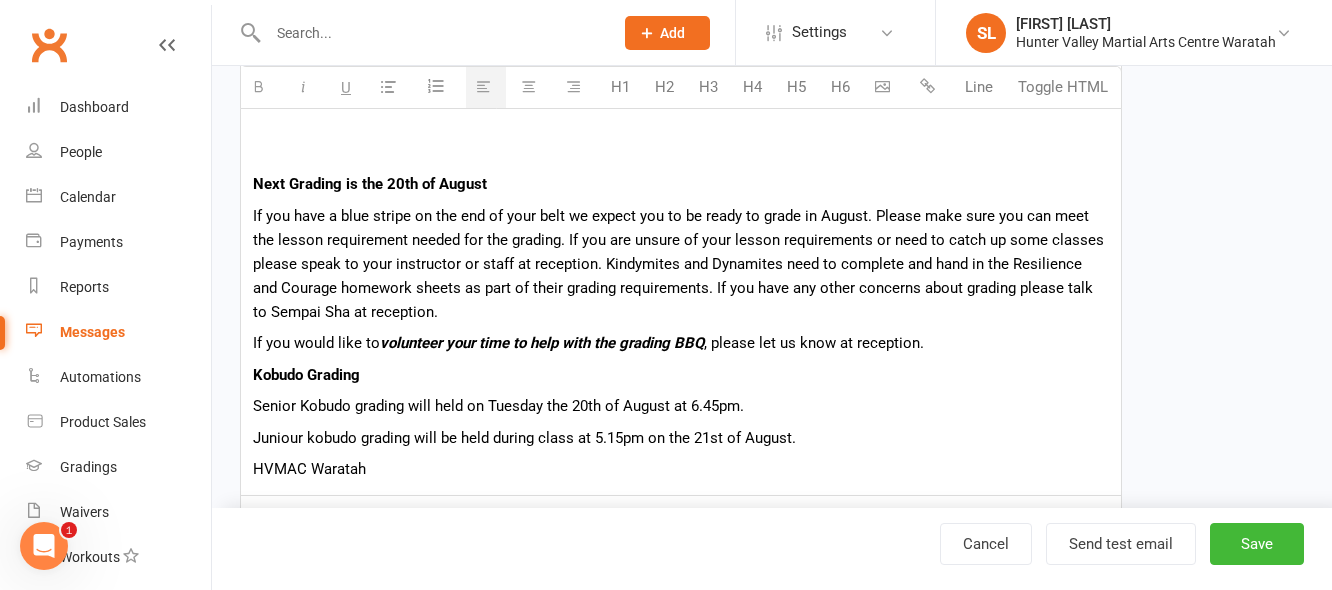 click on "Juniour kobudo grading will be held during class at 5.15pm on the 21st of August." at bounding box center [681, 438] 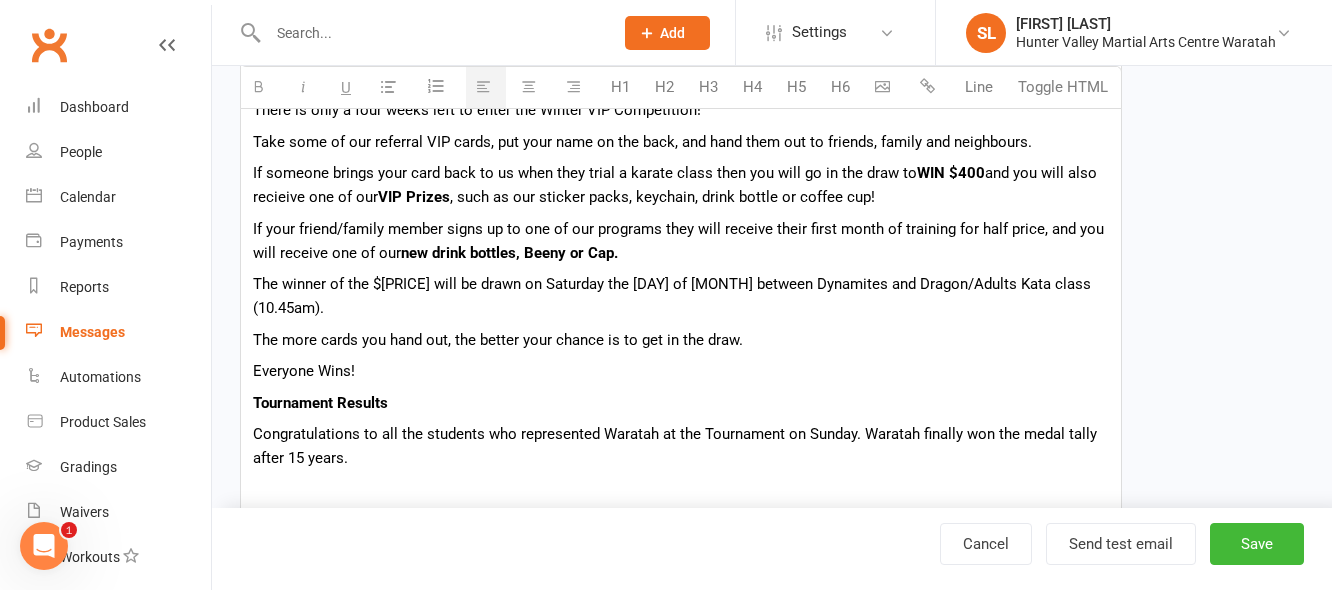 scroll, scrollTop: 700, scrollLeft: 0, axis: vertical 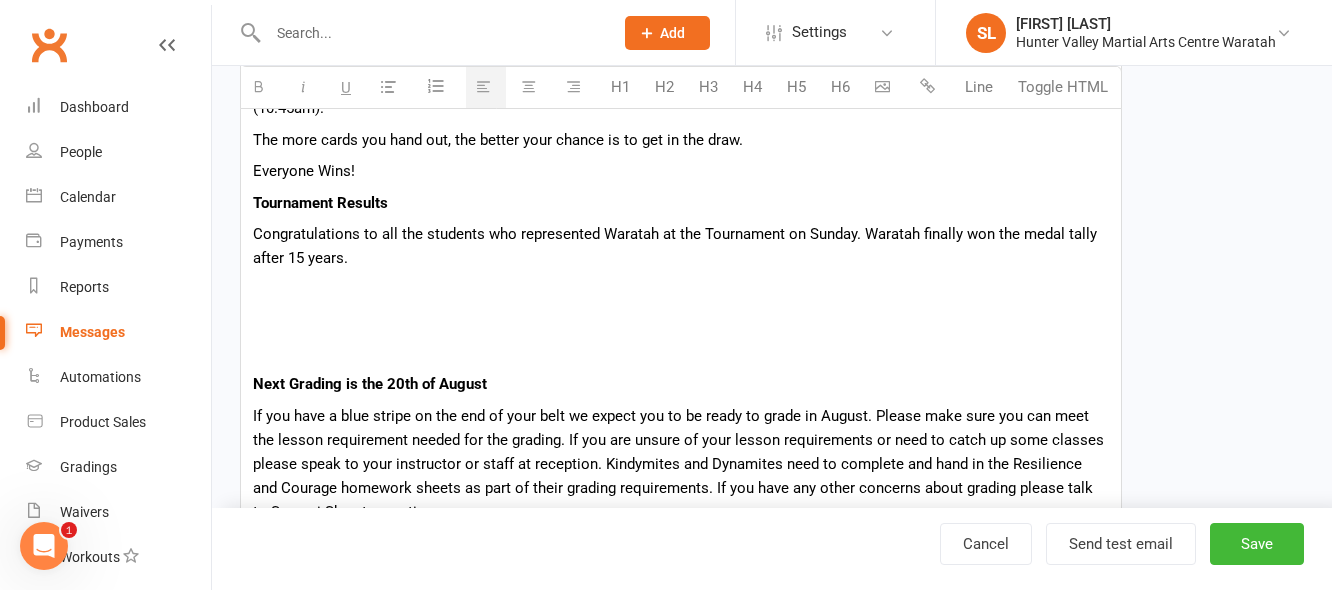 click at bounding box center (681, 290) 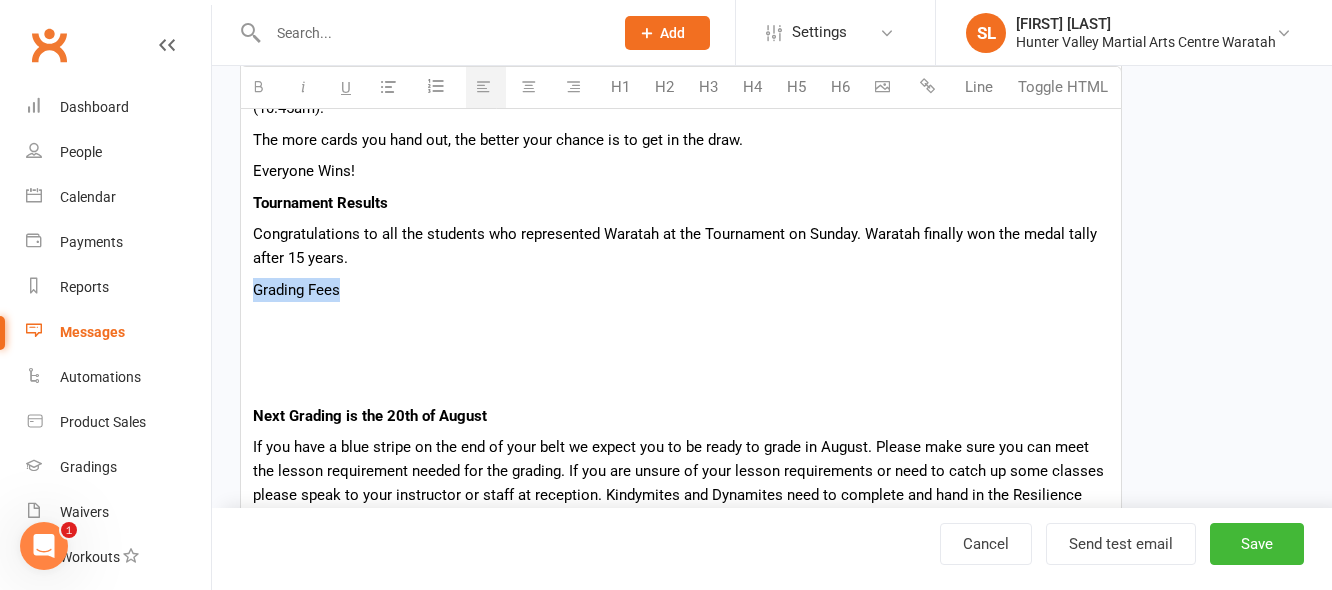 drag, startPoint x: 250, startPoint y: 286, endPoint x: 347, endPoint y: 287, distance: 97.00516 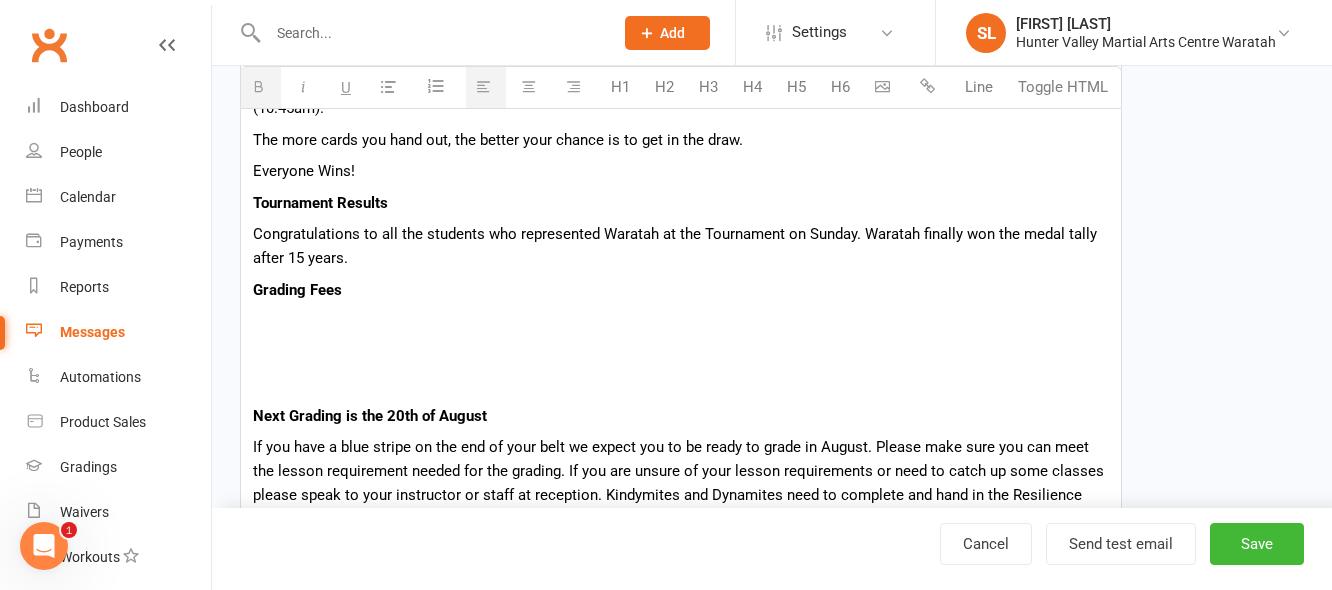 click at bounding box center [681, 321] 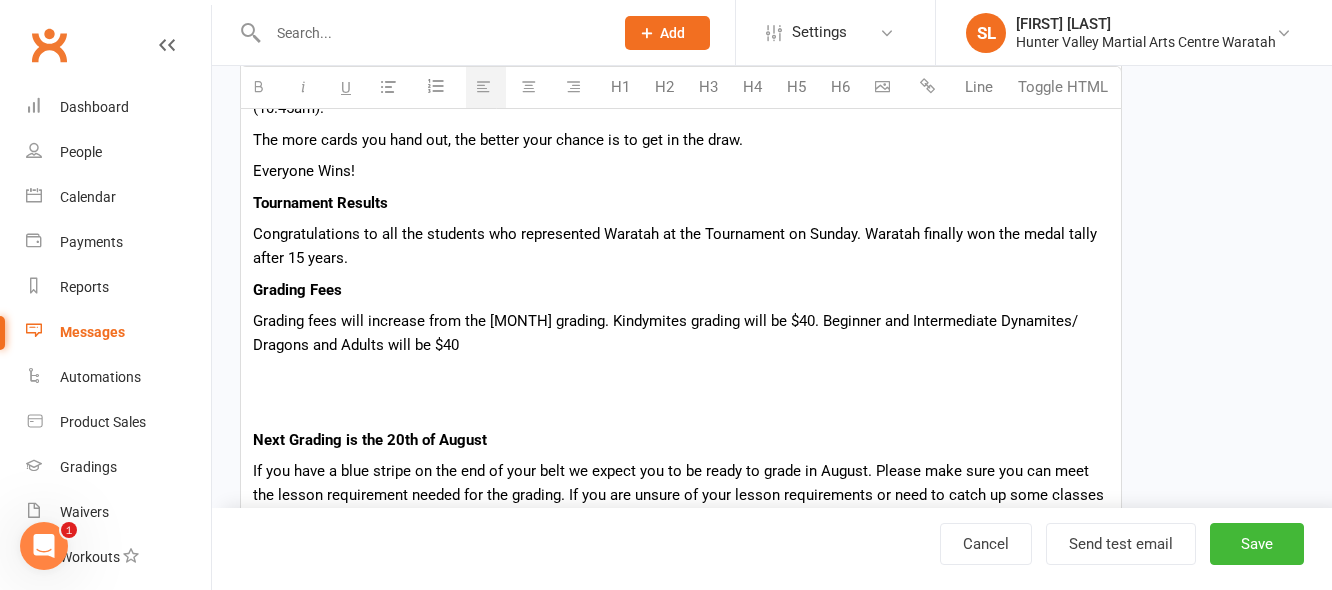 click on "Grading fees will increase from the [MONTH] grading. Kindymites grading will be $40. Beginner and Intermediate Dynamites/ Dragons and Adults will be $40" at bounding box center [681, 333] 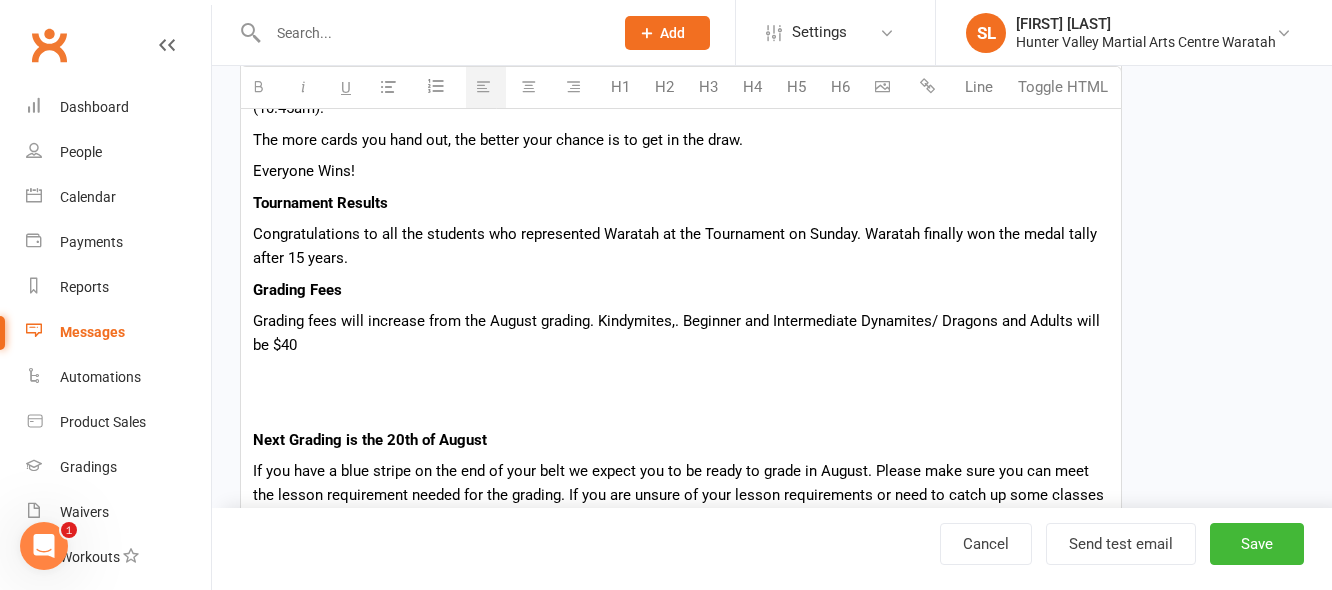 click on "Grading fees will increase from the August grading. Kindymites,. Beginner and Intermediate Dynamites/ Dragons and Adults will be $40" at bounding box center [681, 333] 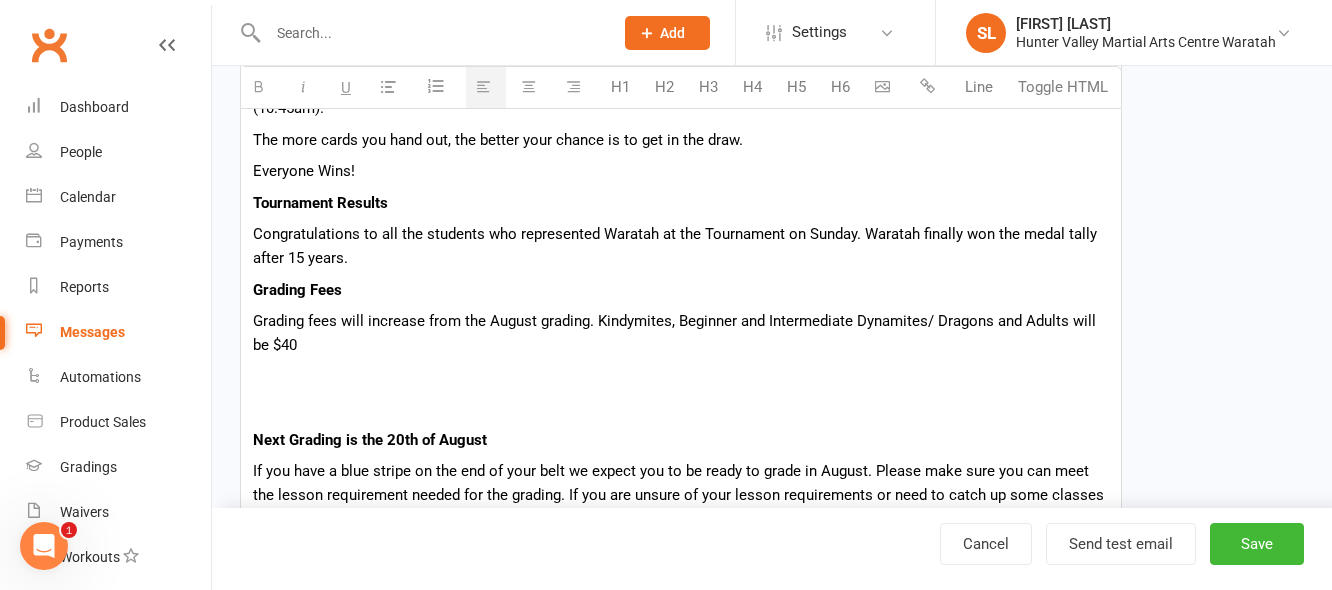 click on "Grading fees will increase from the August grading. Kindymites, Beginner and Intermediate Dynamites/ Dragons and Adults will be $40" at bounding box center [681, 333] 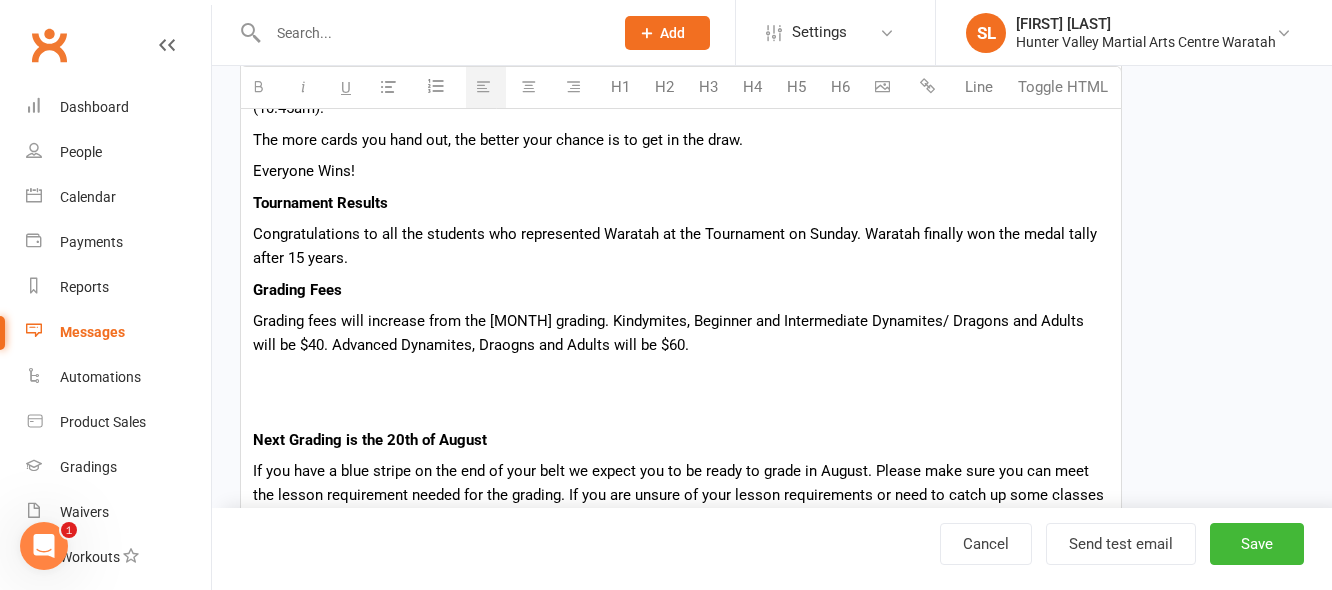 click at bounding box center [681, 408] 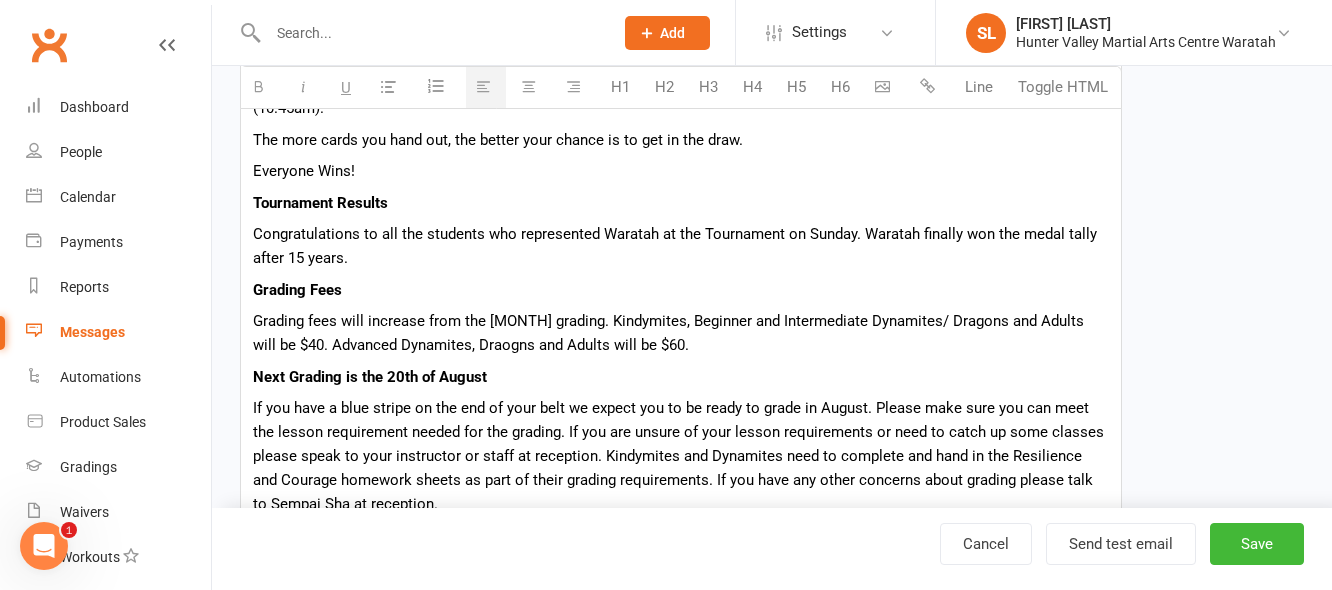 click on "Grading Fees" at bounding box center [681, 290] 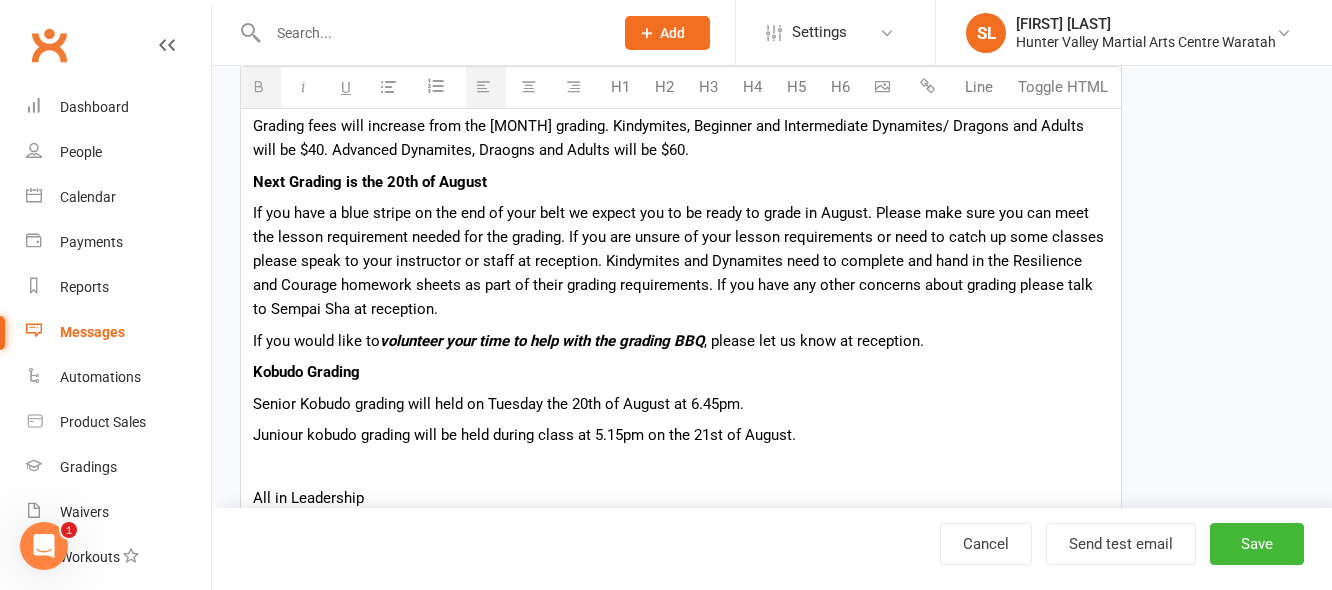 scroll, scrollTop: 900, scrollLeft: 0, axis: vertical 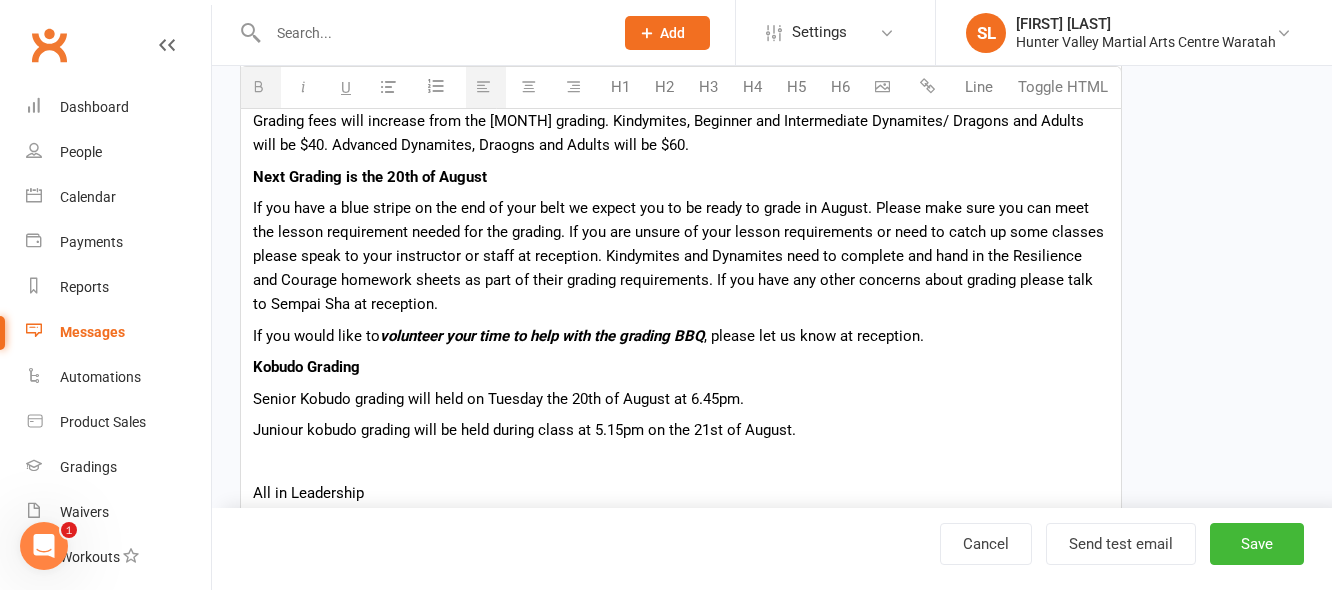 click on "Next Grading is the 20th of August" at bounding box center [370, 177] 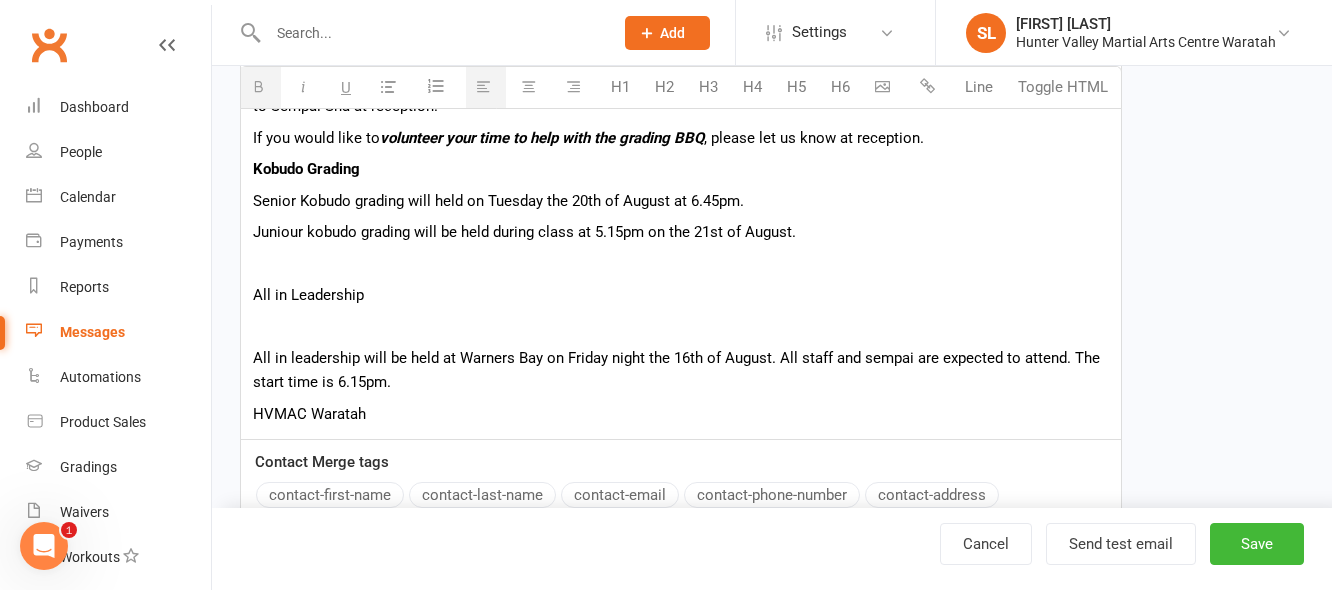 scroll, scrollTop: 1100, scrollLeft: 0, axis: vertical 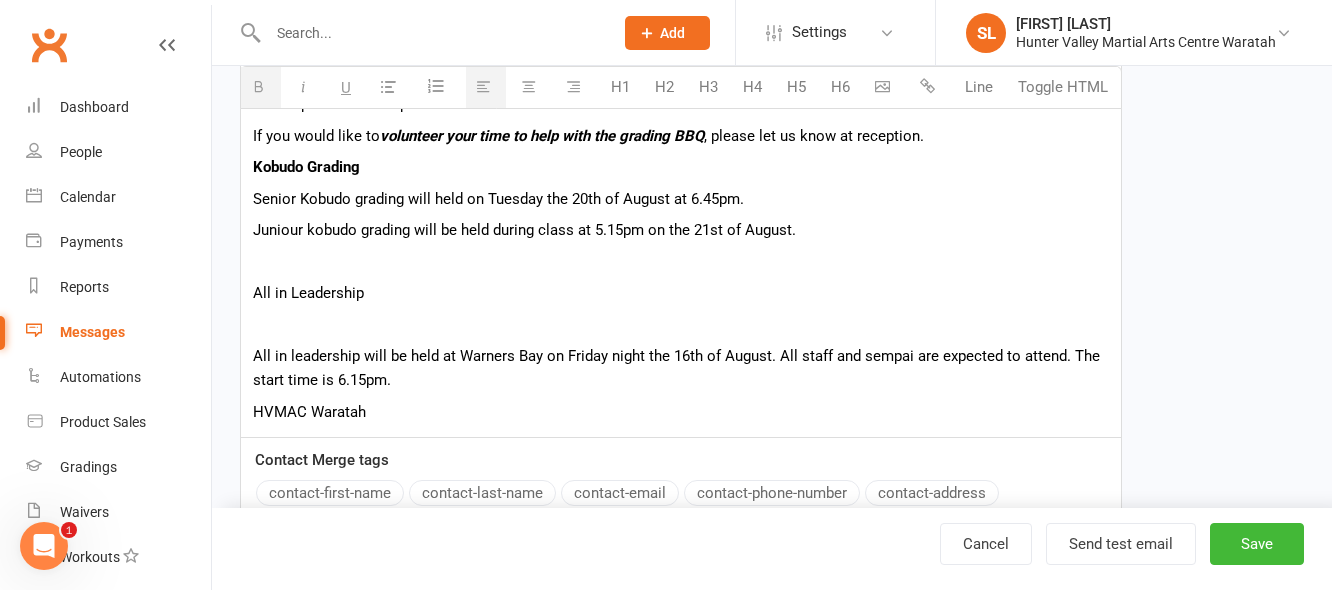 click on "If you would like to  volunteer your time to help with the grading BBQ , please let us know at reception." at bounding box center [681, 136] 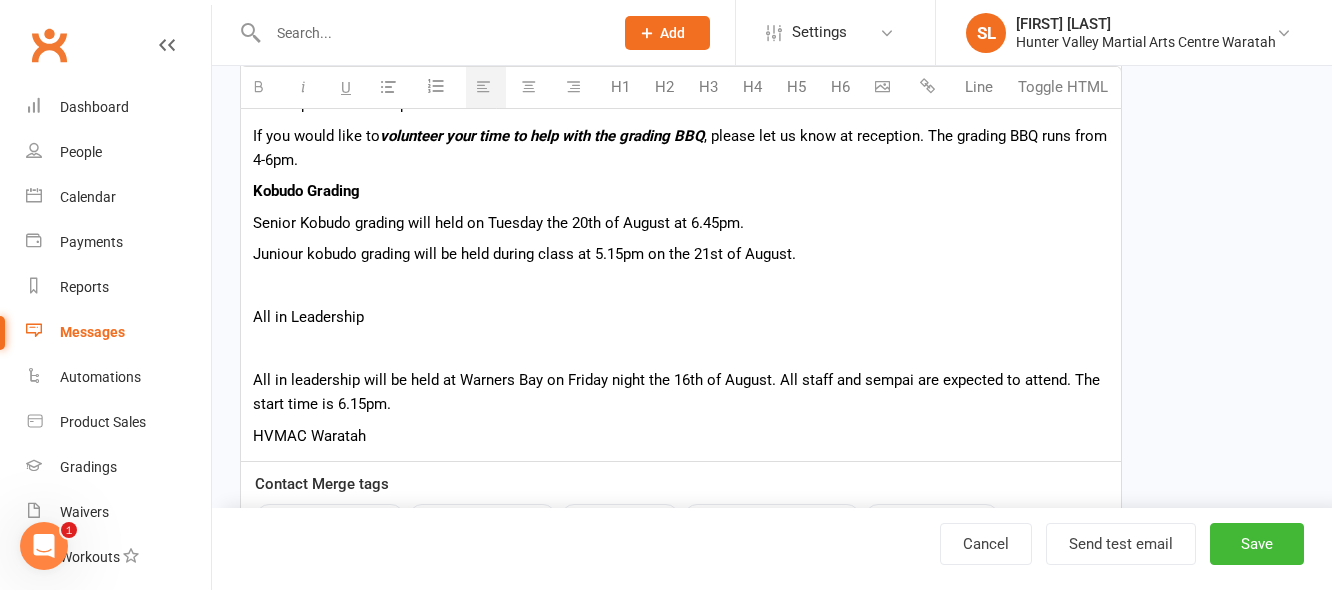 click on "Senior Kobudo grading will held on Tuesday the 20th of August at 6.45pm." at bounding box center (681, 223) 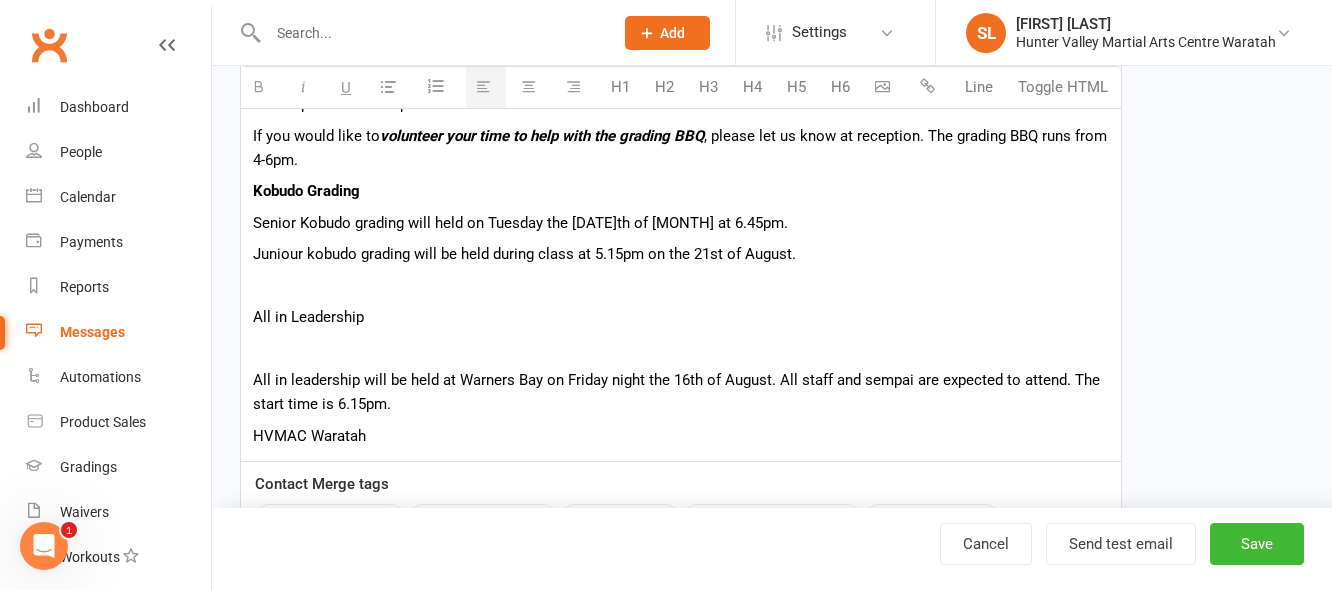 click on "Juniour kobudo grading will be held during class at 5.15pm on the 21st of August." at bounding box center (681, 254) 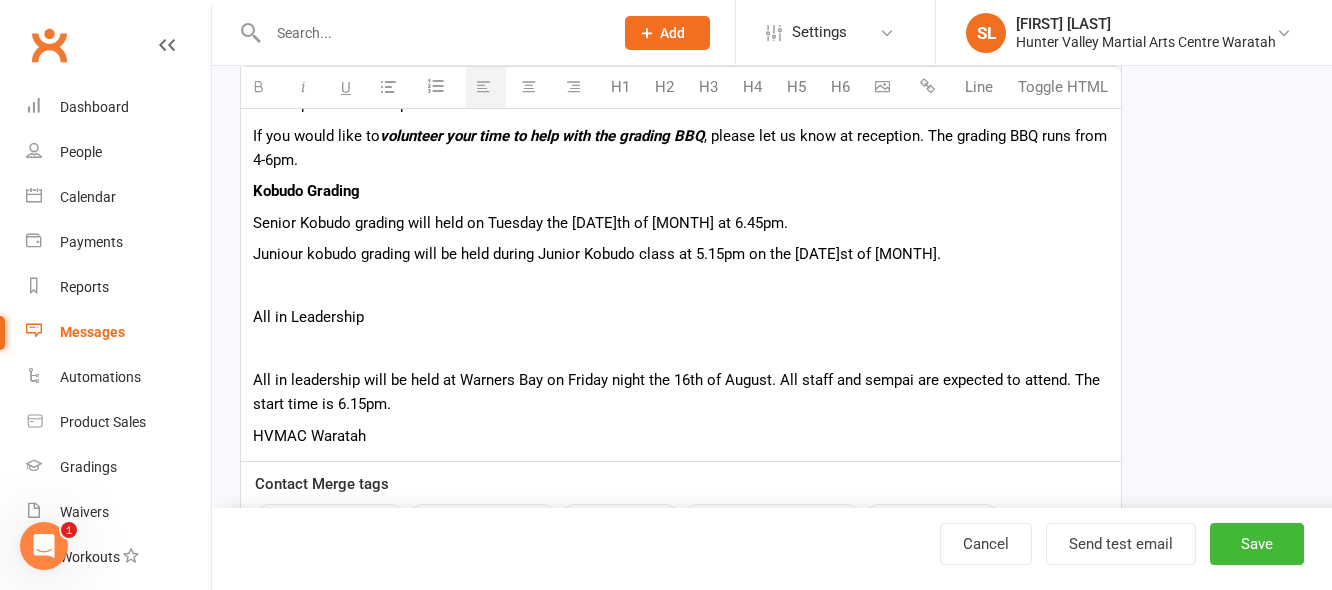 click on "Juniour kobudo grading will be held during Junior Kobudo class at 5.15pm on the [DATE]st of [MONTH]." at bounding box center [681, 254] 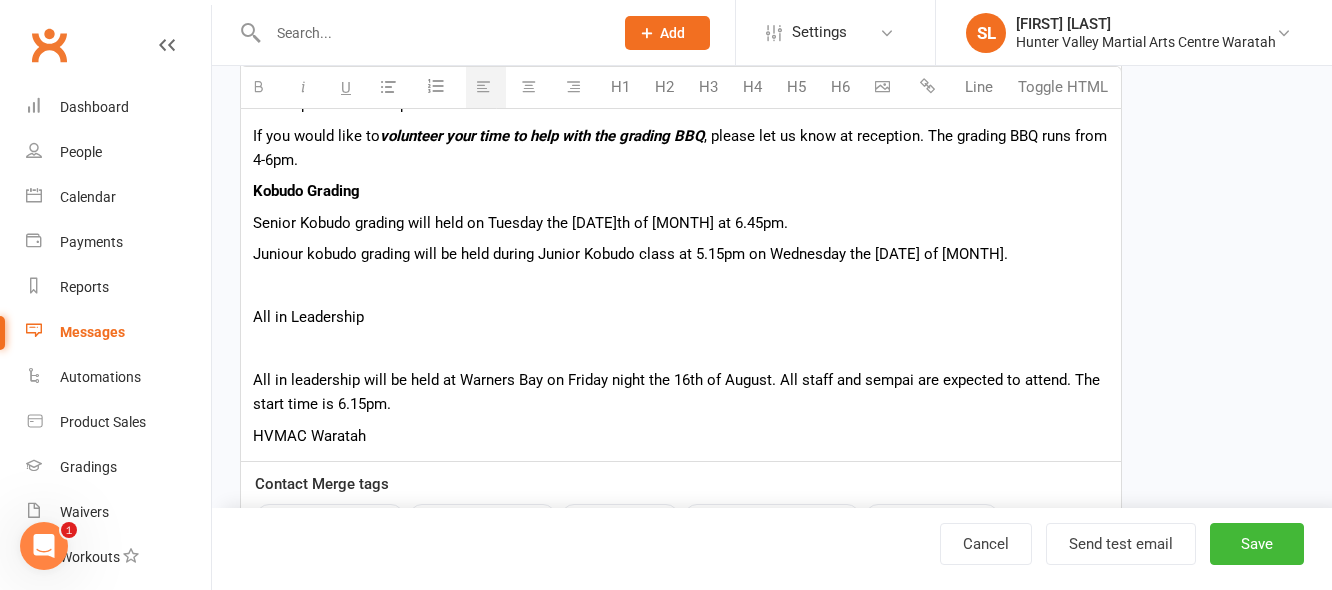 click on "Juniour kobudo grading will be held during Junior Kobudo class at 5.15pm on Wednesday the [DATE] of [MONTH]." at bounding box center [681, 254] 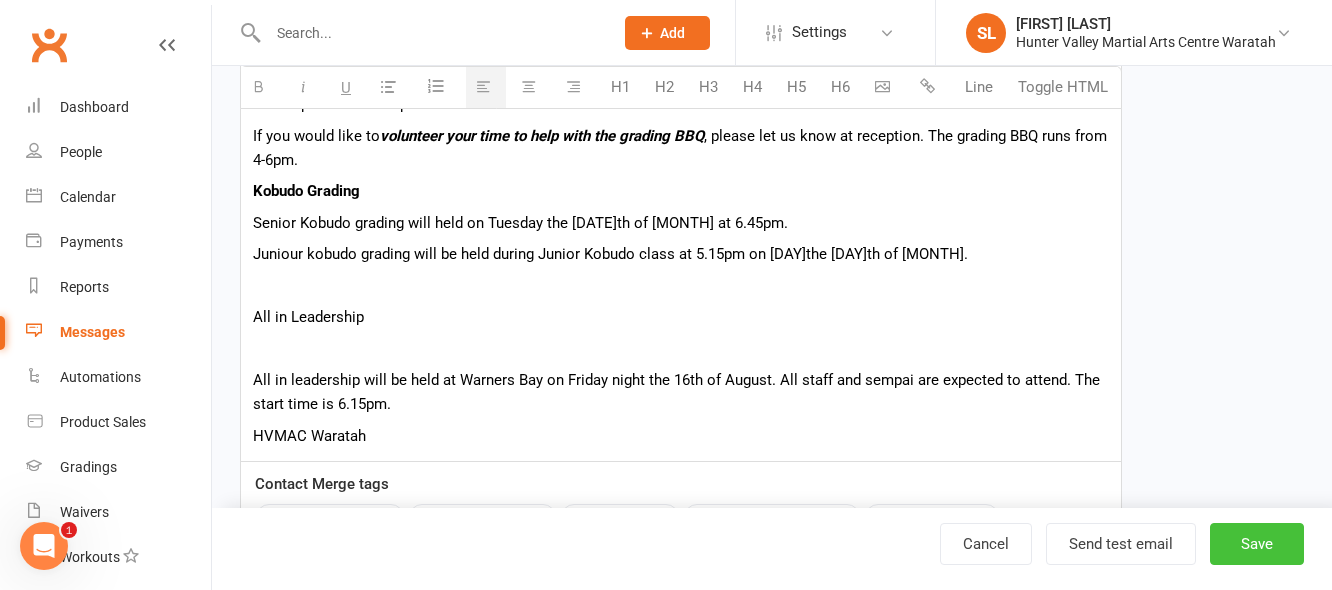 click on "Save" at bounding box center (1257, 544) 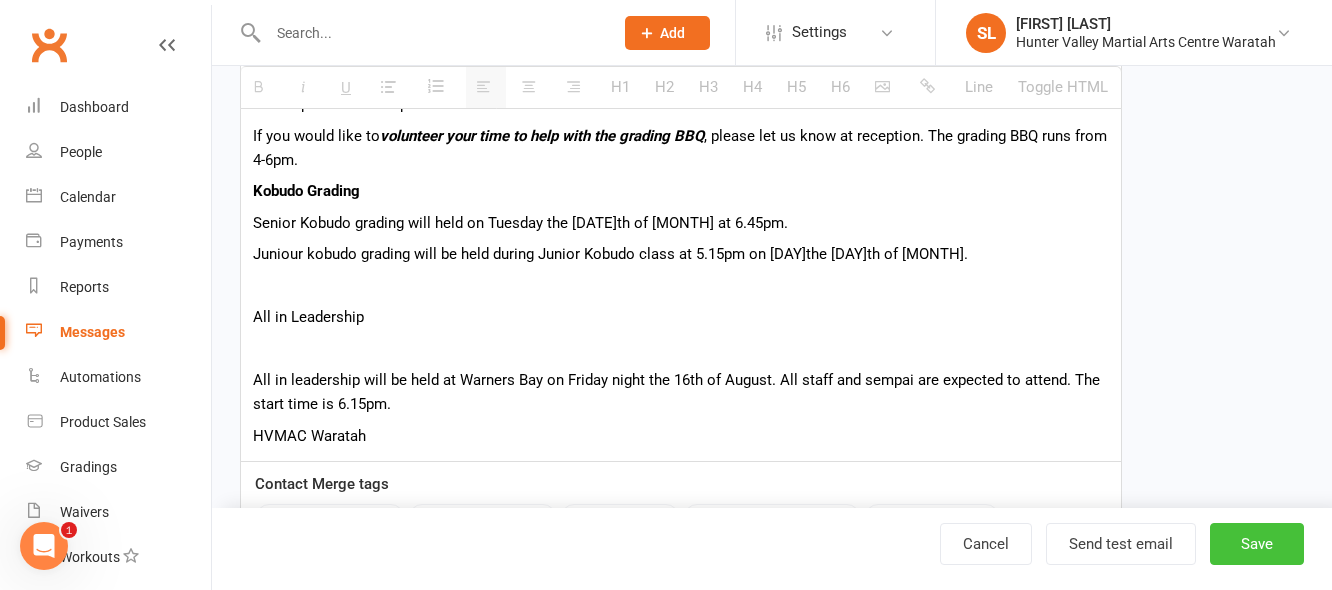 select on "grid" 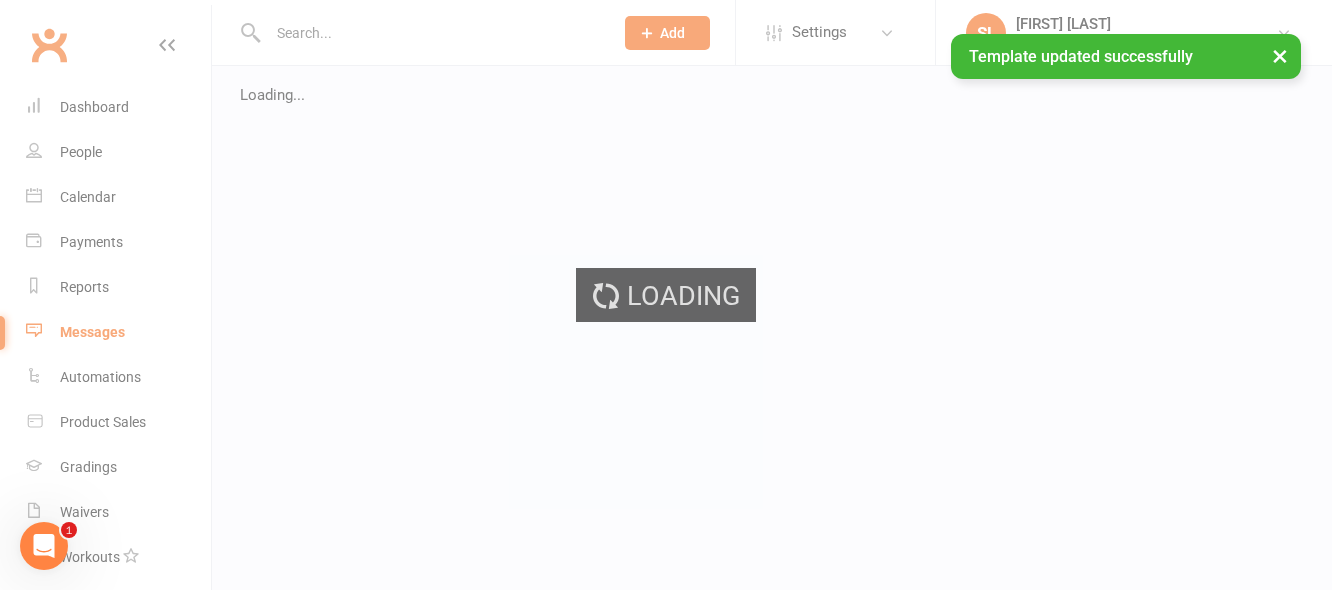 scroll, scrollTop: 0, scrollLeft: 0, axis: both 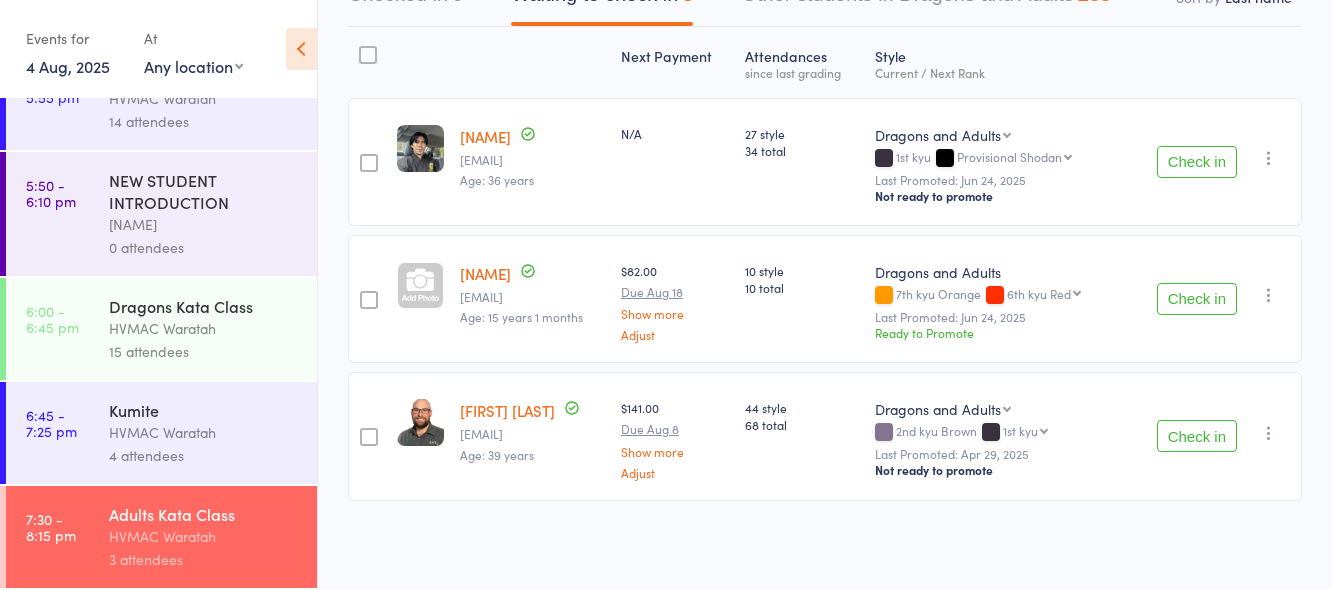 click on "Check in" at bounding box center [1197, 162] 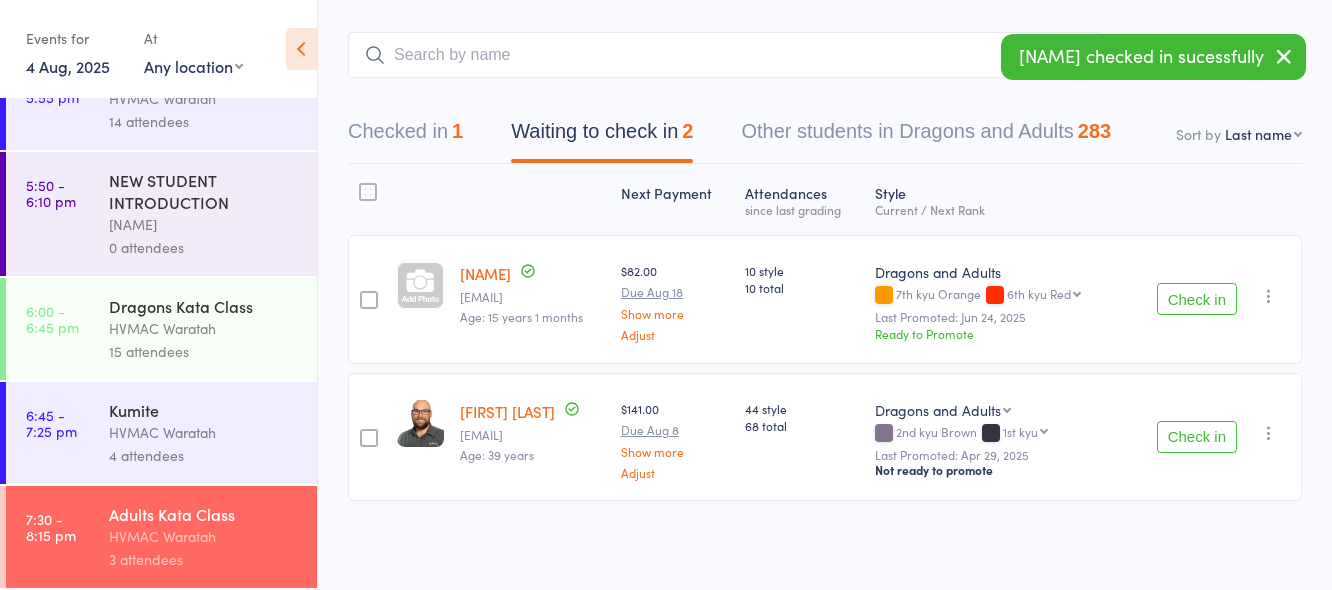click on "Check in" at bounding box center [1197, 299] 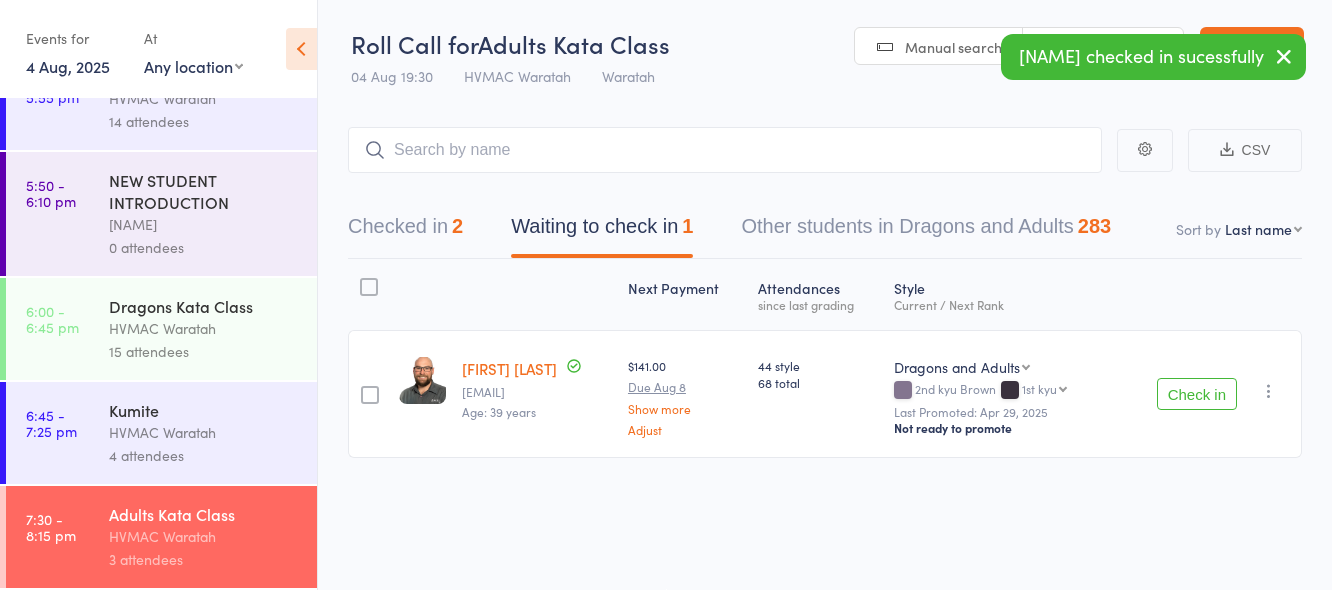 click on "Check in" at bounding box center (1197, 394) 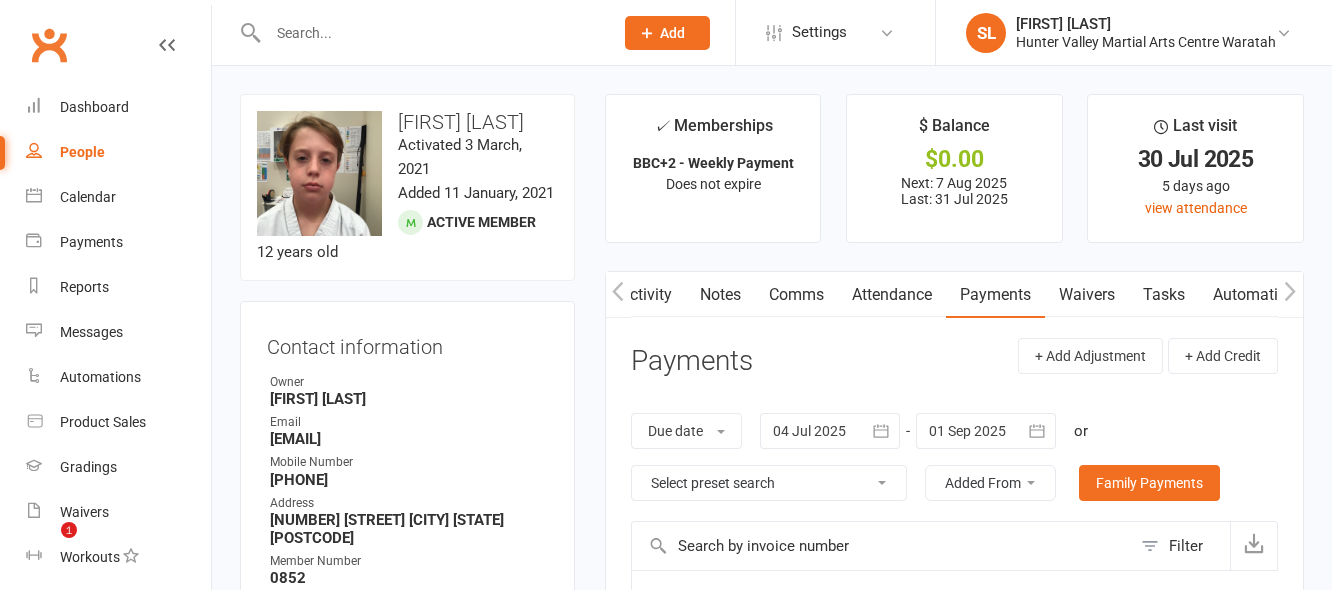scroll, scrollTop: 600, scrollLeft: 0, axis: vertical 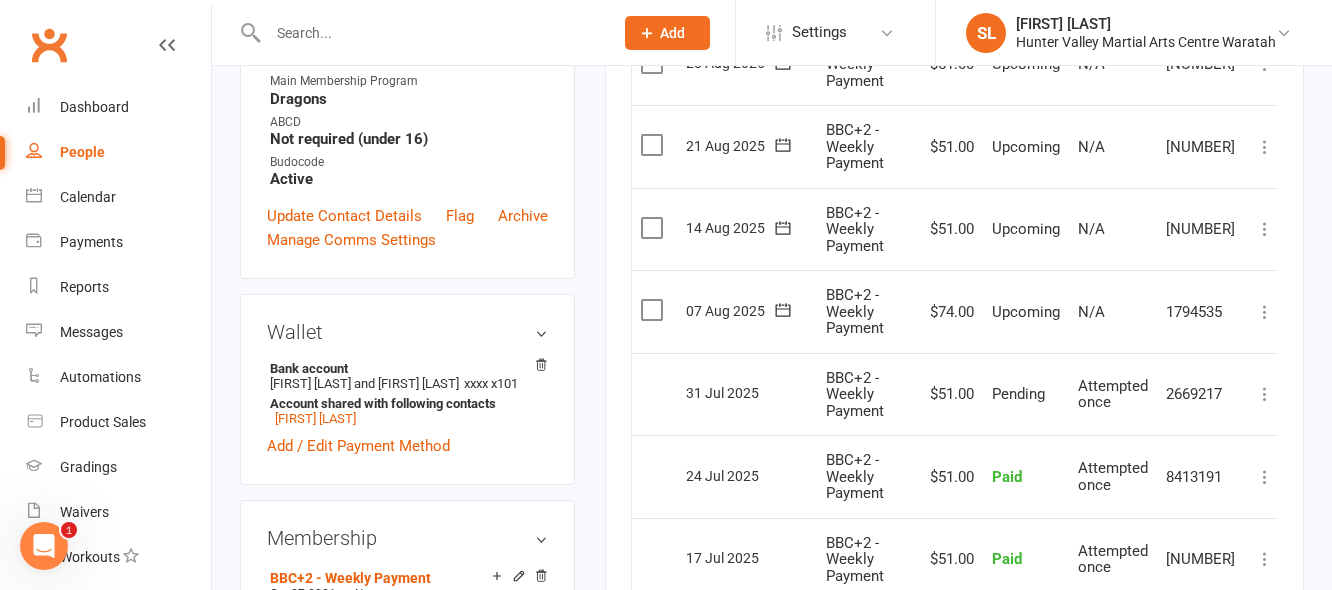 click at bounding box center [430, 33] 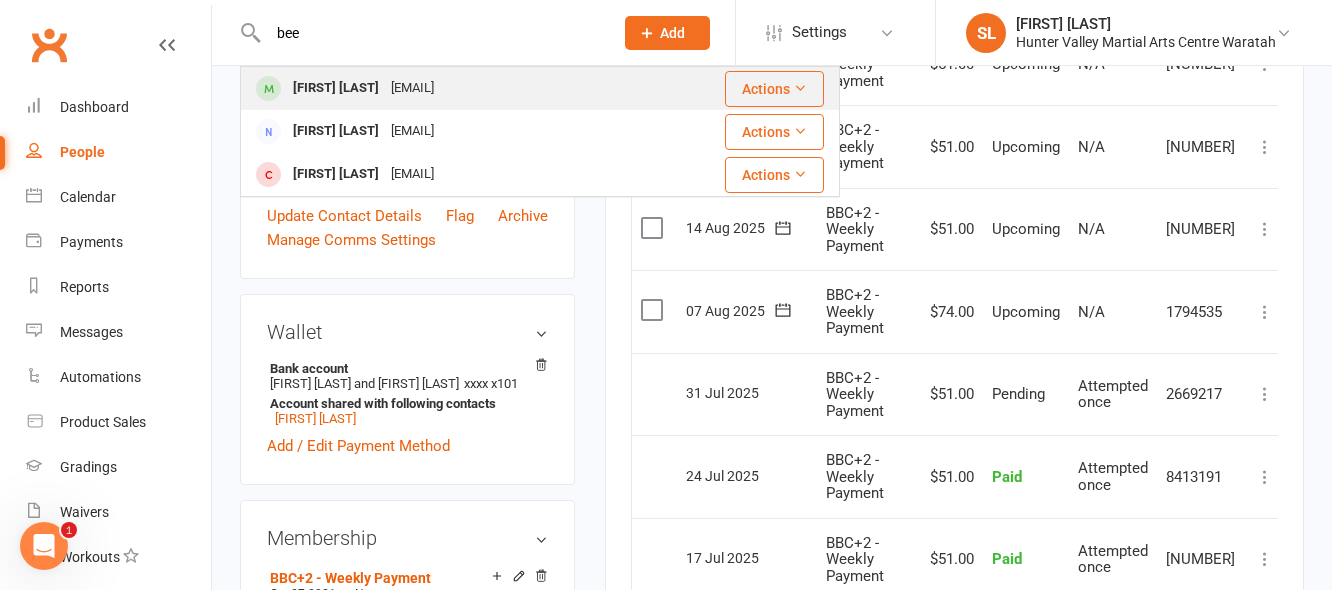 type on "bee" 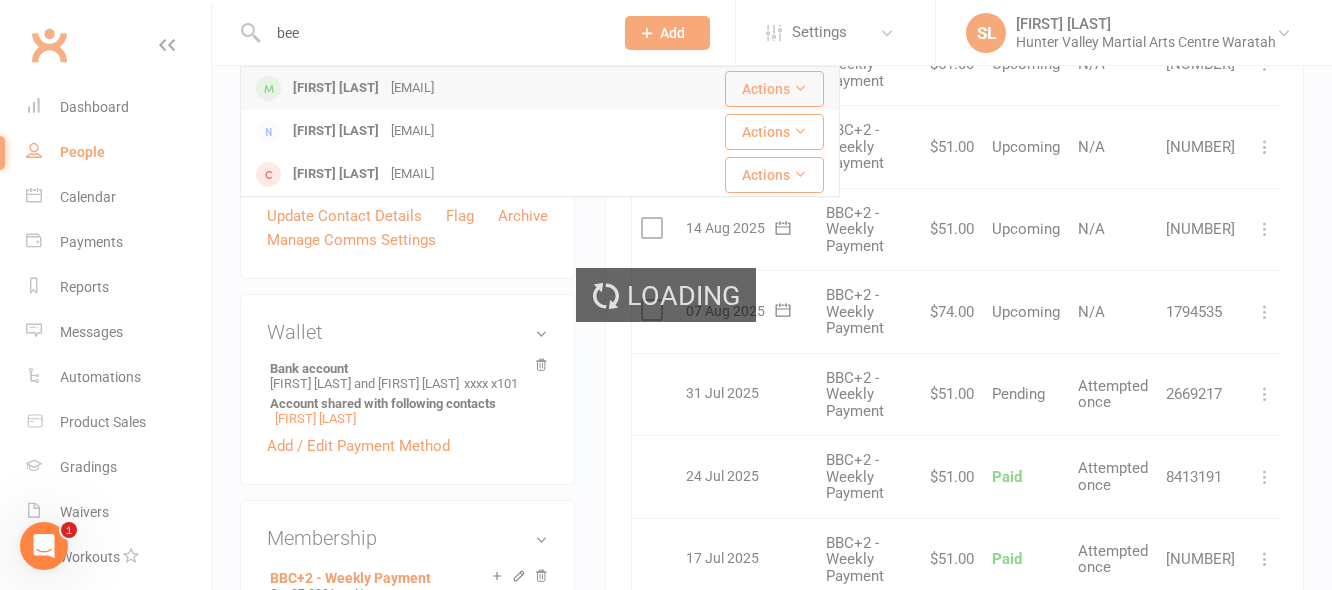 type 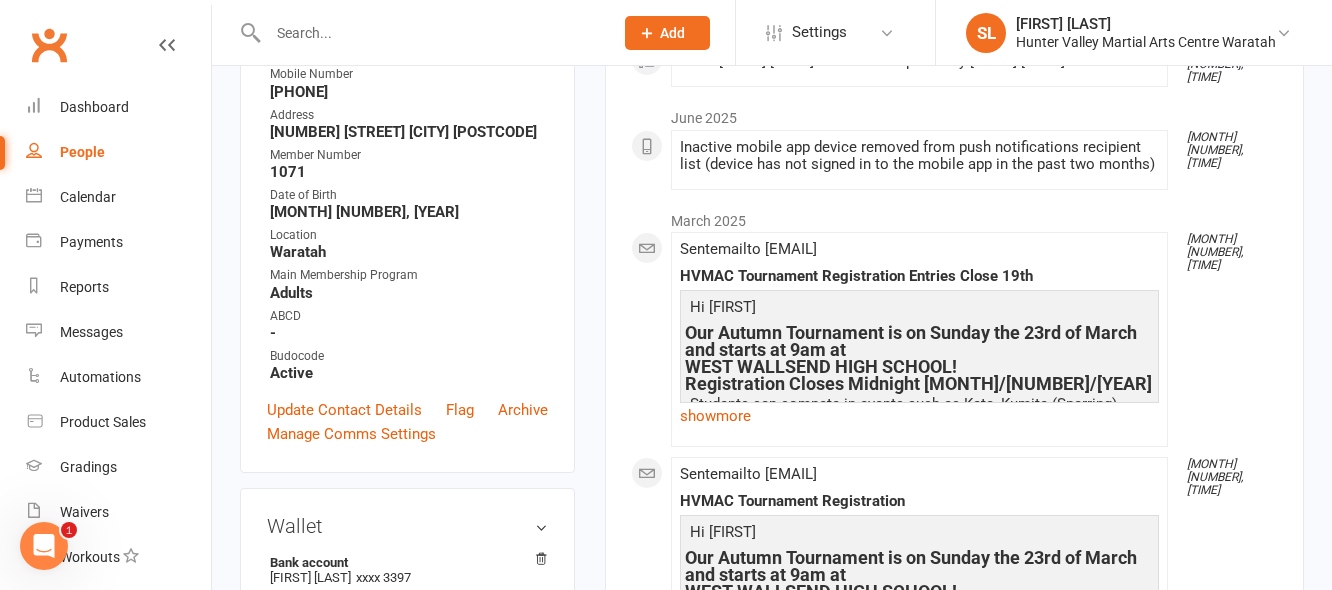 scroll, scrollTop: 400, scrollLeft: 0, axis: vertical 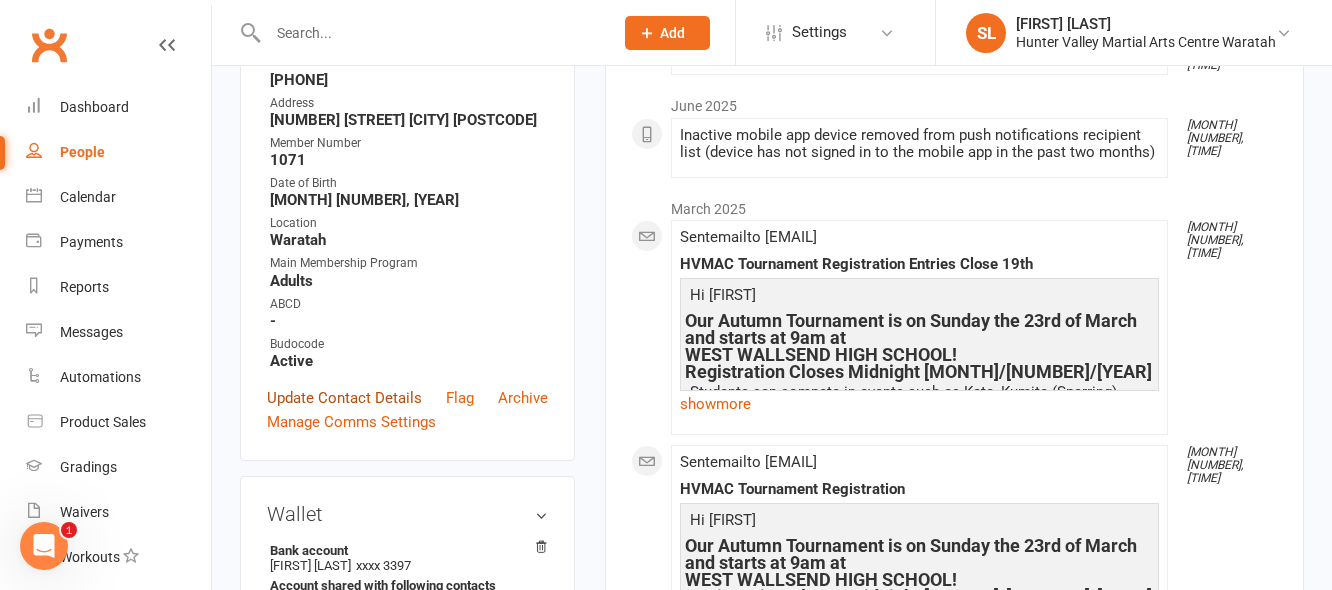 click on "Update Contact Details" at bounding box center (344, 398) 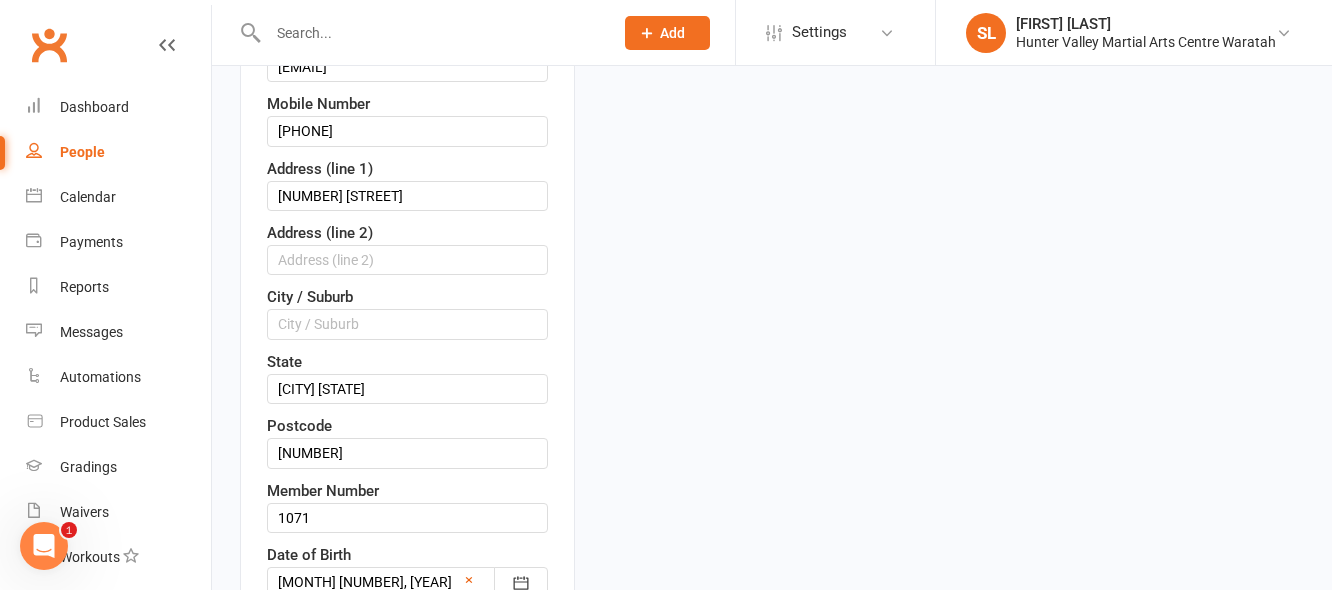 scroll, scrollTop: 494, scrollLeft: 0, axis: vertical 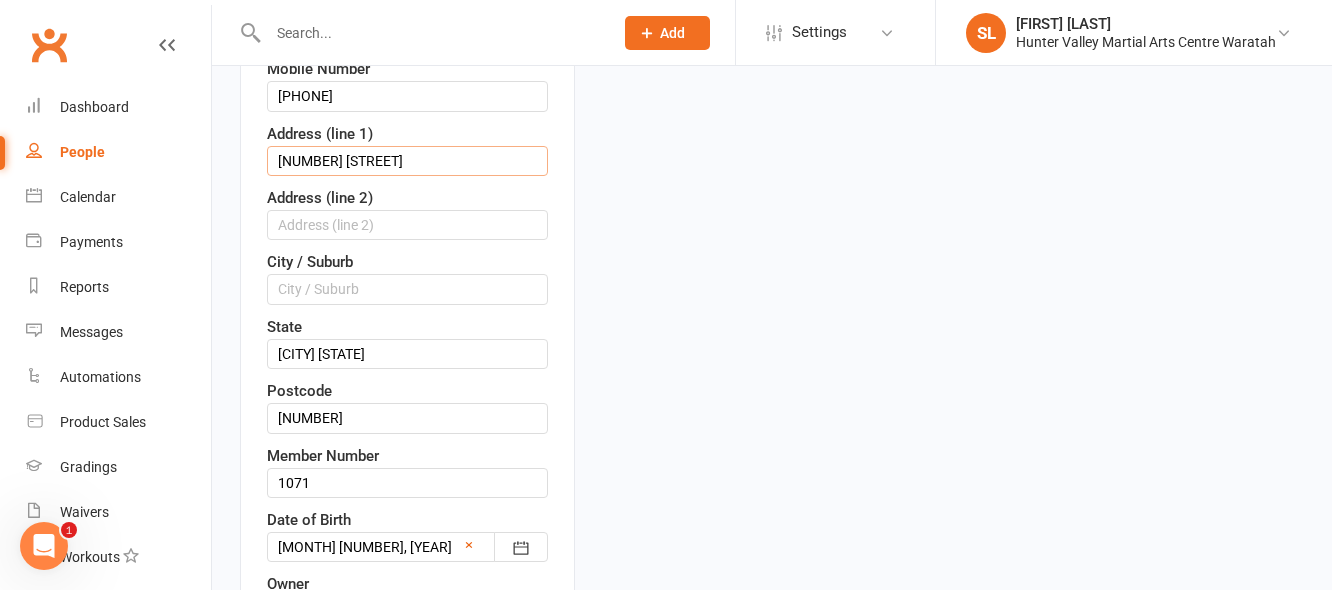 click on "6 Rosemont Avenue" at bounding box center [407, 161] 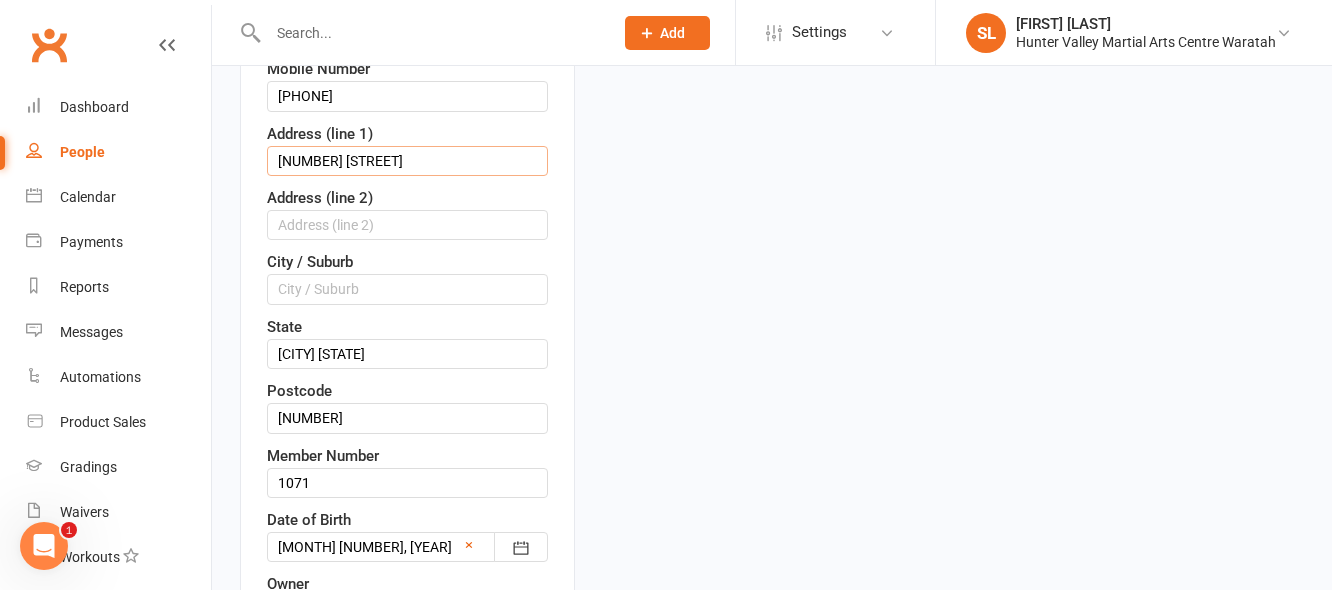 type on "13 Rex Avenue" 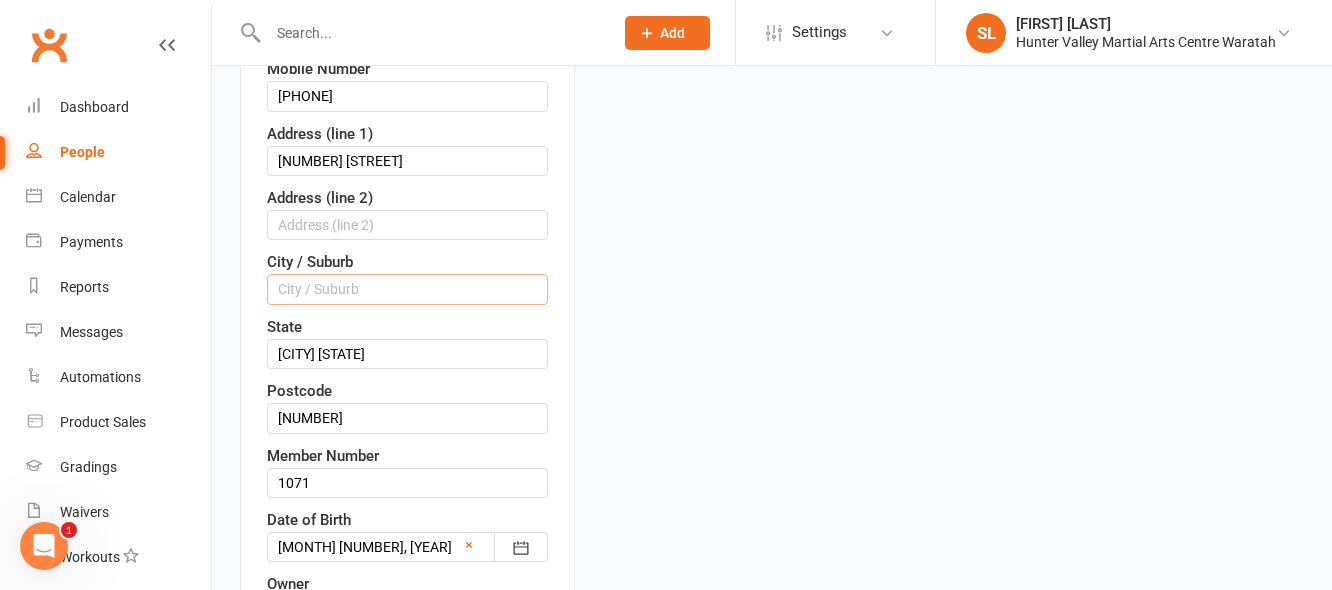 click at bounding box center [407, 289] 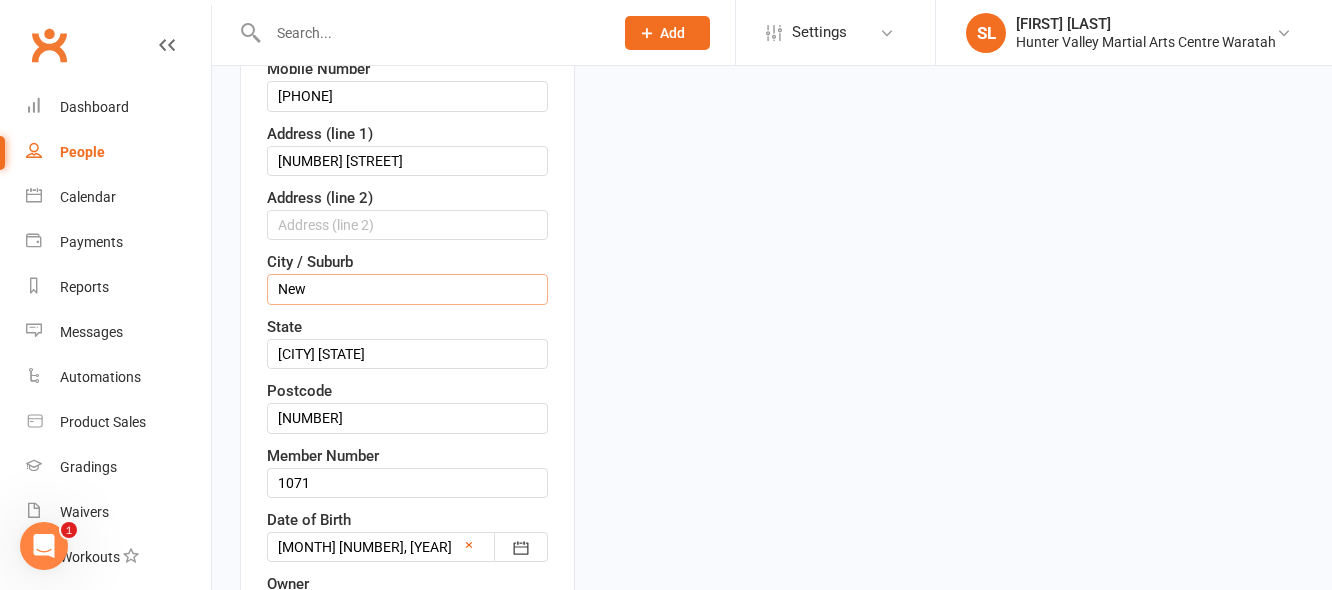 type on "New Lambton" 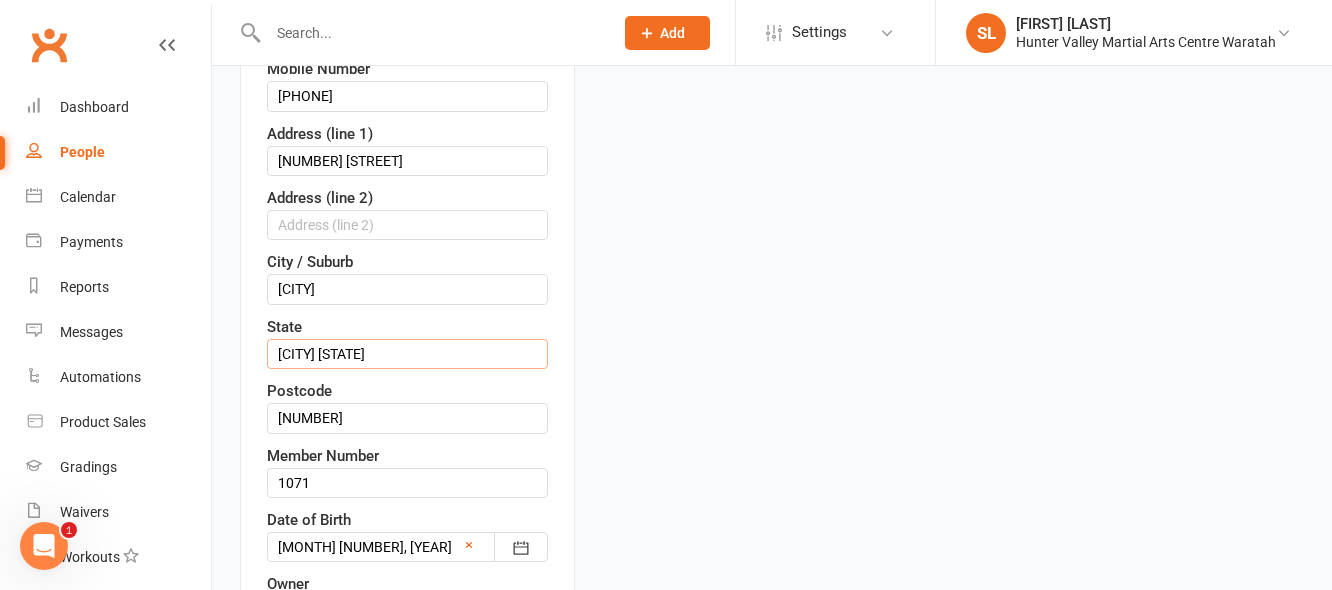 click on "Adamstown Heights" at bounding box center [407, 354] 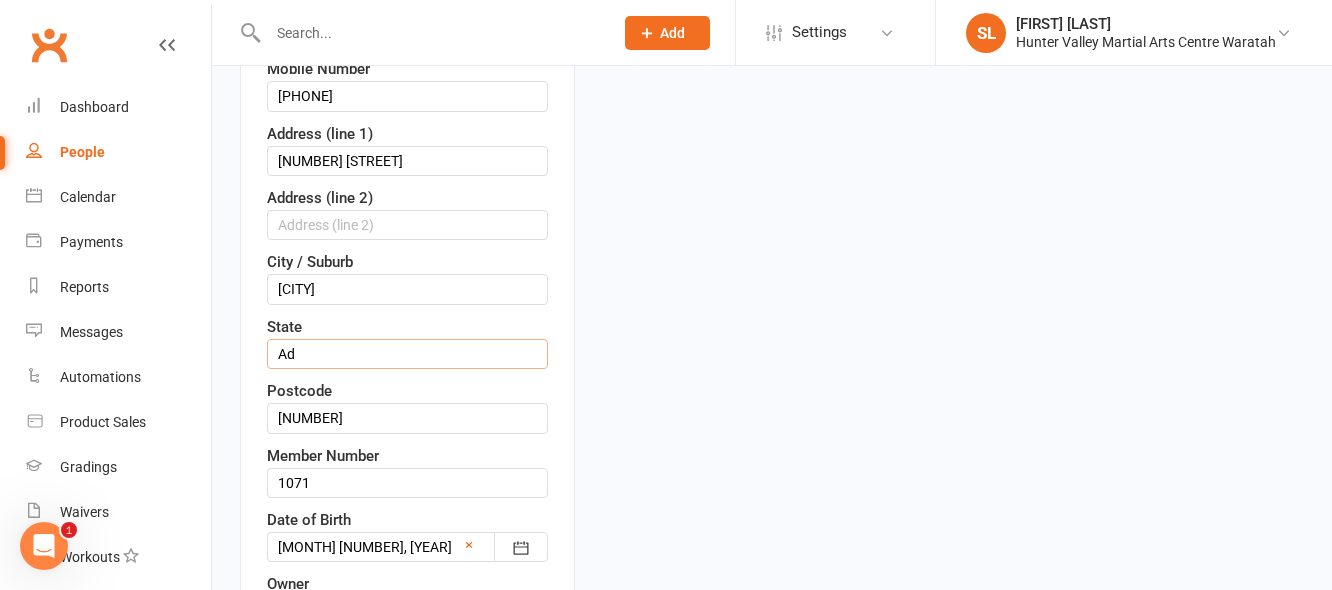 type on "A" 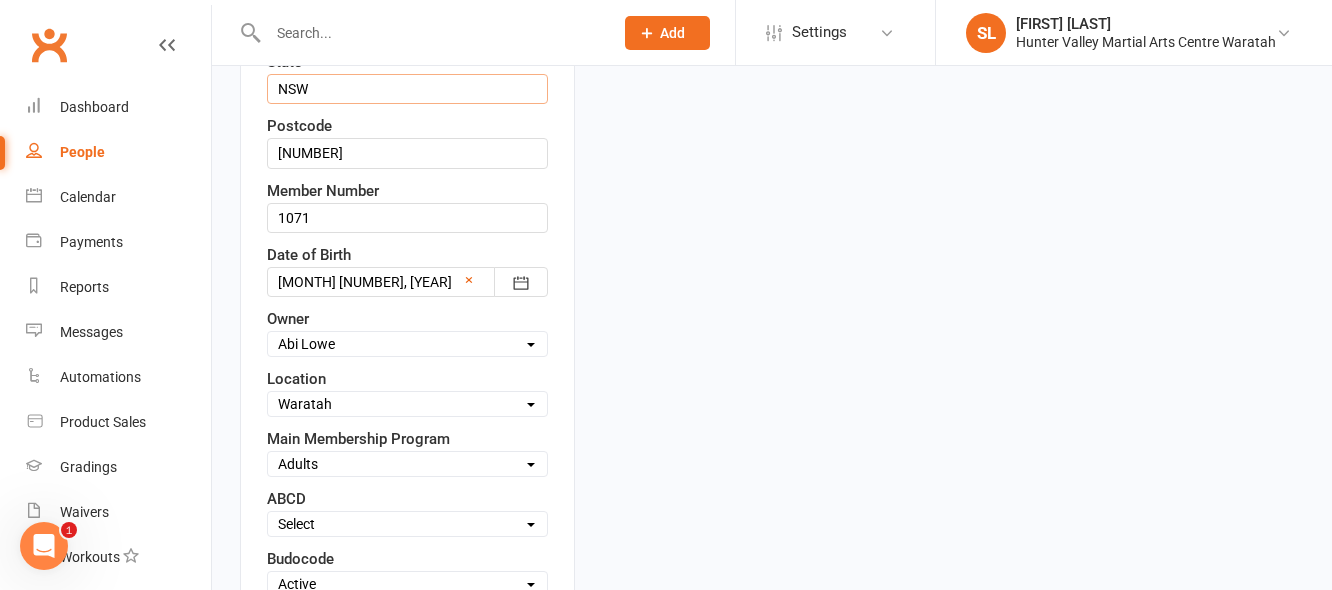 scroll, scrollTop: 794, scrollLeft: 0, axis: vertical 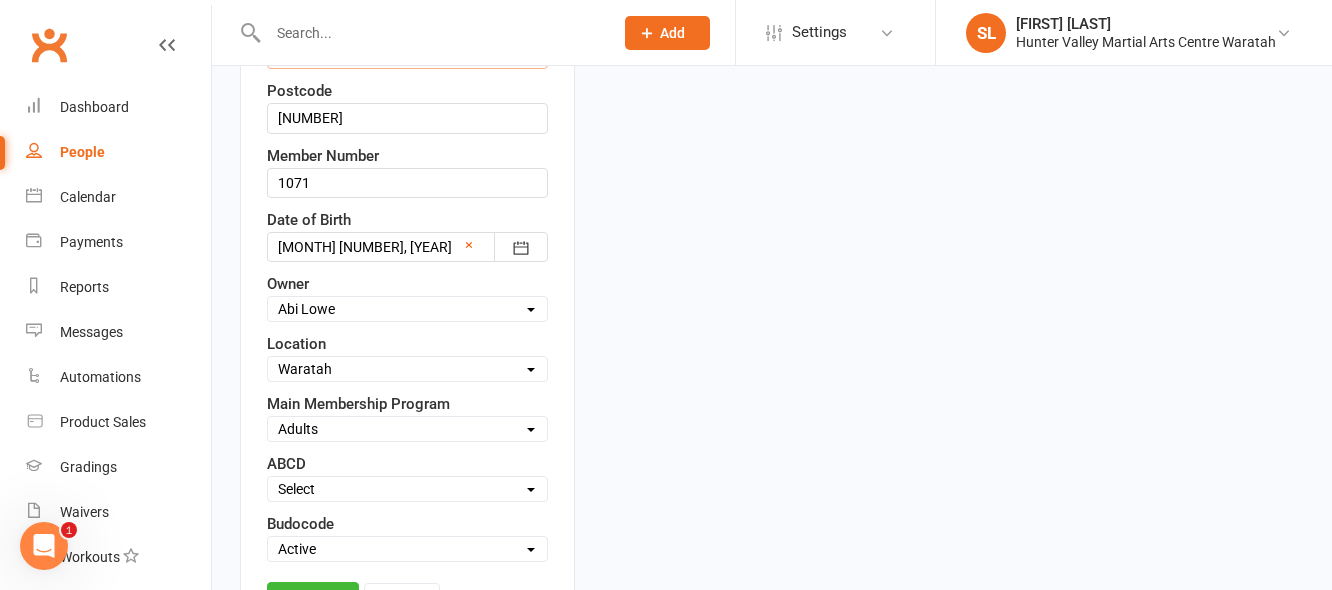 type on "NSW" 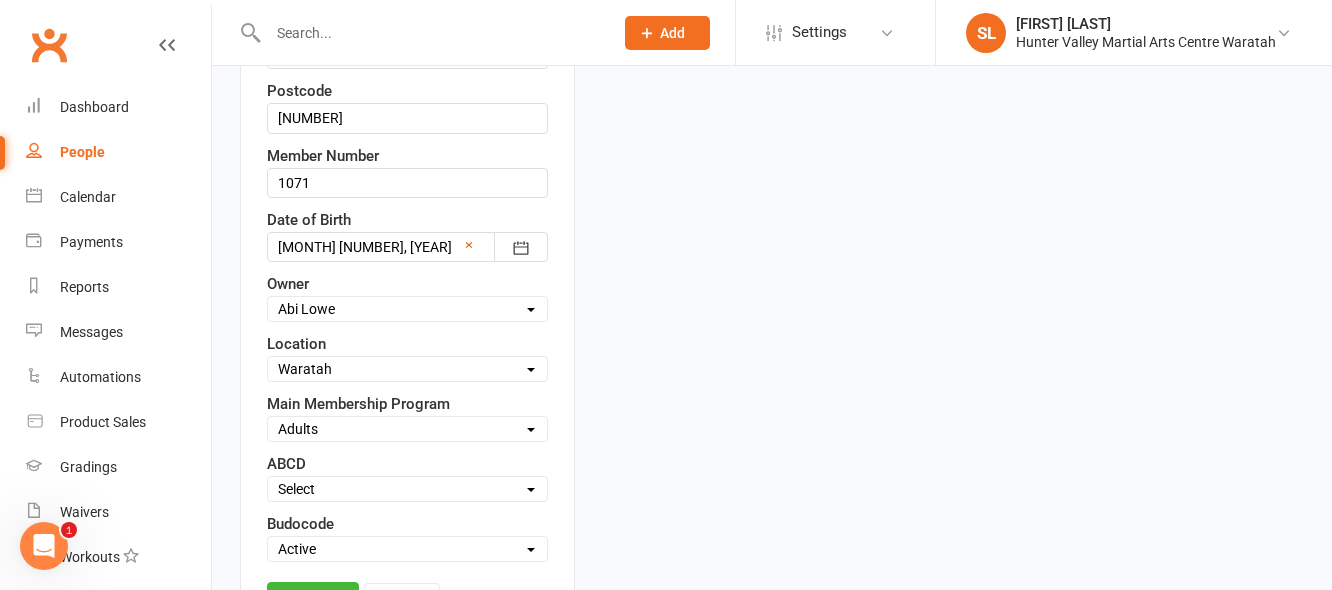 click on "Select Owner Shalene Lowe HVMAC Waratah Lesley Talbut Brian Hayes Anna Hayes Abi Lowe Mel Hayes HVMAC Warners Bay HVMAC Green Hills" at bounding box center (407, 309) 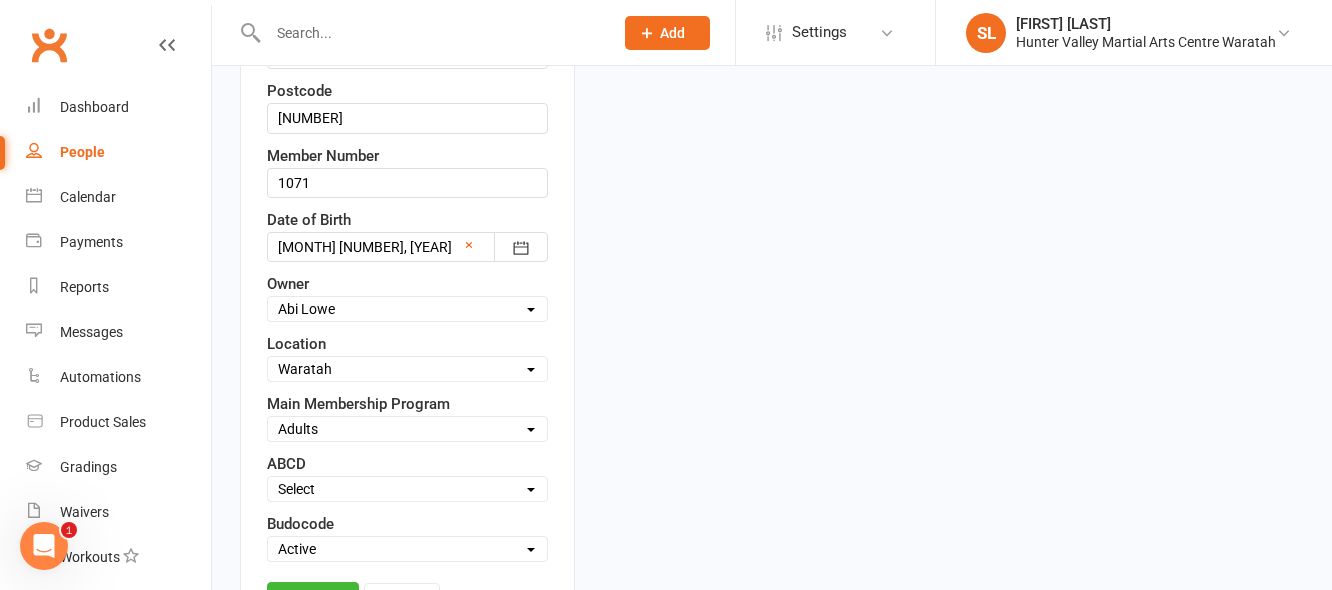 click on "upload photo Bee Curtis Activated 10 August, 2022 Added 10 August, 2022   Active member 36 years old  Contact information First Name  Bee
Last Name  Curtis
Email  Beecurtisclean@outlook.com
Mobile Number  0499709747
Address (line 1)  13 Rex Avenue
Address (line 2)
City / Suburb  New Lambton
State  NSW
Postcode  2289
Member Number  1071
Date of Birth  04 Nov 1988
1981 - 2000
1981
1982
1983
1984
1985
1986
1987
1988
1989
1990
1991
1992
1993
1994
1995
1996
1997
1998
1999
2000
×
Owner  Select Owner" at bounding box center [772, 732] 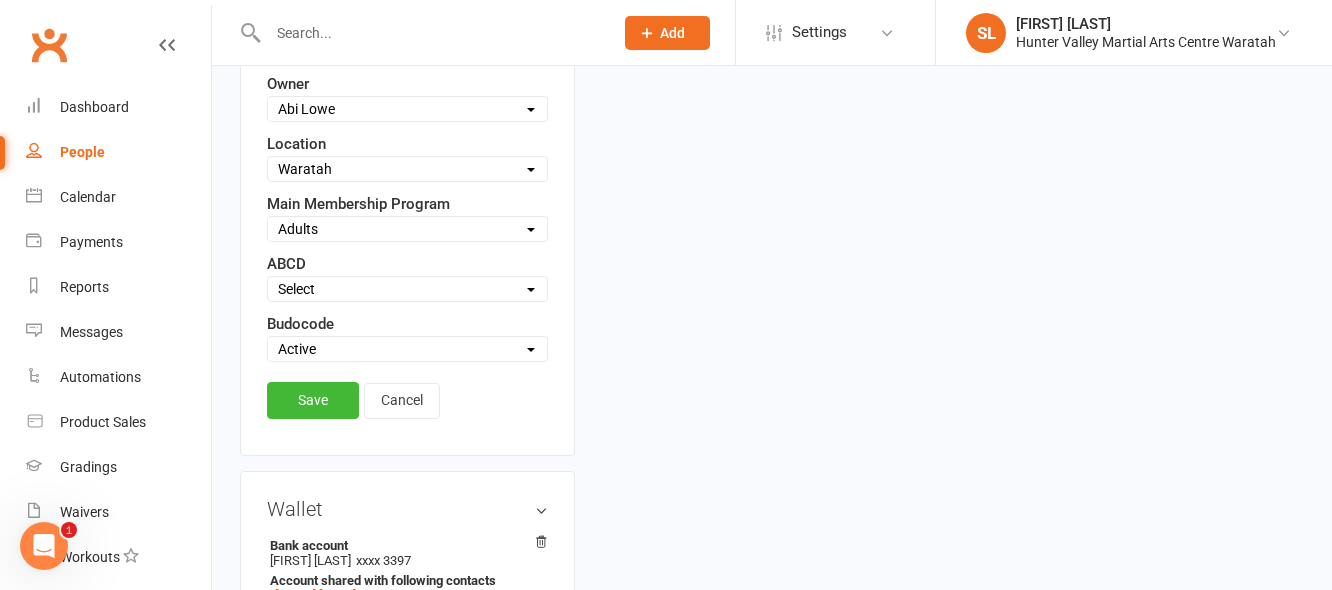 scroll, scrollTop: 1094, scrollLeft: 0, axis: vertical 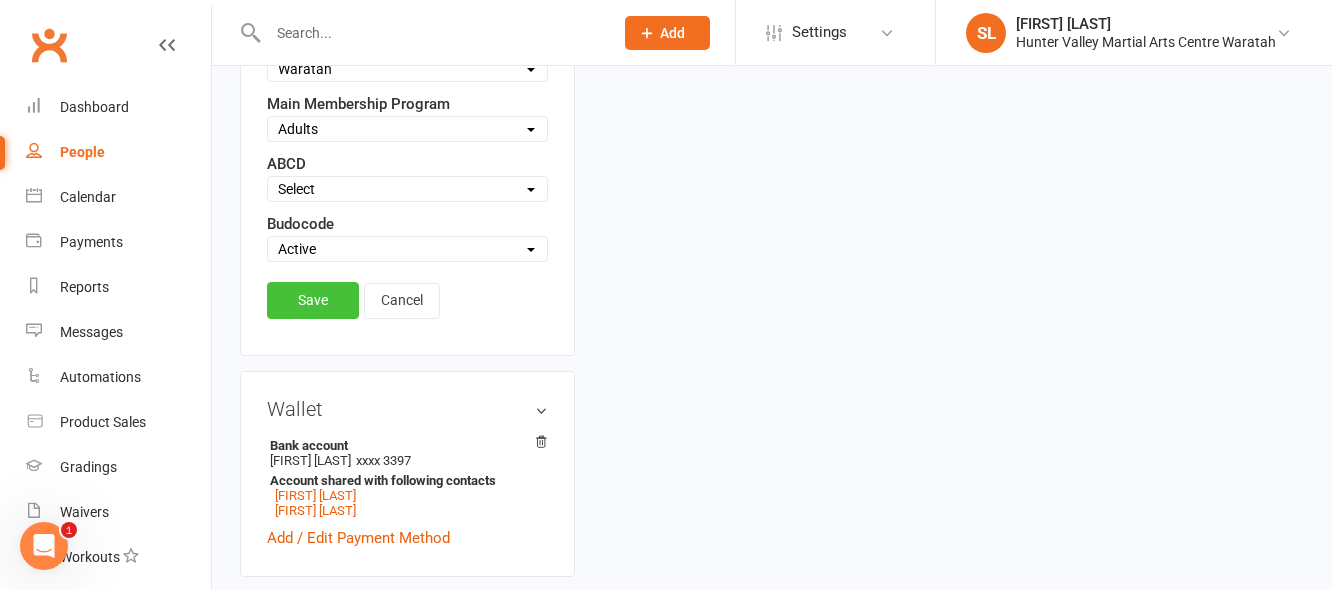 click on "Save" at bounding box center (313, 300) 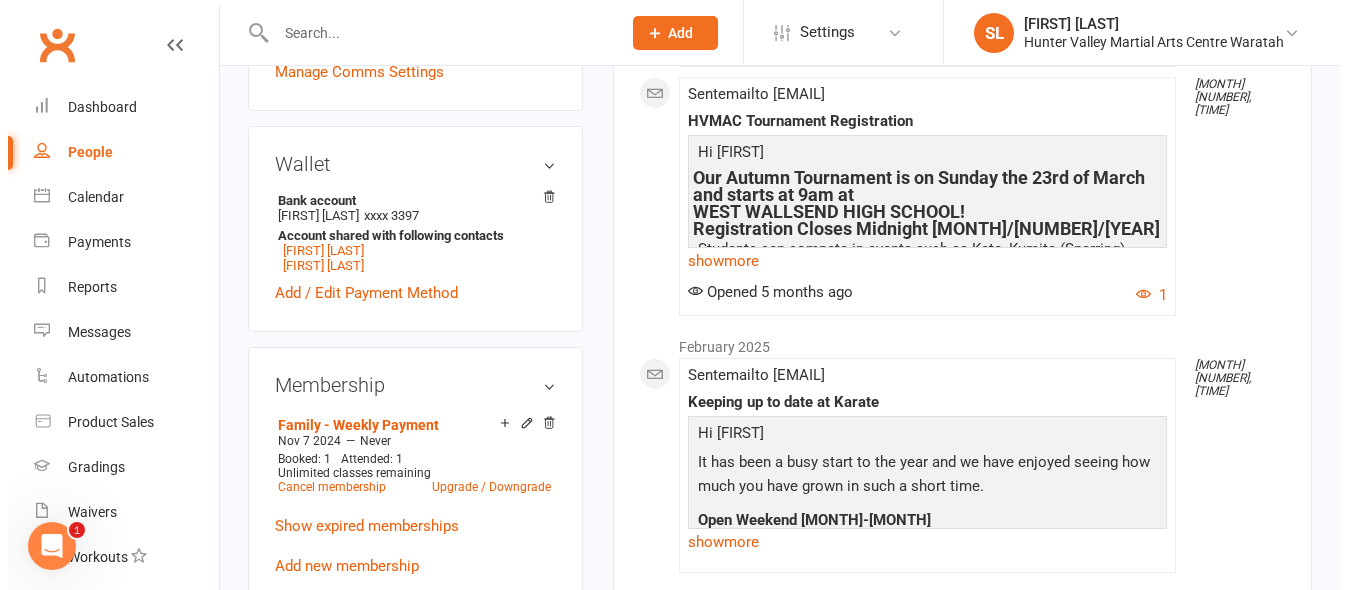 scroll, scrollTop: 800, scrollLeft: 0, axis: vertical 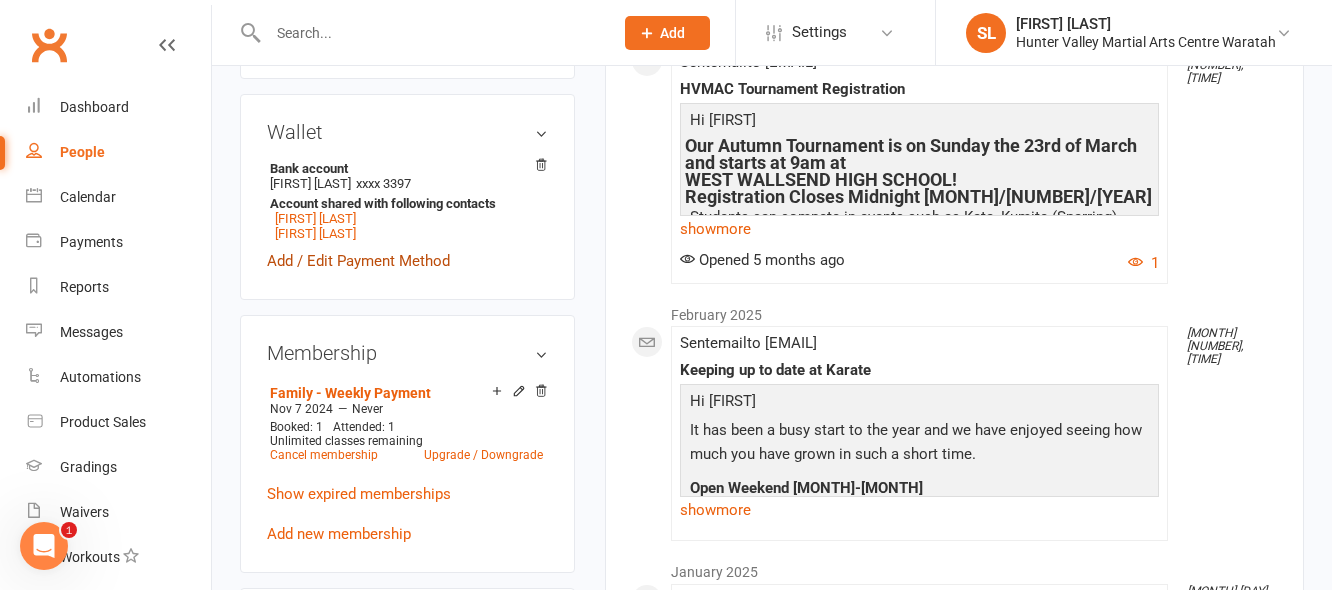 click on "Add / Edit Payment Method" at bounding box center [358, 261] 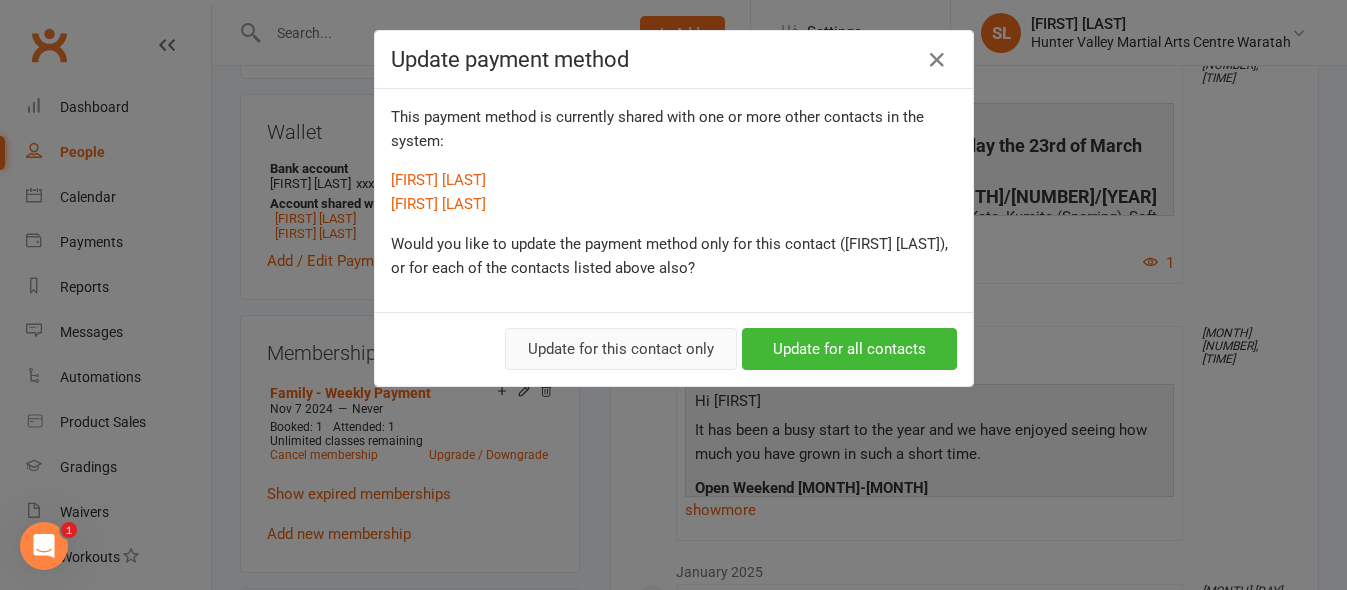 click on "Update for this contact only" at bounding box center (621, 349) 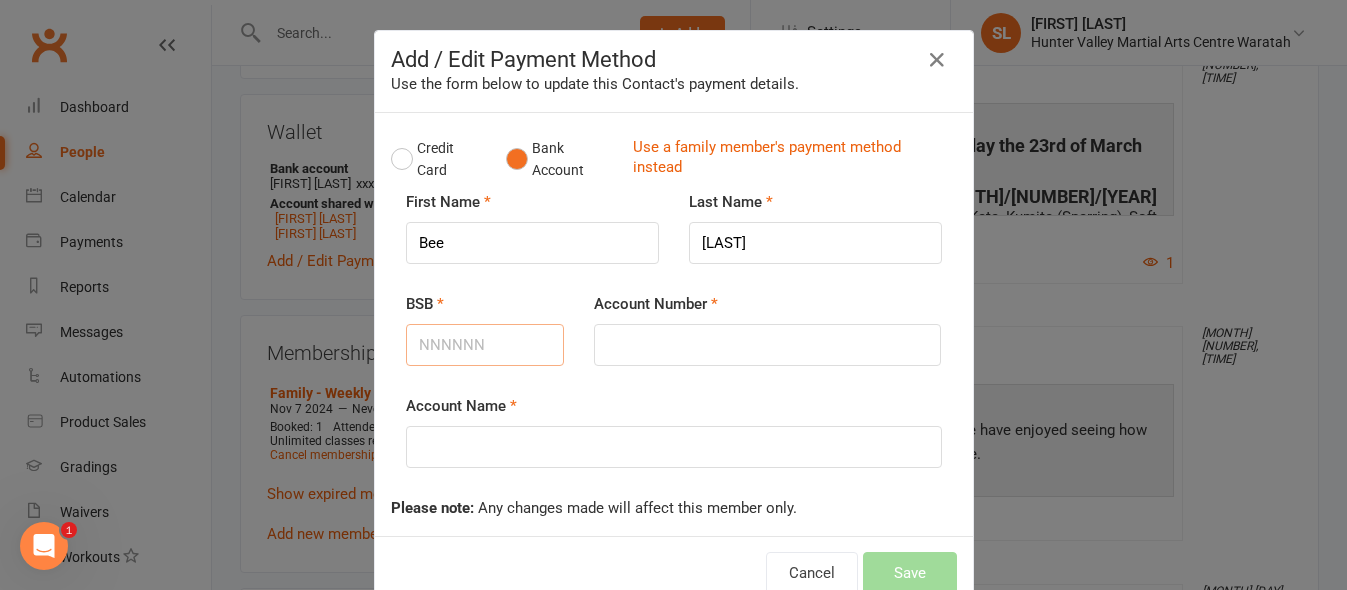 click on "BSB" at bounding box center [485, 345] 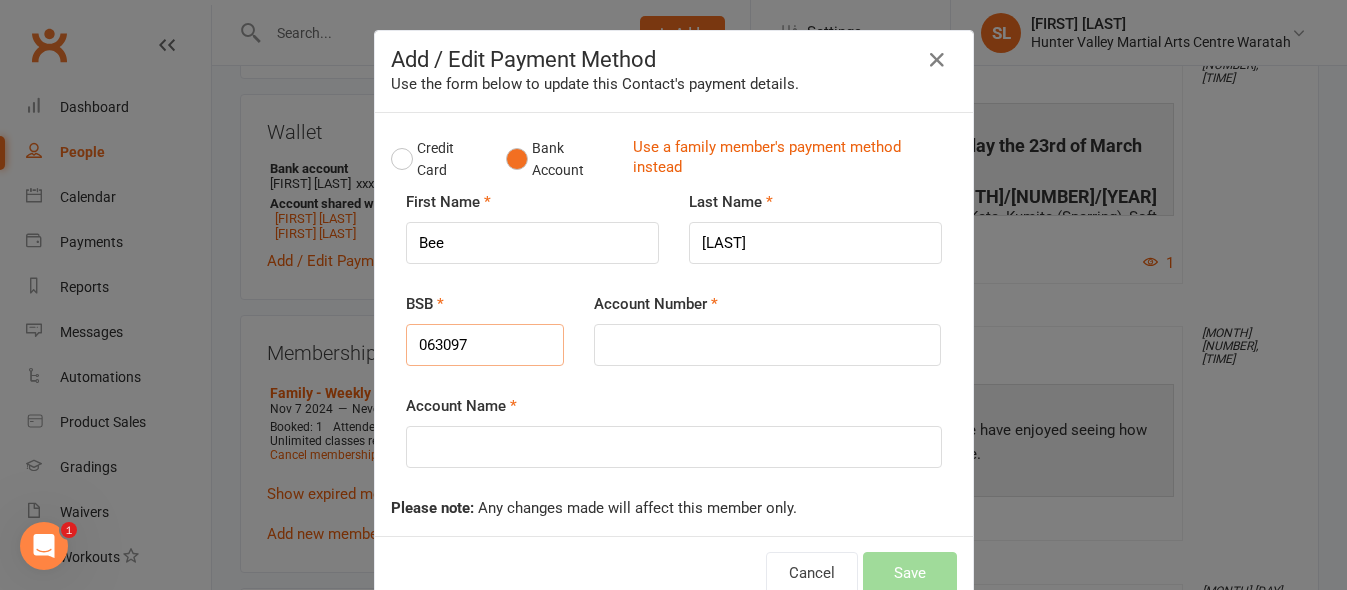 type on "063097" 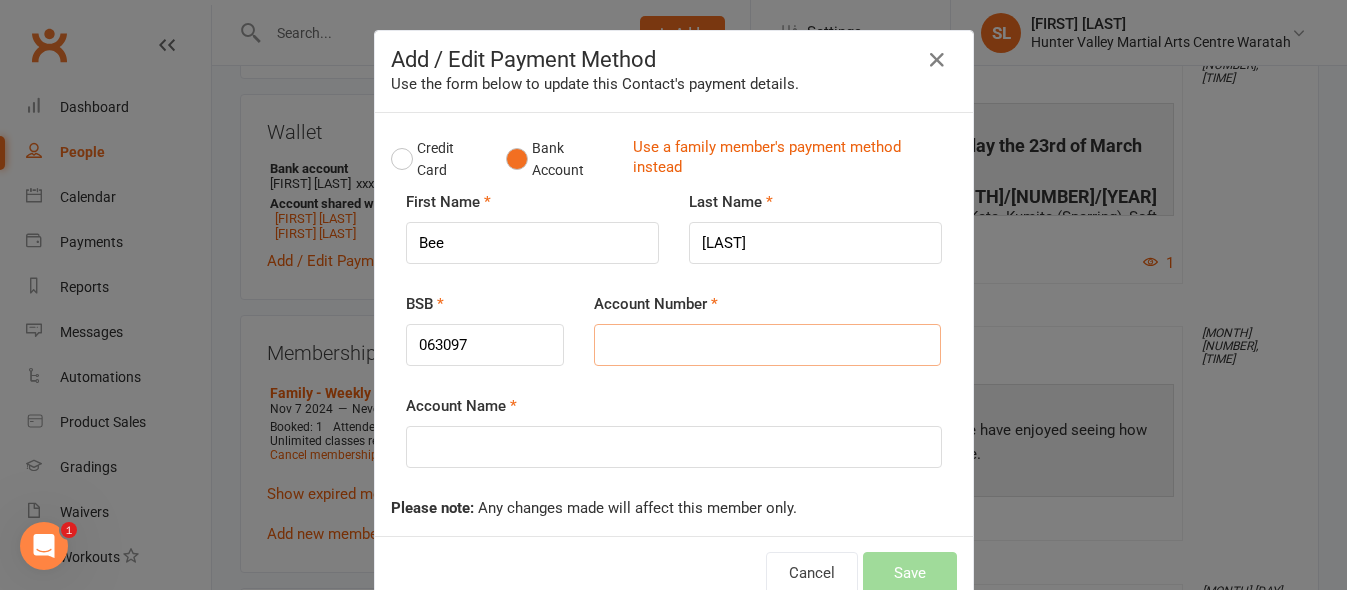 click on "Account Number" at bounding box center [767, 345] 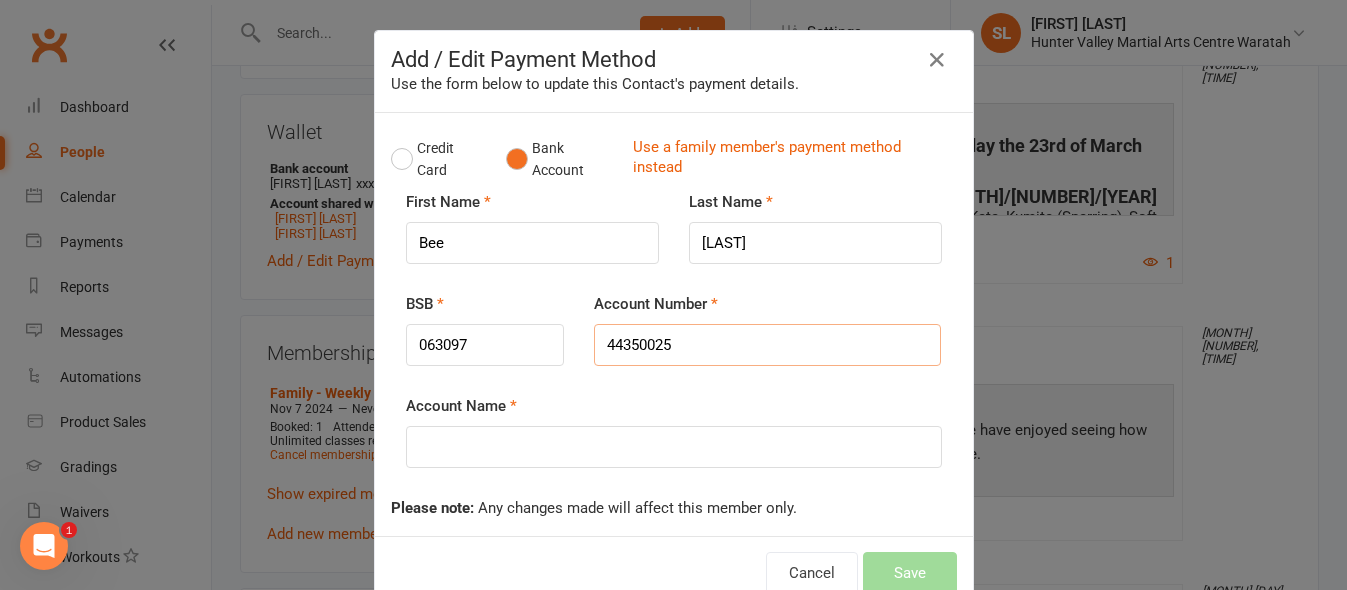 type on "44350025" 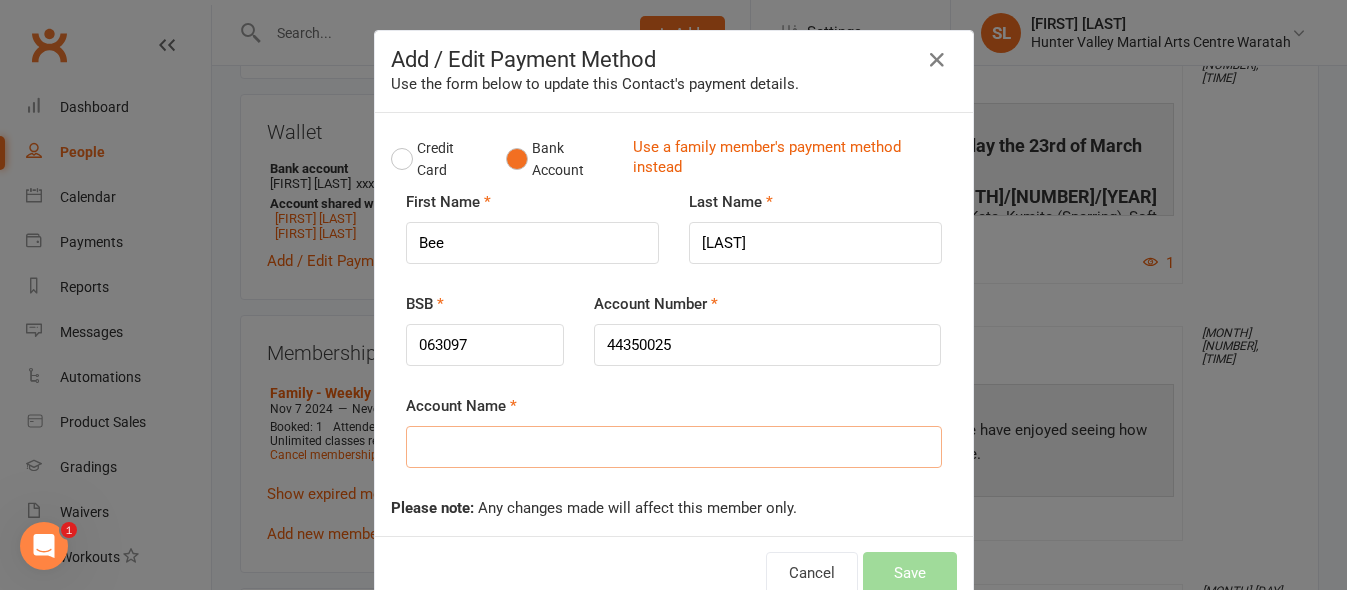 click on "Account Name" at bounding box center (674, 447) 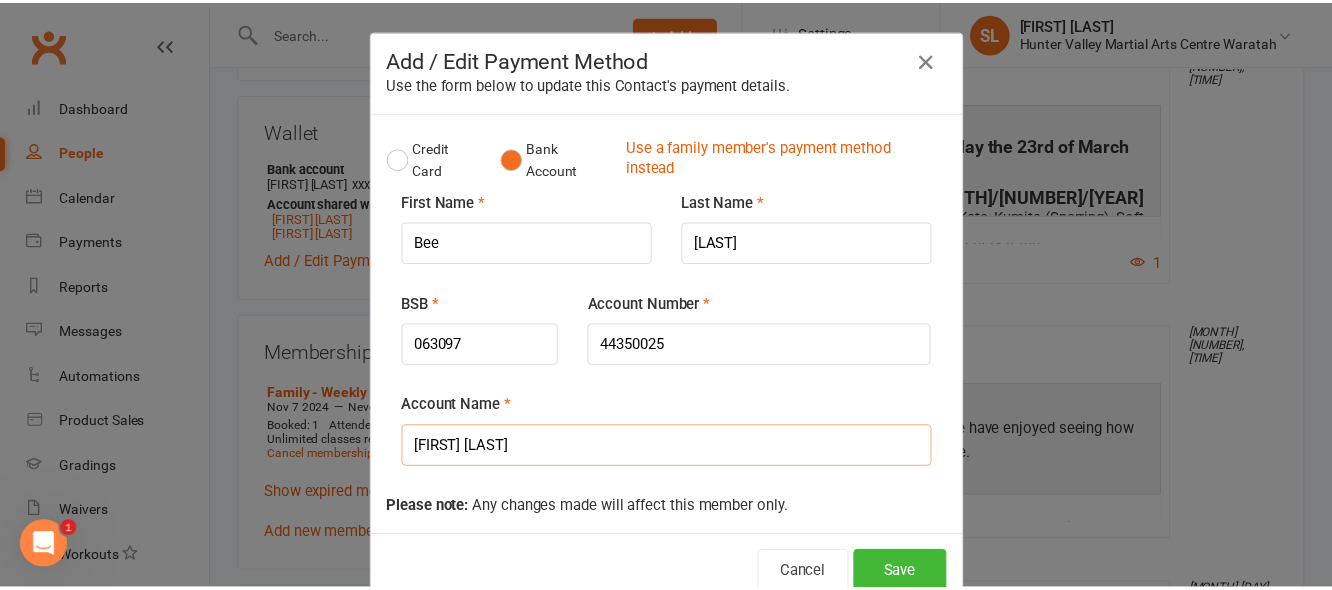 scroll, scrollTop: 51, scrollLeft: 0, axis: vertical 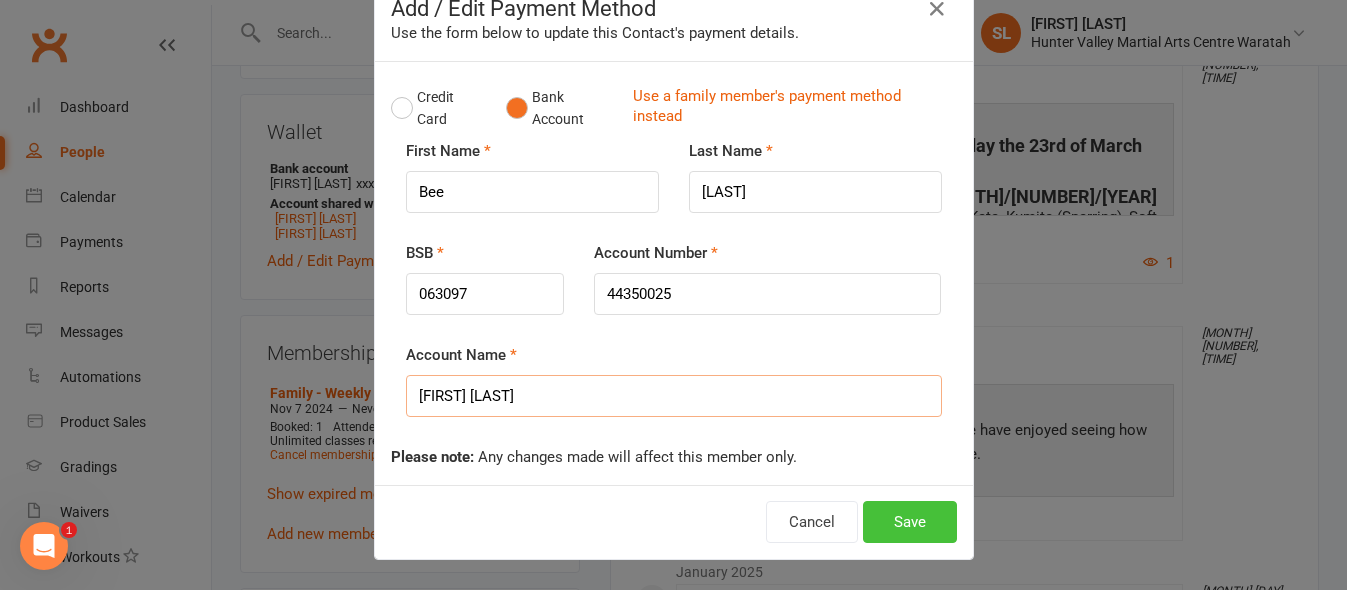 type on "Beria Curtis" 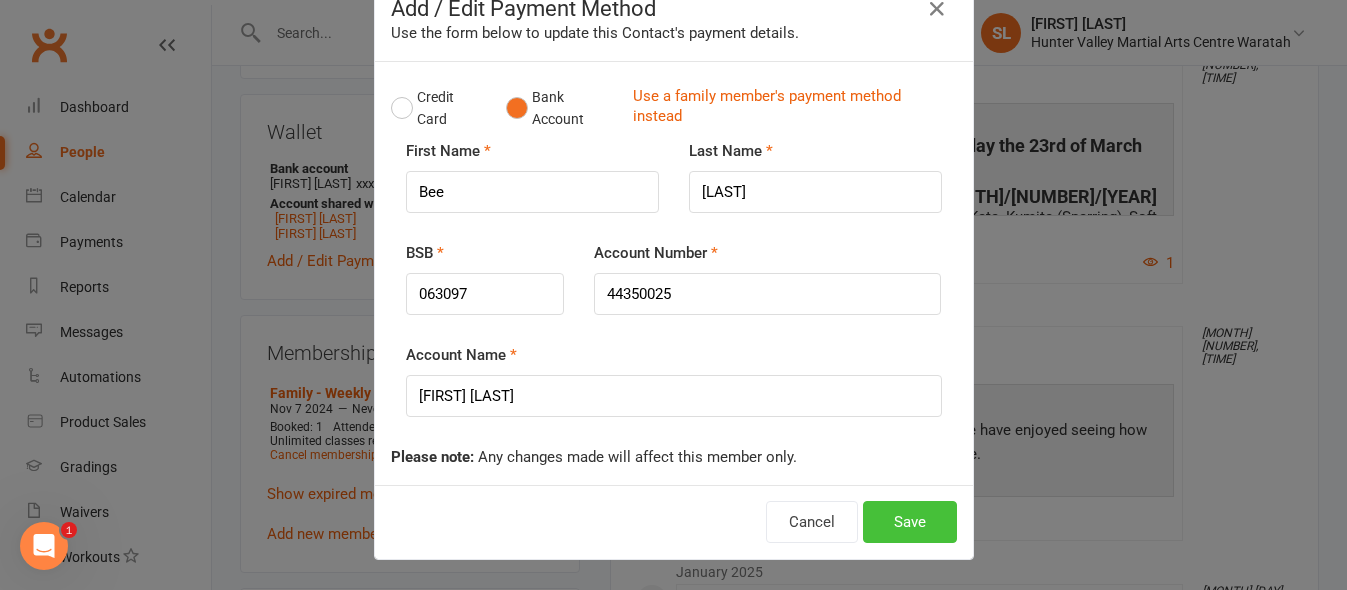 click on "Save" at bounding box center (910, 522) 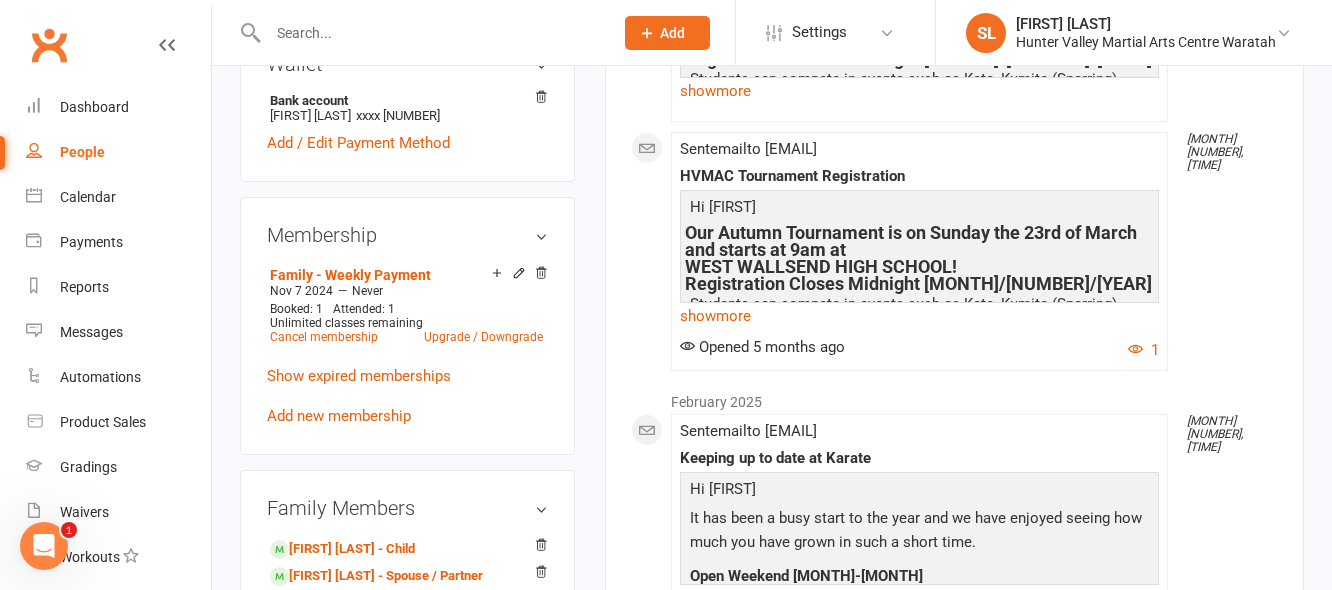 scroll, scrollTop: 900, scrollLeft: 0, axis: vertical 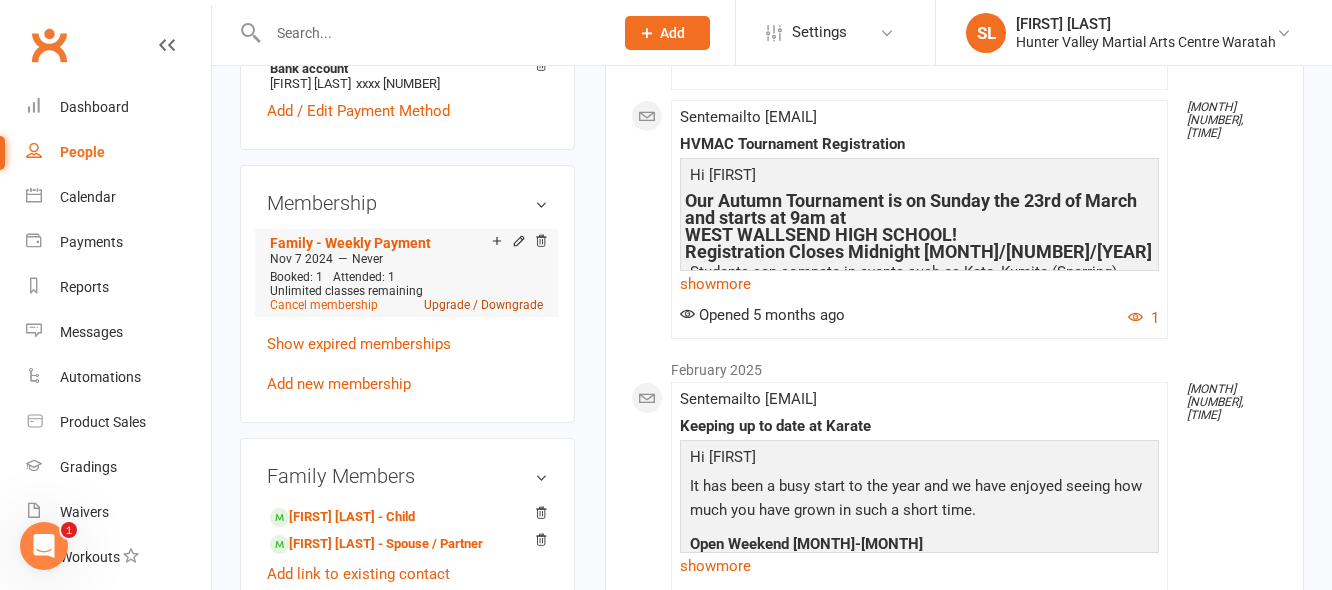 click on "Upgrade / Downgrade" at bounding box center [483, 305] 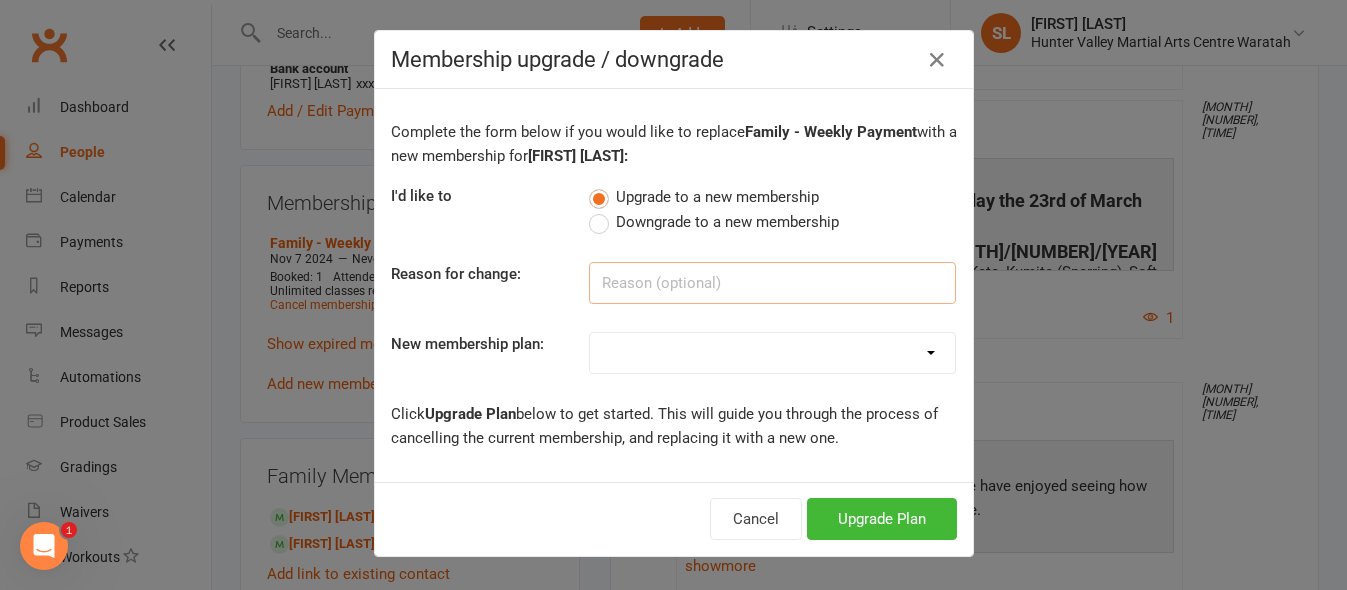 click at bounding box center [772, 283] 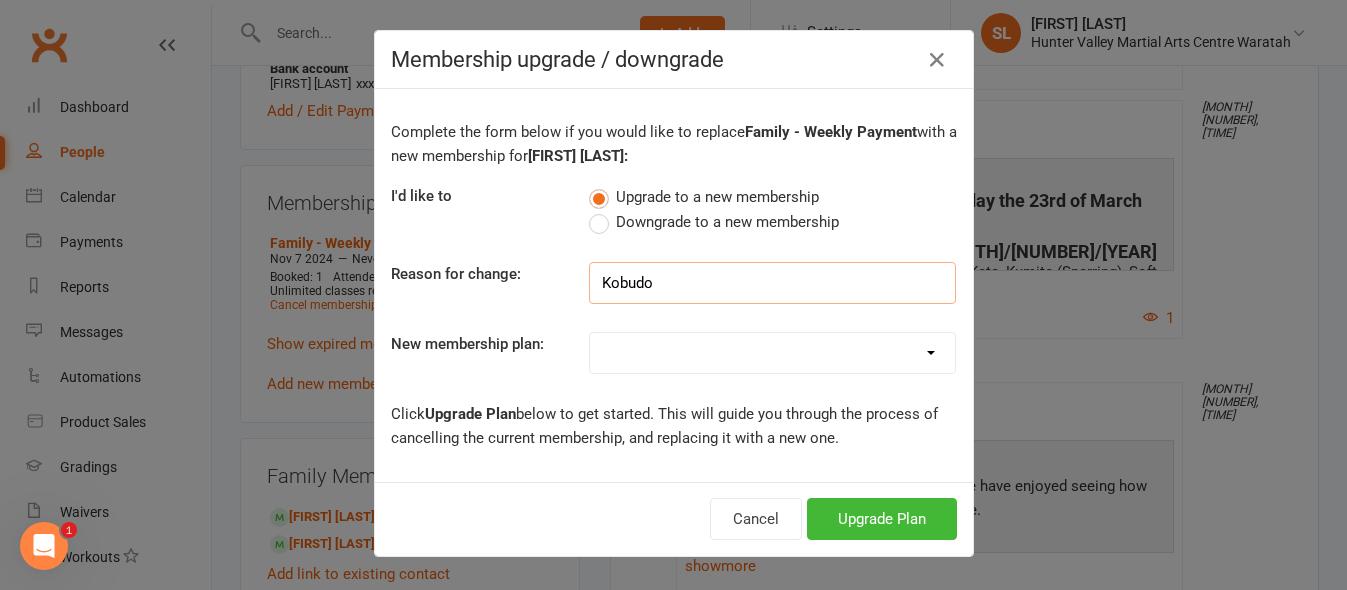 type on "Kobudo" 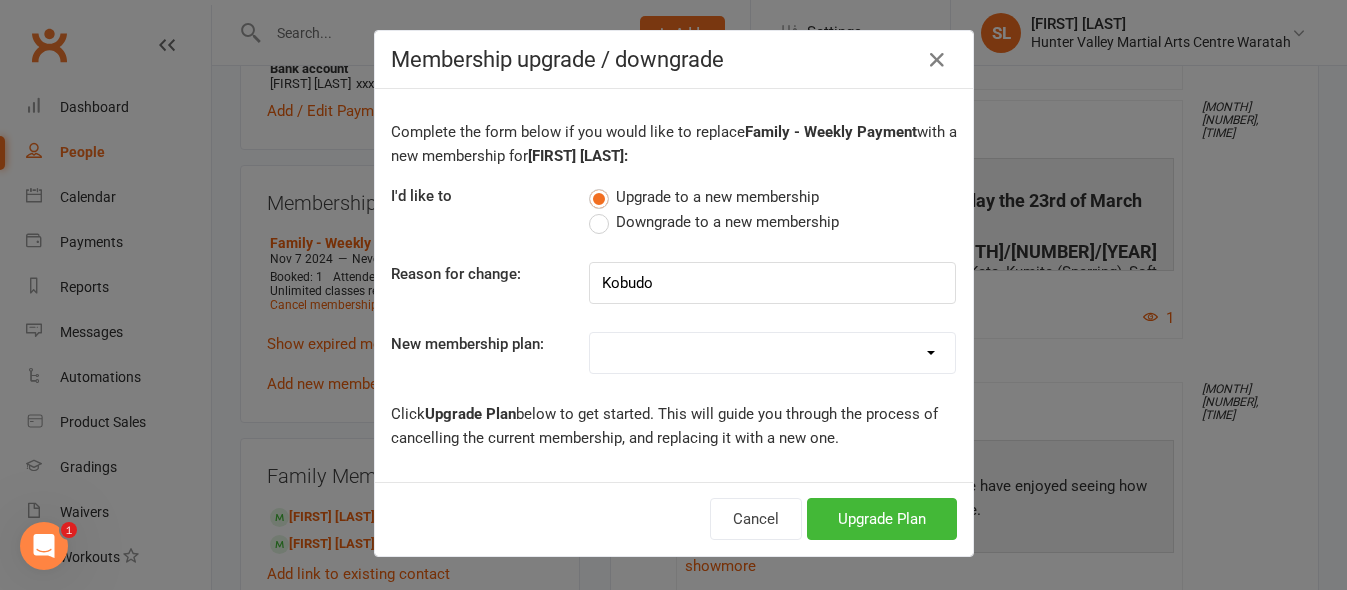 click on "OAW Kindymites/Minimites - Weekly Payment OAW Kindymites/Minimites - Fortnightly Payment Basic Kindymites/Minimites  - Weekly Payment Basic Kindymites/Minimites - Fortnightly Payment BBC Kindymites/Minimites - Fortnightly Payment Basic  -  Weekly Payment Basic Fortnightly Payment Family -  Weekly Payment Family -  Fortnightly Payment BBC (OLD unlimited classes)  -  Weekly Payment BBC (OLD unlimited classes)  -  Fortnightly Payment BBC+1  -  Weekly Payment BBC+1  -  Fortnightly Payment BBC+2  -  Weekly Payment Black Belt Weekly Payment Black Belt Fortnightly Payment BBC Kindymites/Minimites - Weekly Payment BBC - Weekly Payment BBC+2 - Fortnightly Payment BBC - Fortnightly Payment PIF - Existing Member 6 Months Guest/Visitor Membership - Only for current members from other HVMAC centres TEMPORARY Kindymites/Minimites TEMPORARY MEMBERSHIP DM/DR/AD" at bounding box center (772, 353) 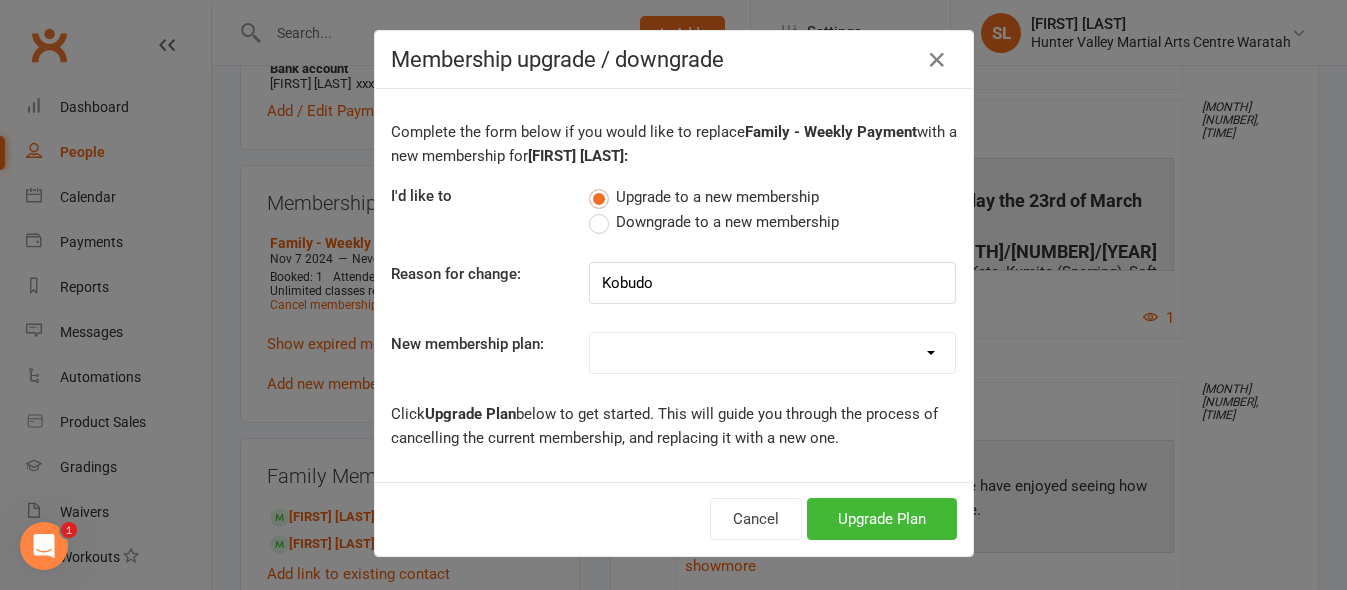 select on "12" 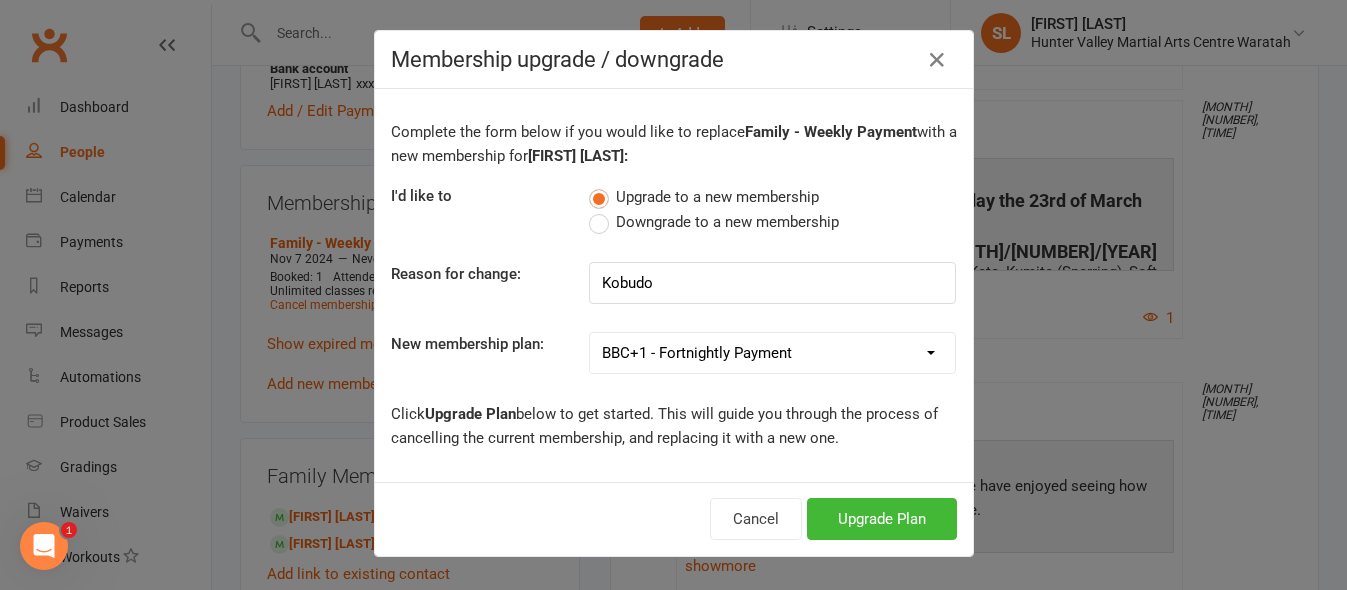 click on "OAW Kindymites/Minimites - Weekly Payment OAW Kindymites/Minimites - Fortnightly Payment Basic Kindymites/Minimites  - Weekly Payment Basic Kindymites/Minimites - Fortnightly Payment BBC Kindymites/Minimites - Fortnightly Payment Basic  -  Weekly Payment Basic Fortnightly Payment Family -  Weekly Payment Family -  Fortnightly Payment BBC (OLD unlimited classes)  -  Weekly Payment BBC (OLD unlimited classes)  -  Fortnightly Payment BBC+1  -  Weekly Payment BBC+1  -  Fortnightly Payment BBC+2  -  Weekly Payment Black Belt Weekly Payment Black Belt Fortnightly Payment BBC Kindymites/Minimites - Weekly Payment BBC - Weekly Payment BBC+2 - Fortnightly Payment BBC - Fortnightly Payment PIF - Existing Member 6 Months Guest/Visitor Membership - Only for current members from other HVMAC centres TEMPORARY Kindymites/Minimites TEMPORARY MEMBERSHIP DM/DR/AD" at bounding box center [772, 353] 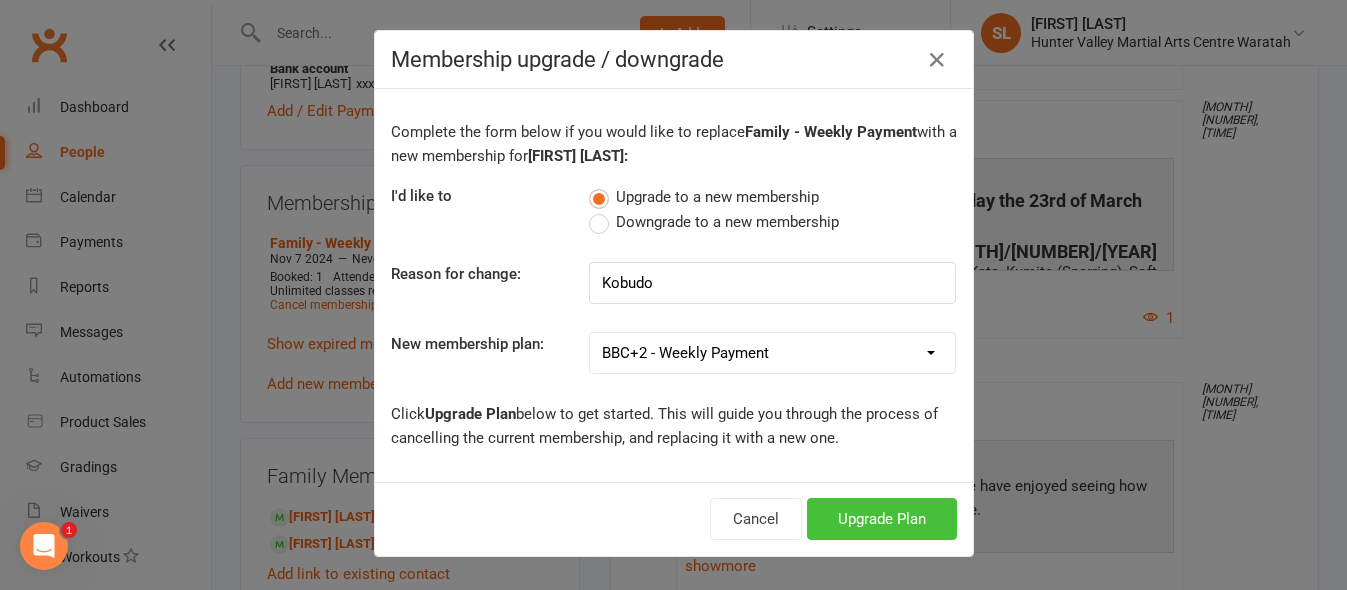 click on "Upgrade Plan" at bounding box center (882, 519) 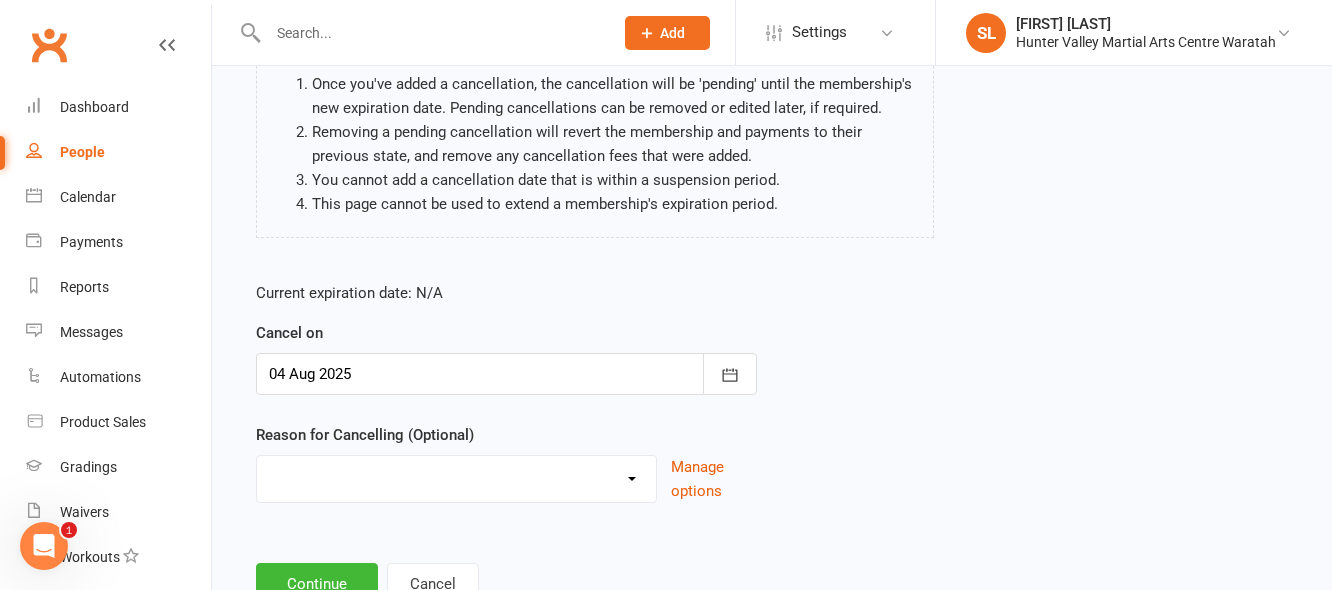 scroll, scrollTop: 200, scrollLeft: 0, axis: vertical 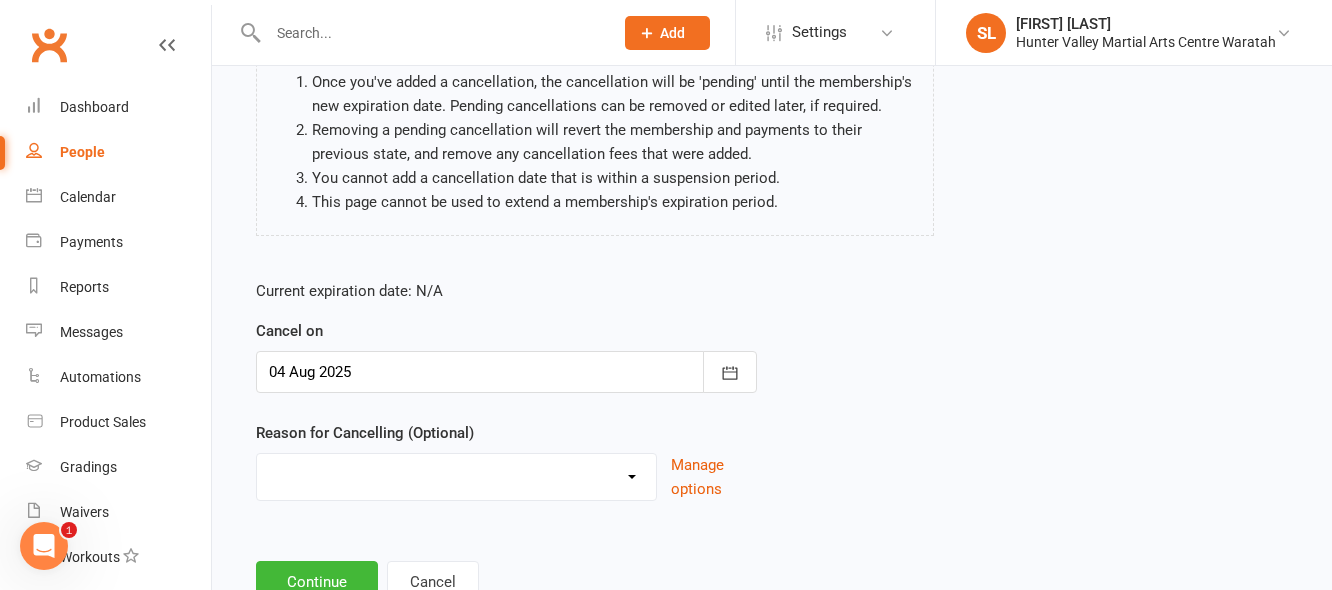 click on "Changed Sport Changing Dojo Downgrade Family committments Holiday Injury Lost Interest Medical moving Not paying Fees Too Young Transfer Upgrade Upgraded Other reason" at bounding box center (456, 474) 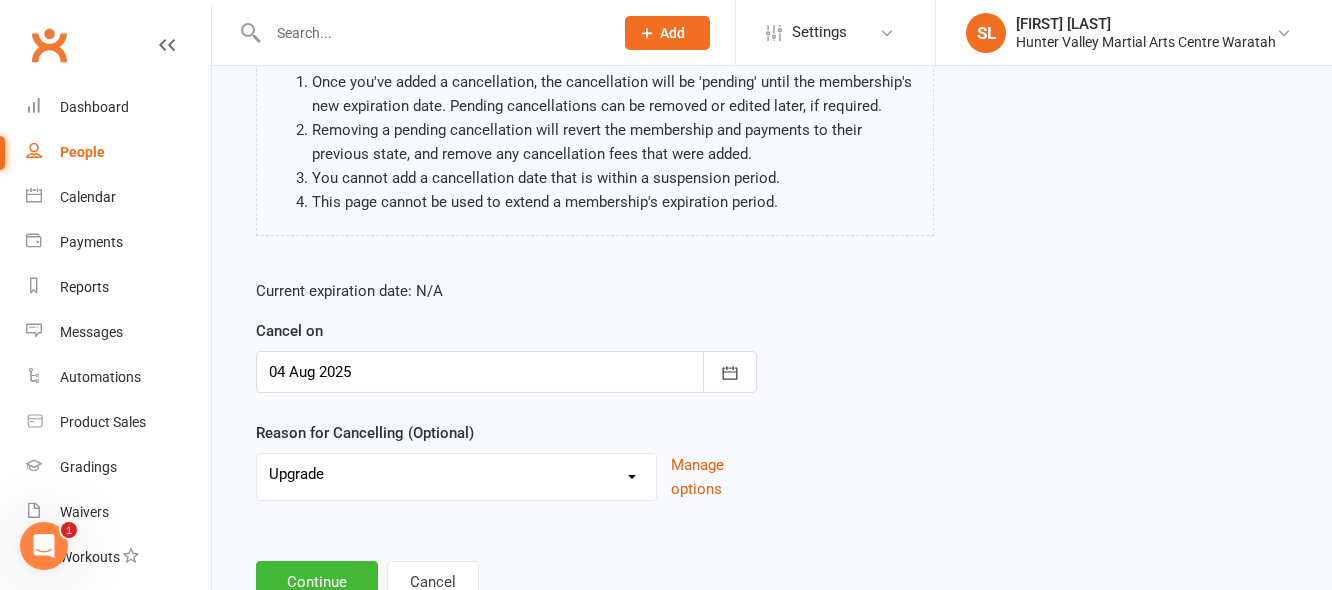 click on "Changed Sport Changing Dojo Downgrade Family committments Holiday Injury Lost Interest Medical moving Not paying Fees Too Young Transfer Upgrade Upgraded Other reason" at bounding box center [456, 474] 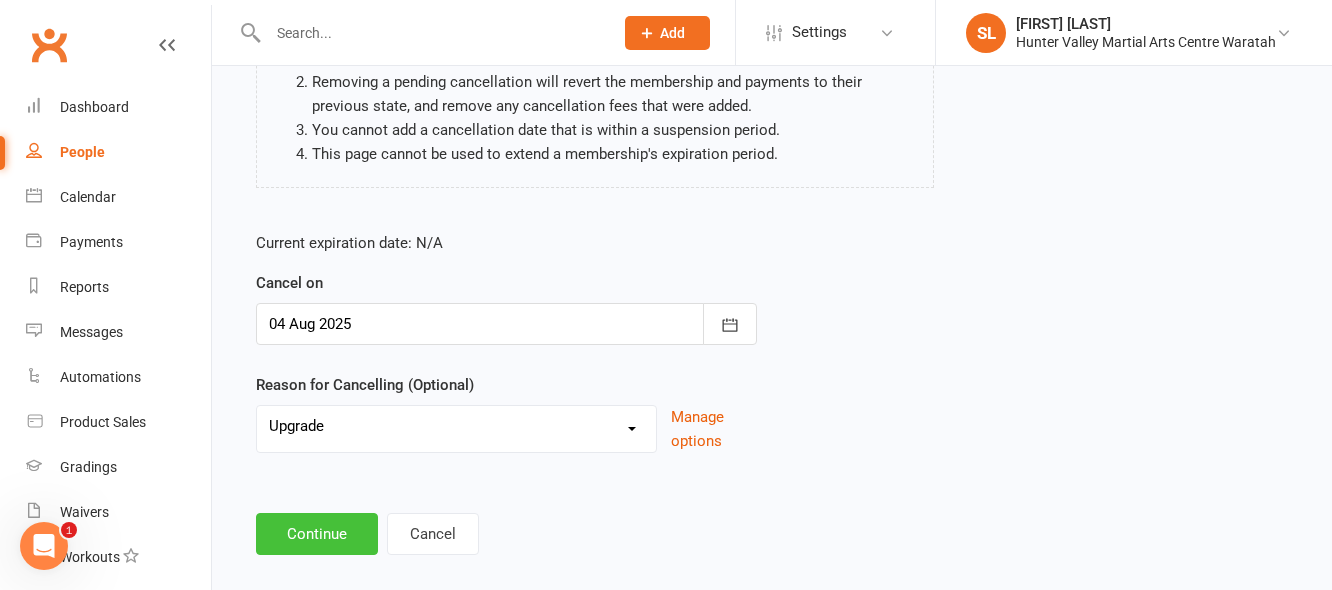 scroll, scrollTop: 274, scrollLeft: 0, axis: vertical 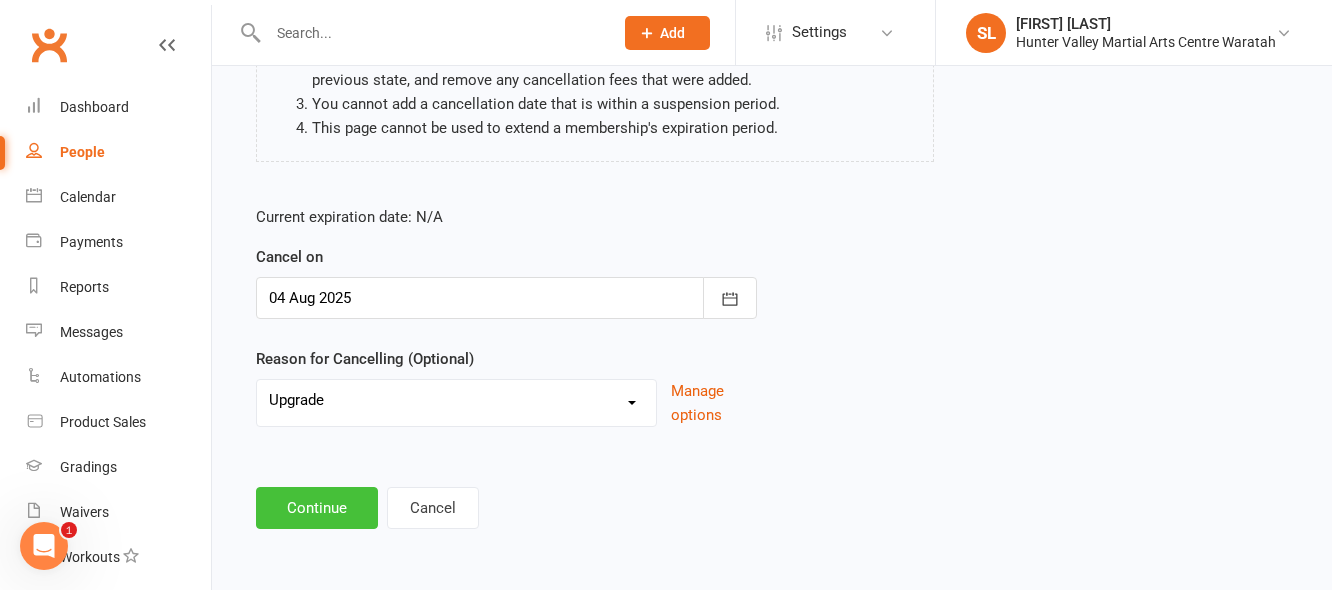 click on "Continue" at bounding box center (317, 508) 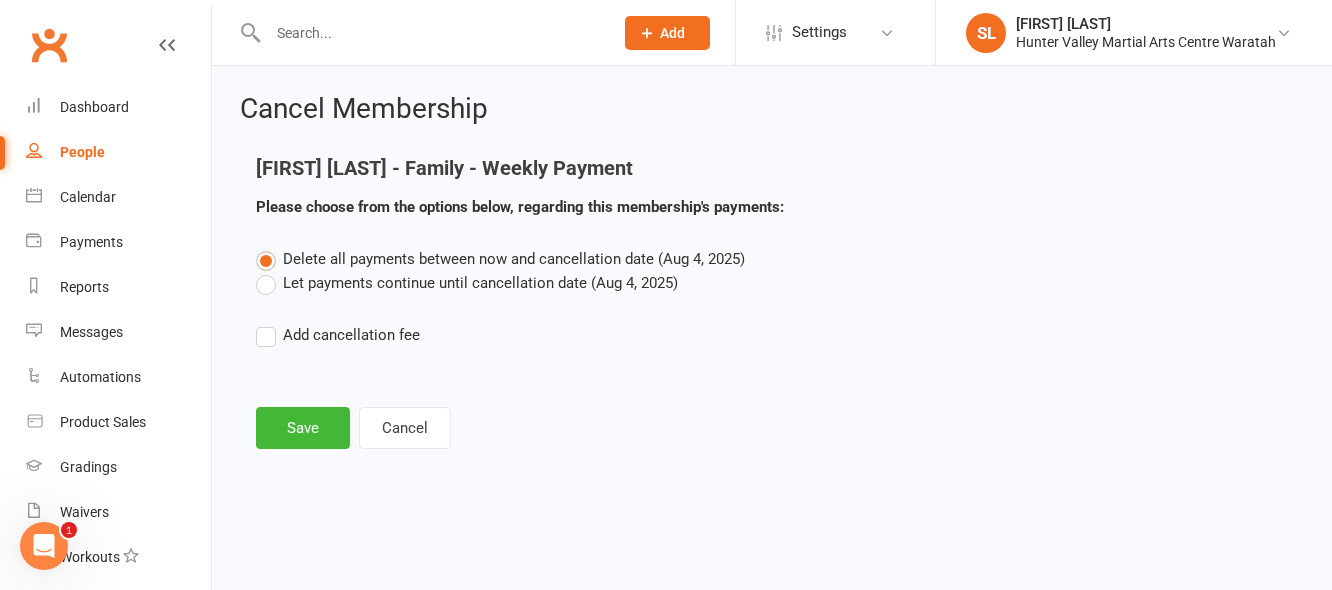 scroll, scrollTop: 0, scrollLeft: 0, axis: both 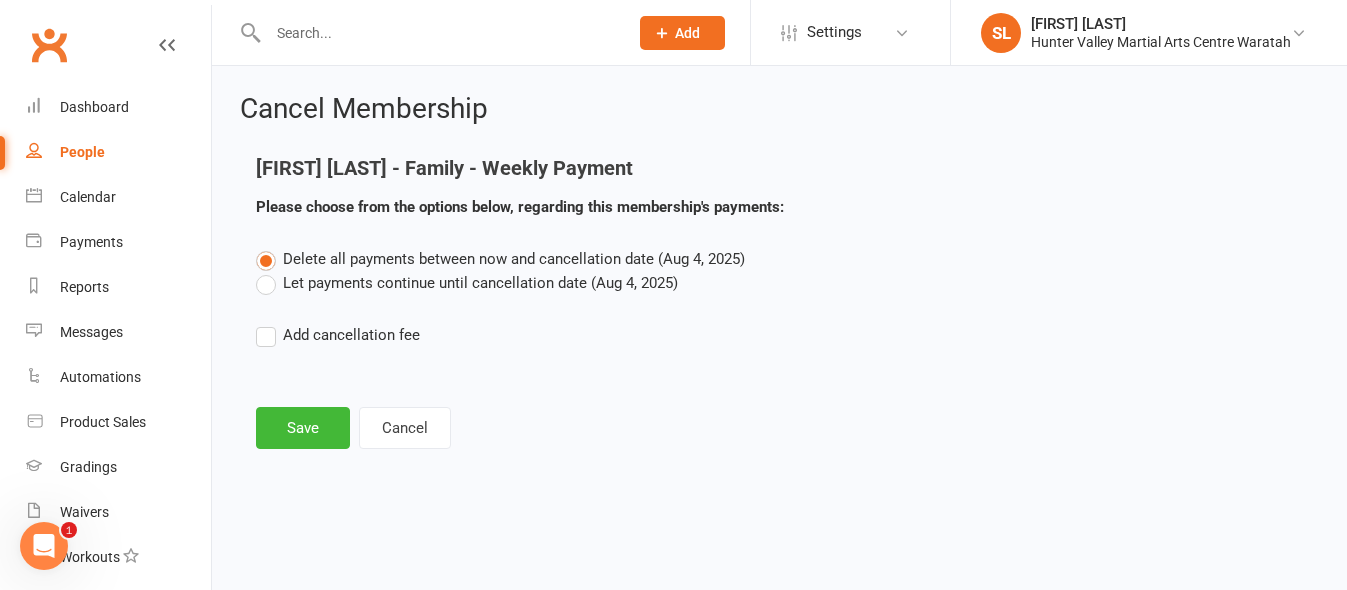 click on "Let payments continue until cancellation date (Aug 4, 2025)" at bounding box center [467, 283] 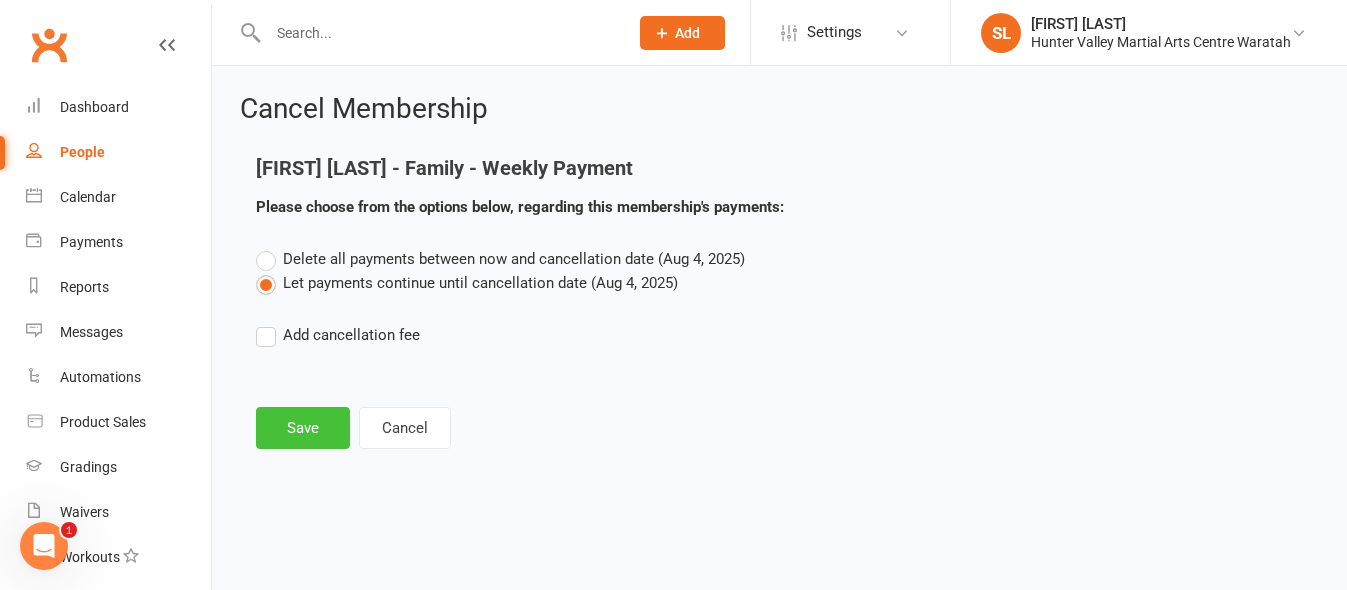 click on "Save" at bounding box center (303, 428) 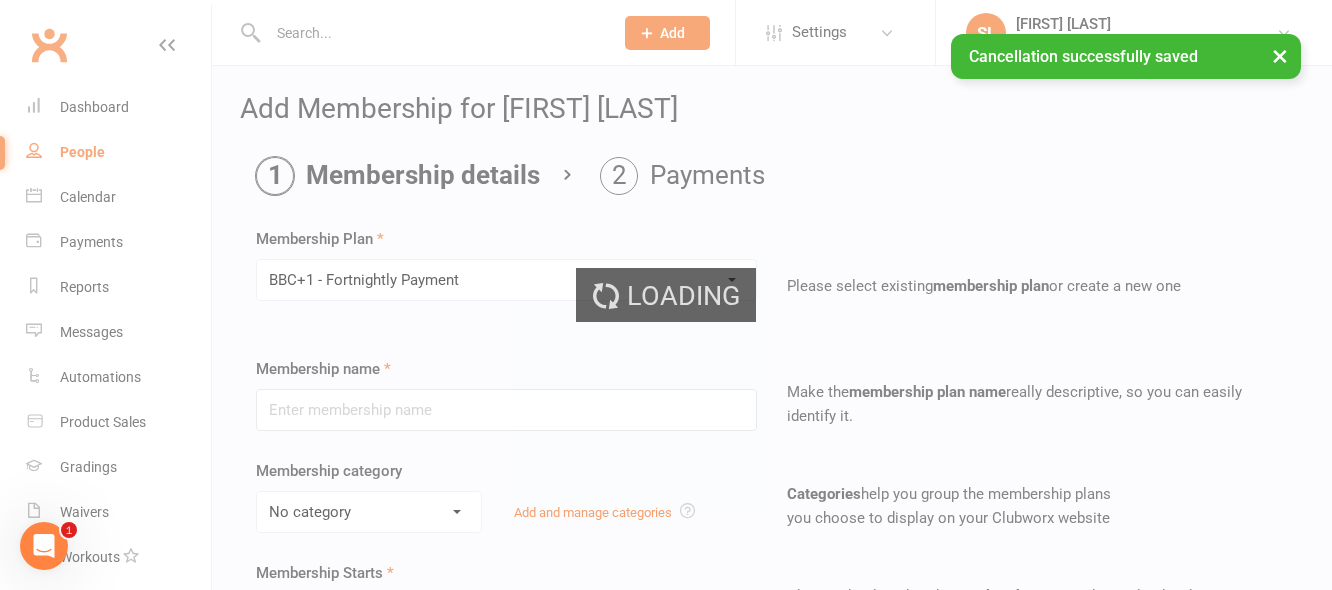 type on "BBC+1  -  Fortnightly Payment" 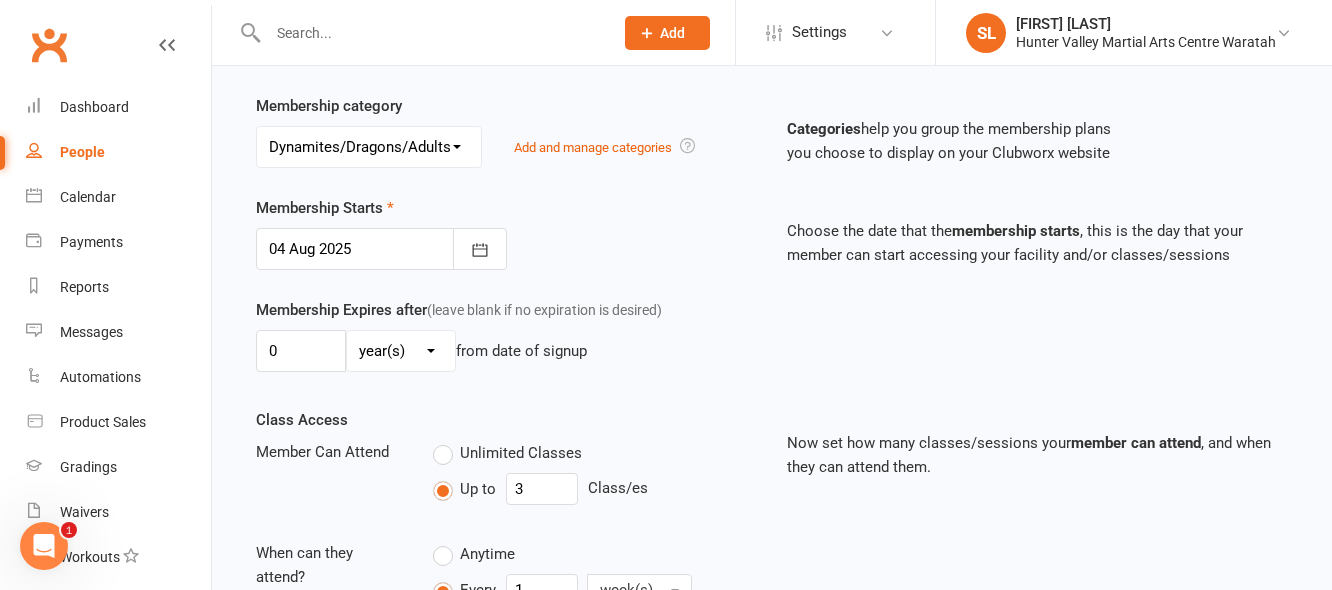 scroll, scrollTop: 400, scrollLeft: 0, axis: vertical 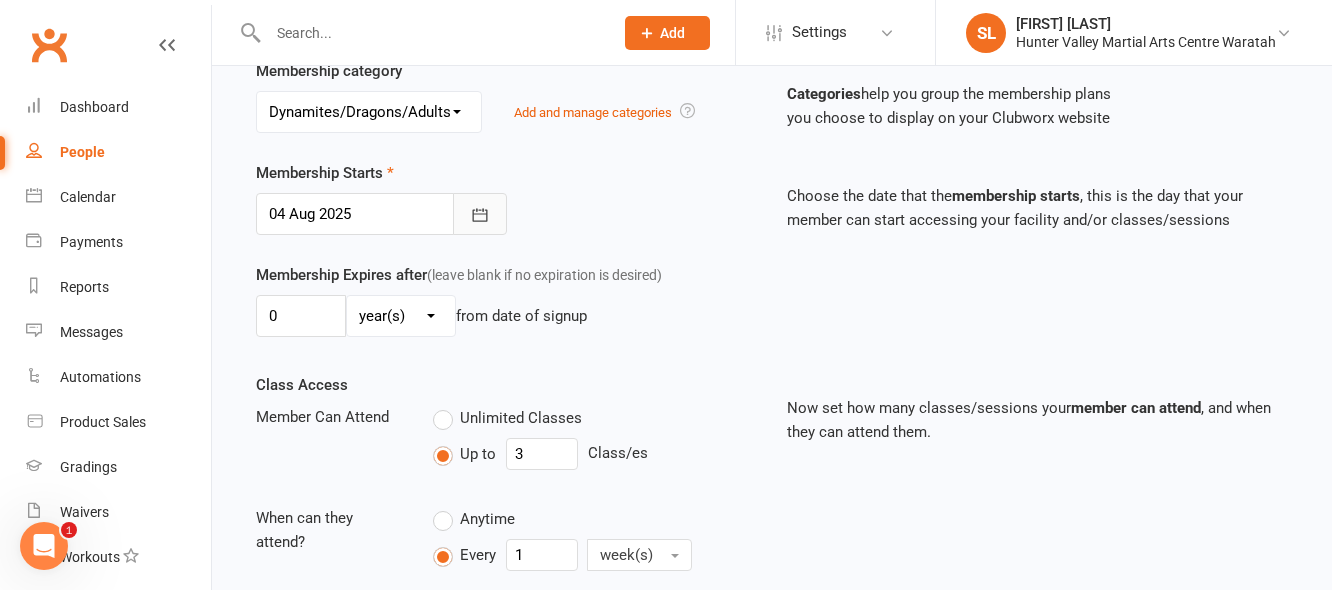 click 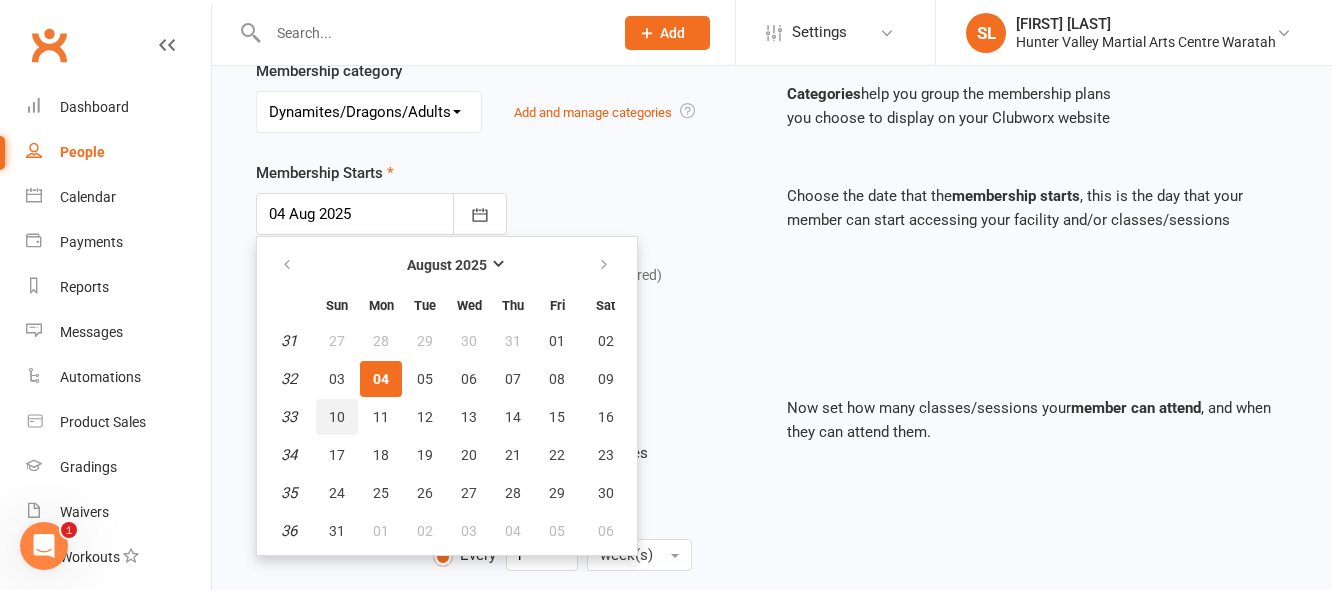 click on "10" at bounding box center (337, 417) 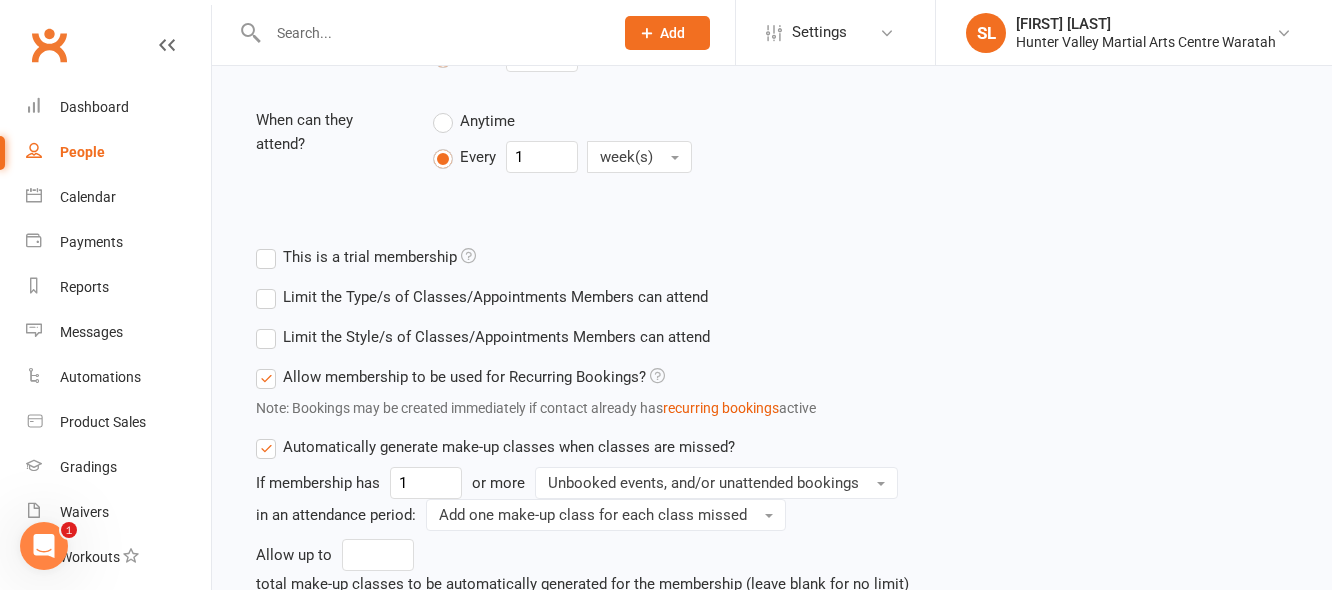 scroll, scrollTop: 800, scrollLeft: 0, axis: vertical 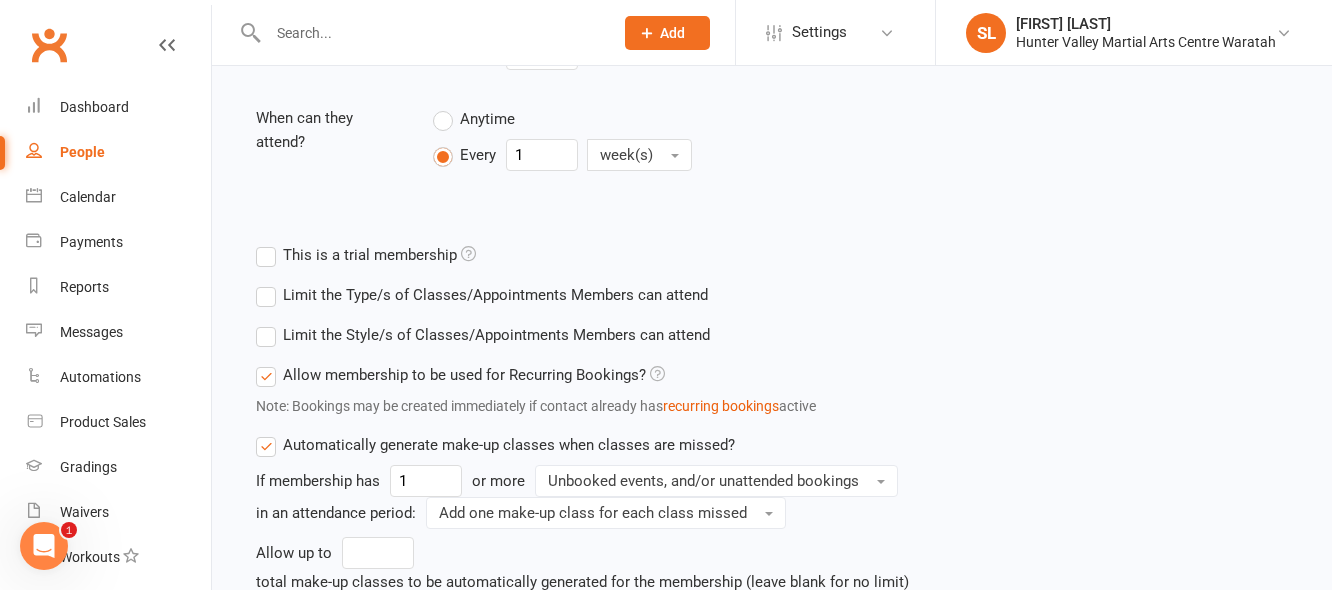 click on "Limit the Style/s of Classes/Appointments Members can attend" at bounding box center [483, 335] 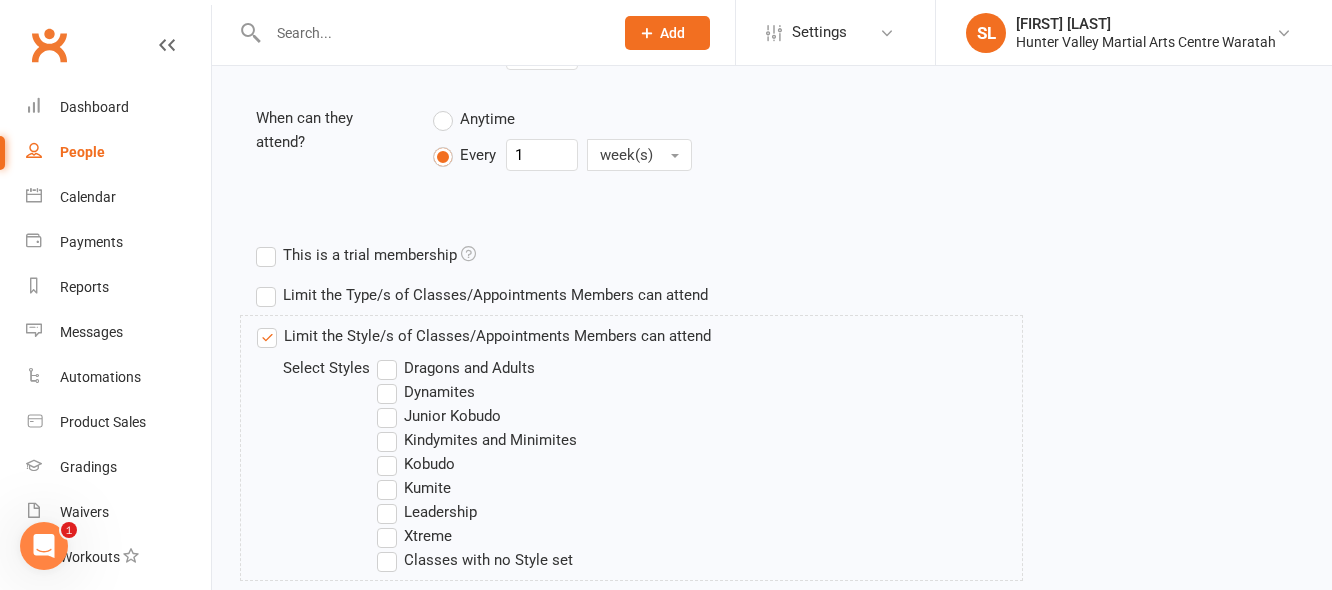 click on "Dragons and Adults" at bounding box center (456, 368) 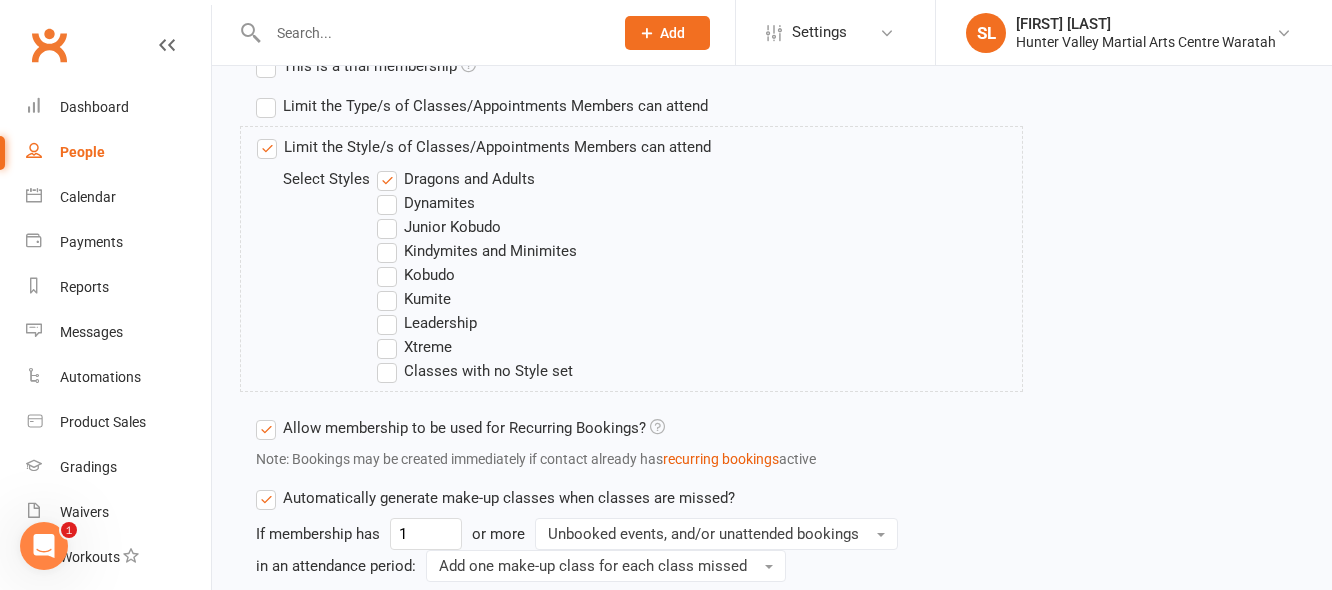 scroll, scrollTop: 1000, scrollLeft: 0, axis: vertical 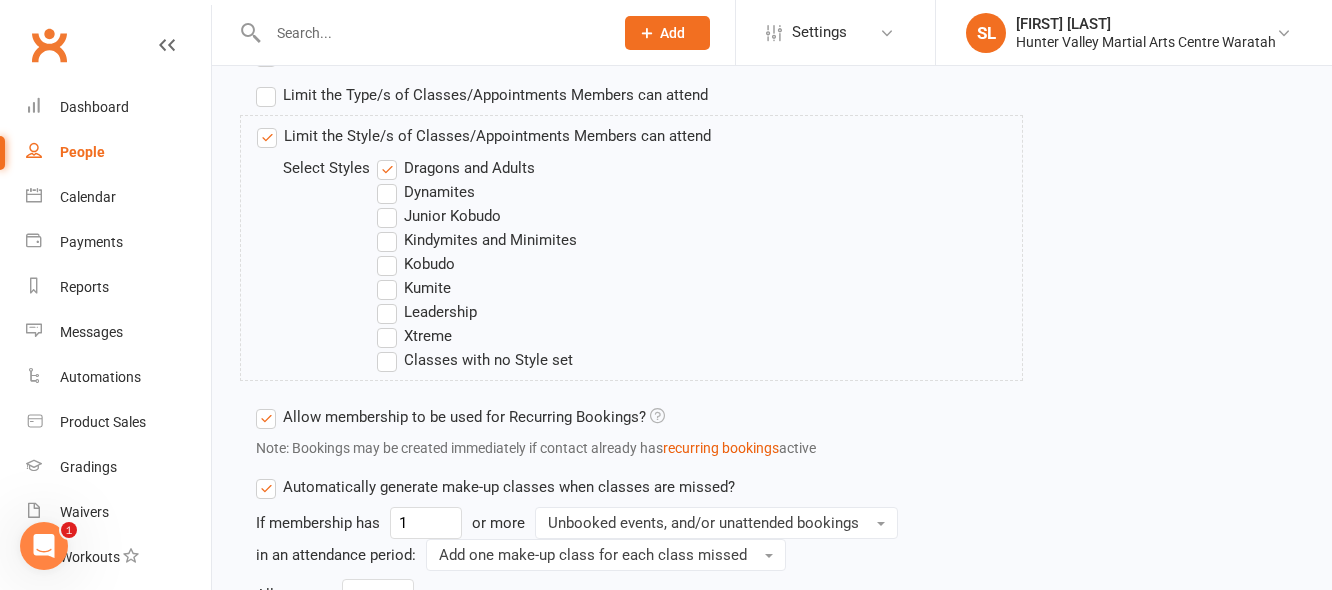 click on "Kobudo" at bounding box center (416, 264) 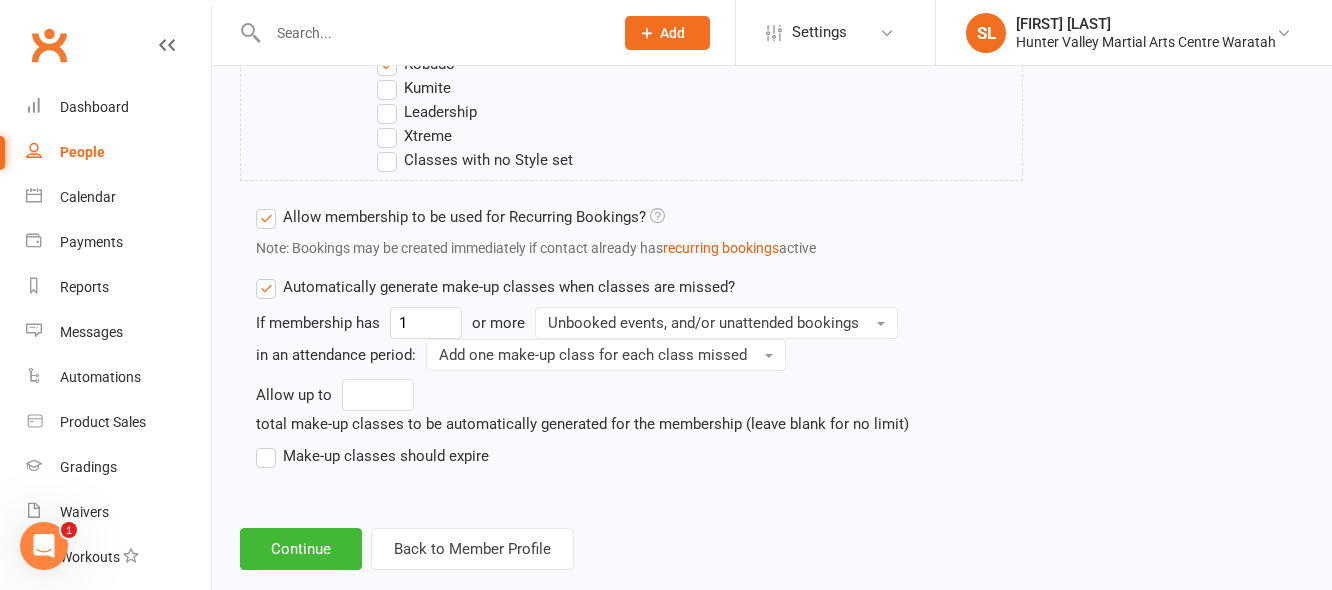scroll, scrollTop: 1238, scrollLeft: 0, axis: vertical 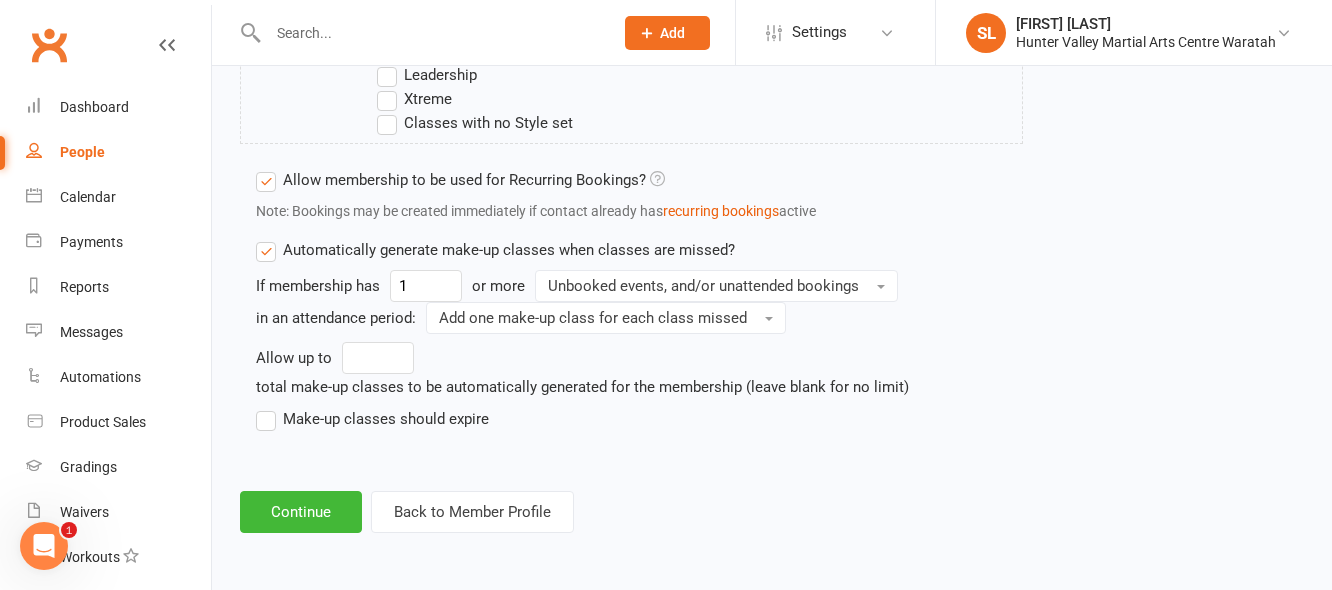 click on "Make-up classes should expire" at bounding box center (372, 419) 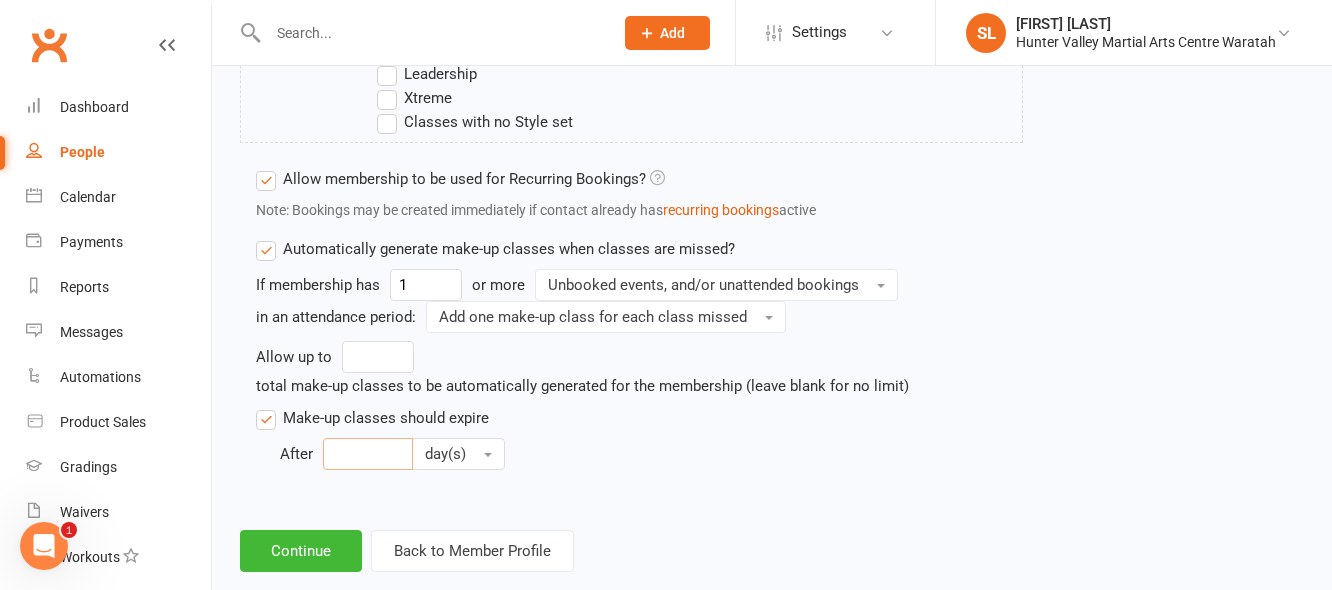 click at bounding box center (368, 454) 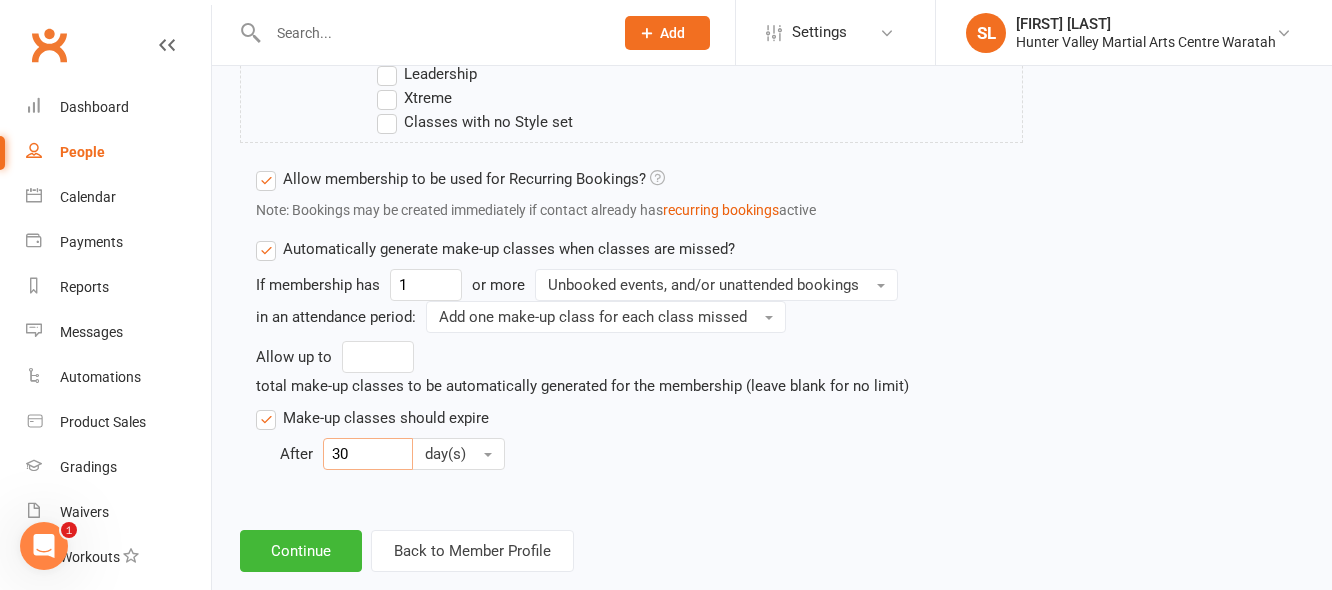 type on "30" 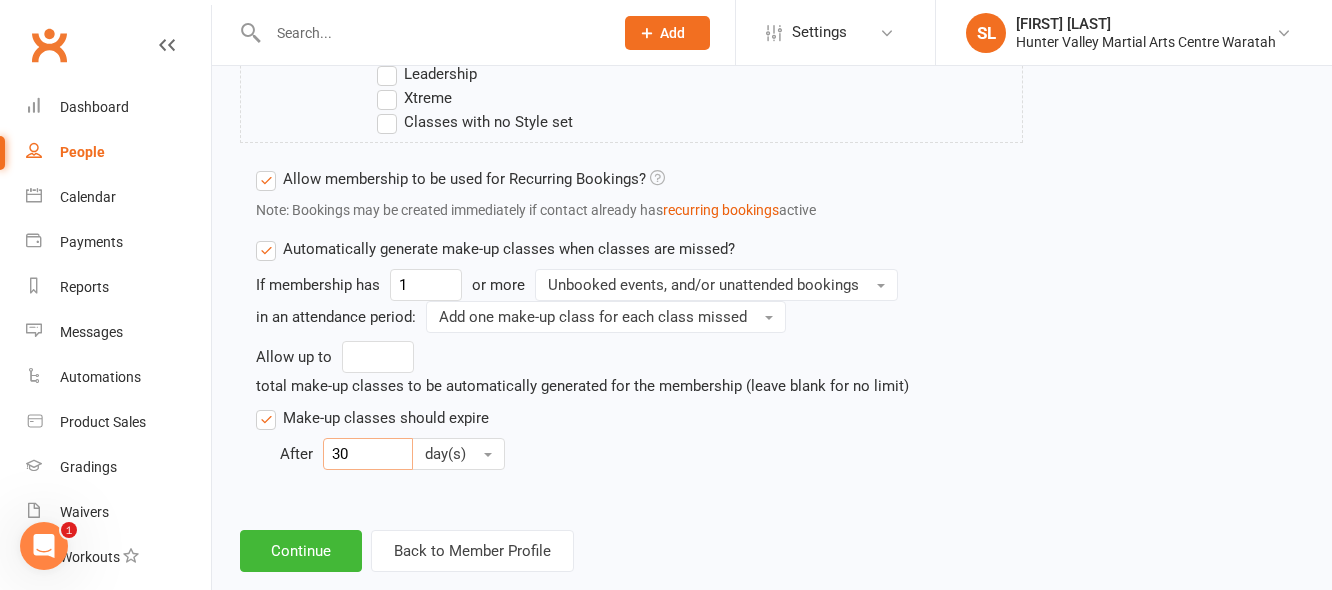 scroll, scrollTop: 1278, scrollLeft: 0, axis: vertical 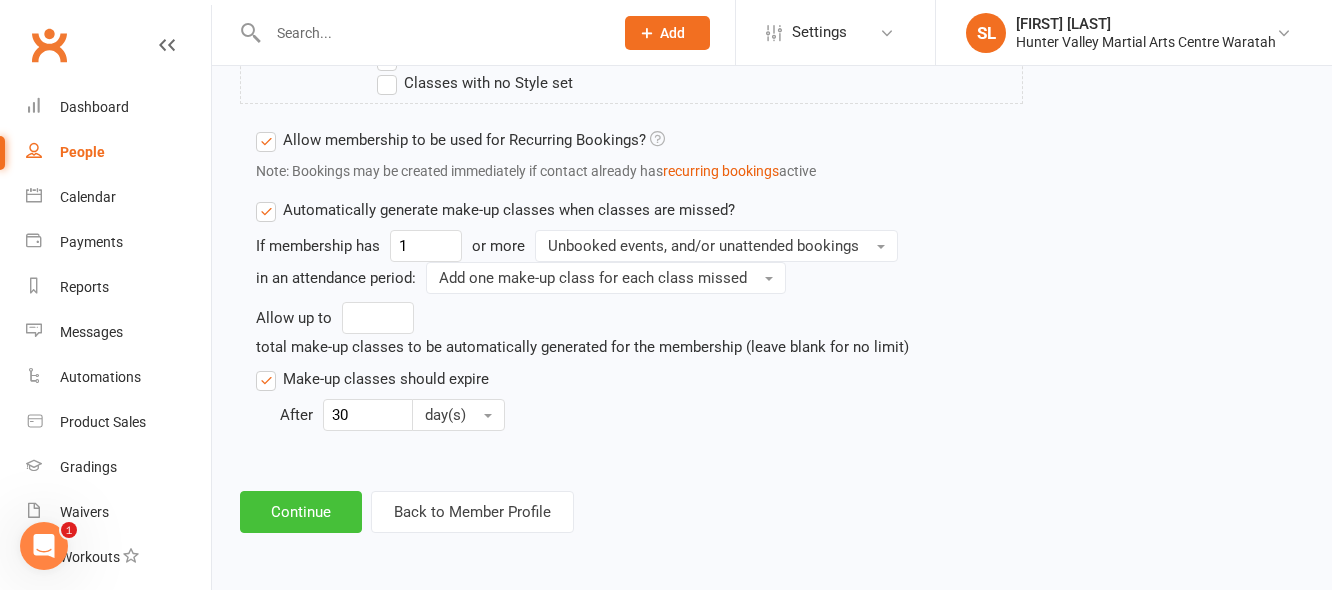 click on "Continue" at bounding box center [301, 512] 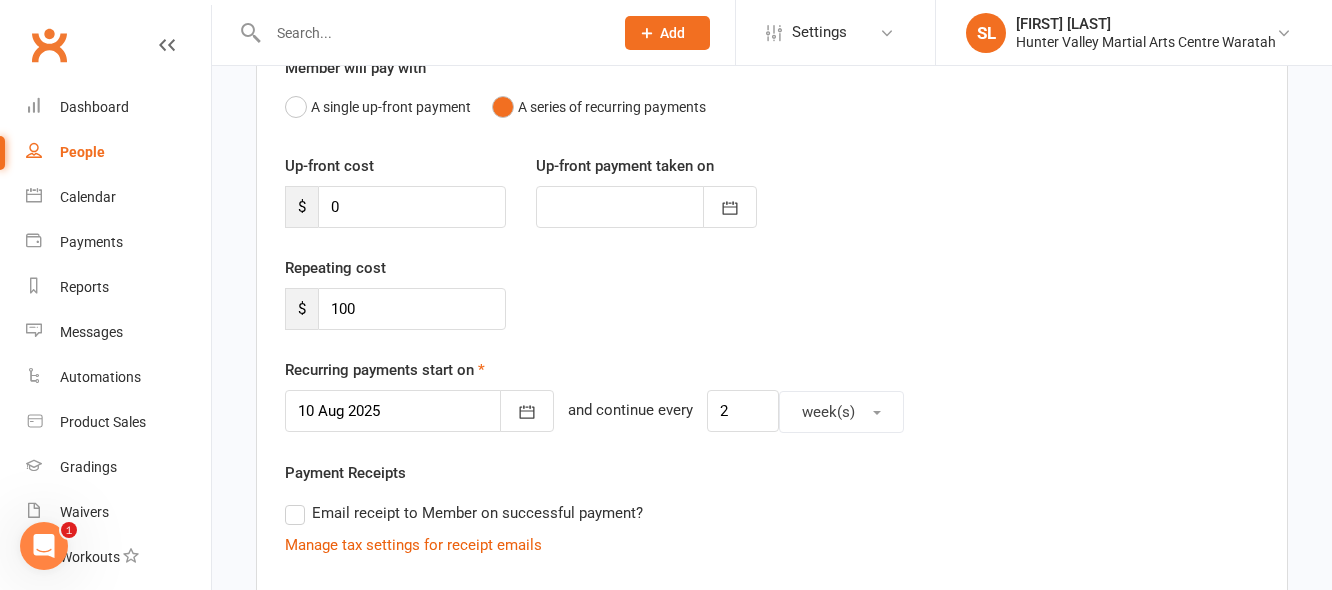 scroll, scrollTop: 200, scrollLeft: 0, axis: vertical 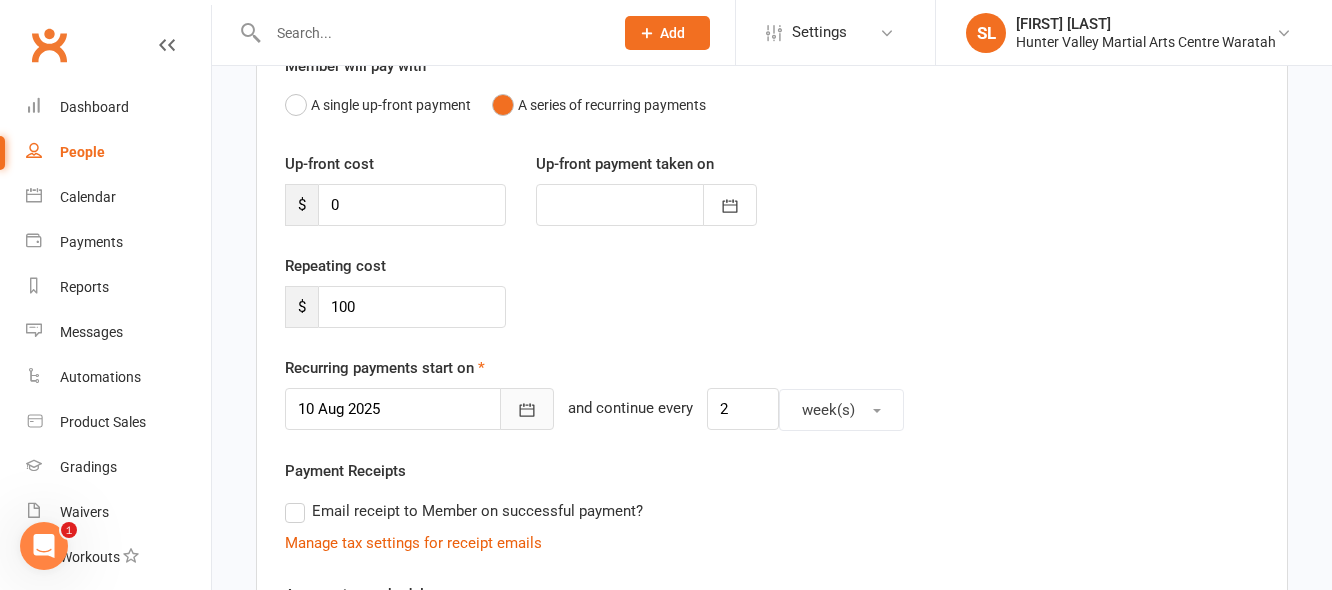 click 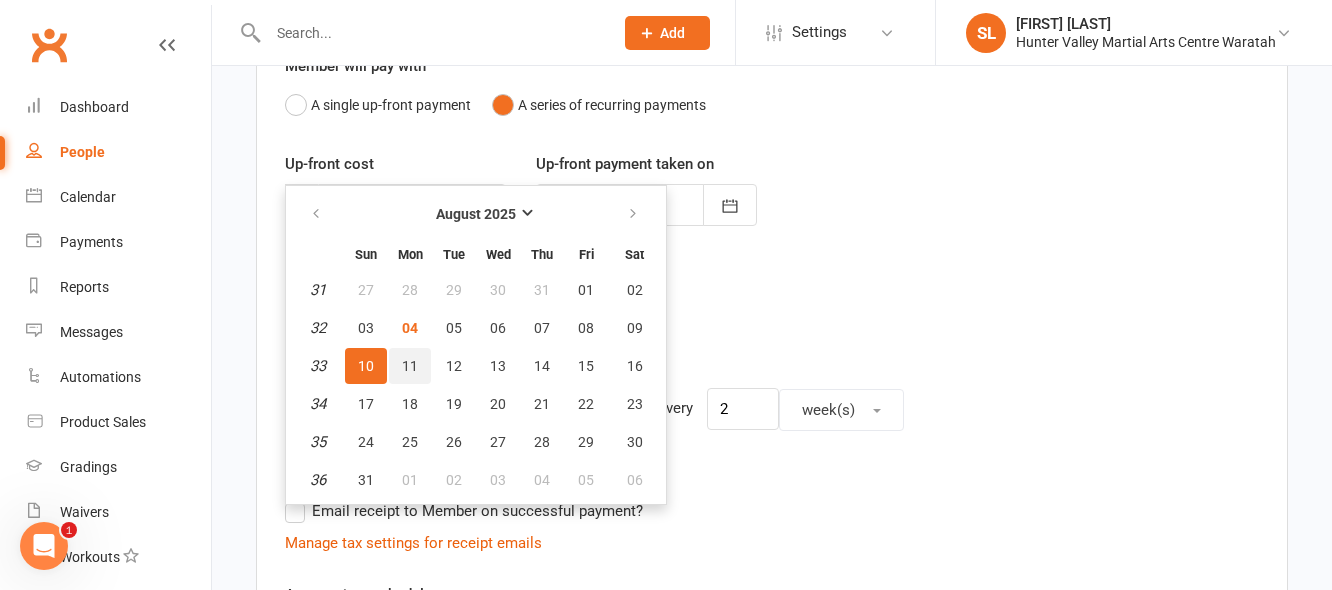 click on "11" at bounding box center [410, 366] 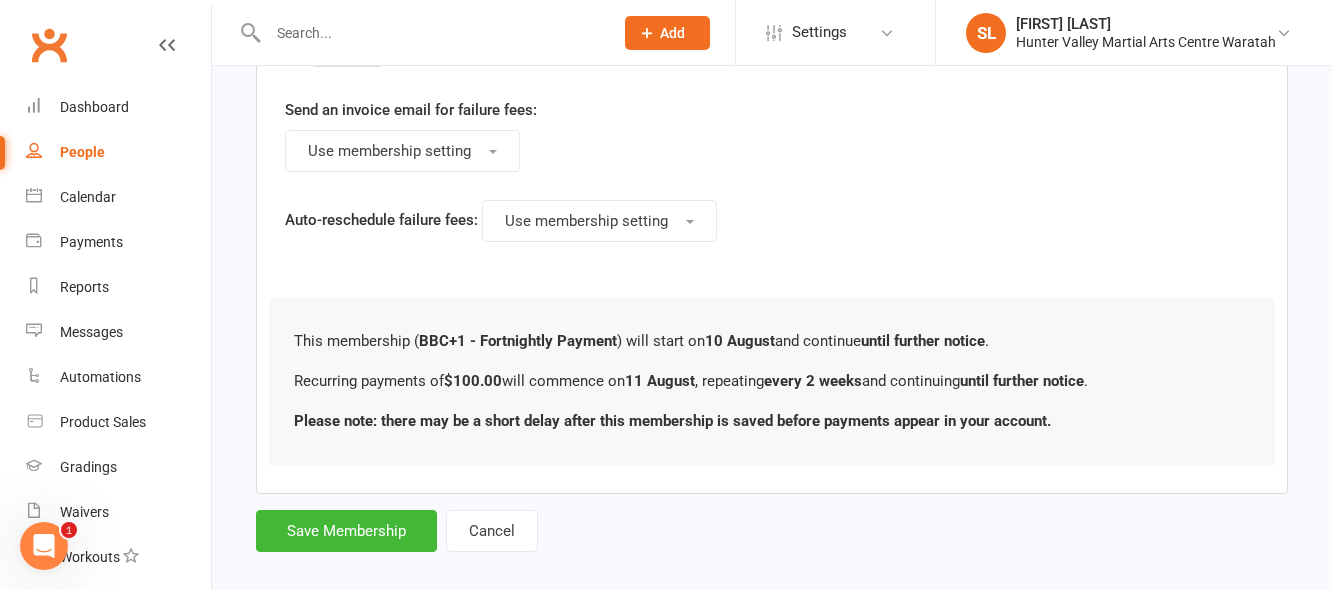 scroll, scrollTop: 1200, scrollLeft: 0, axis: vertical 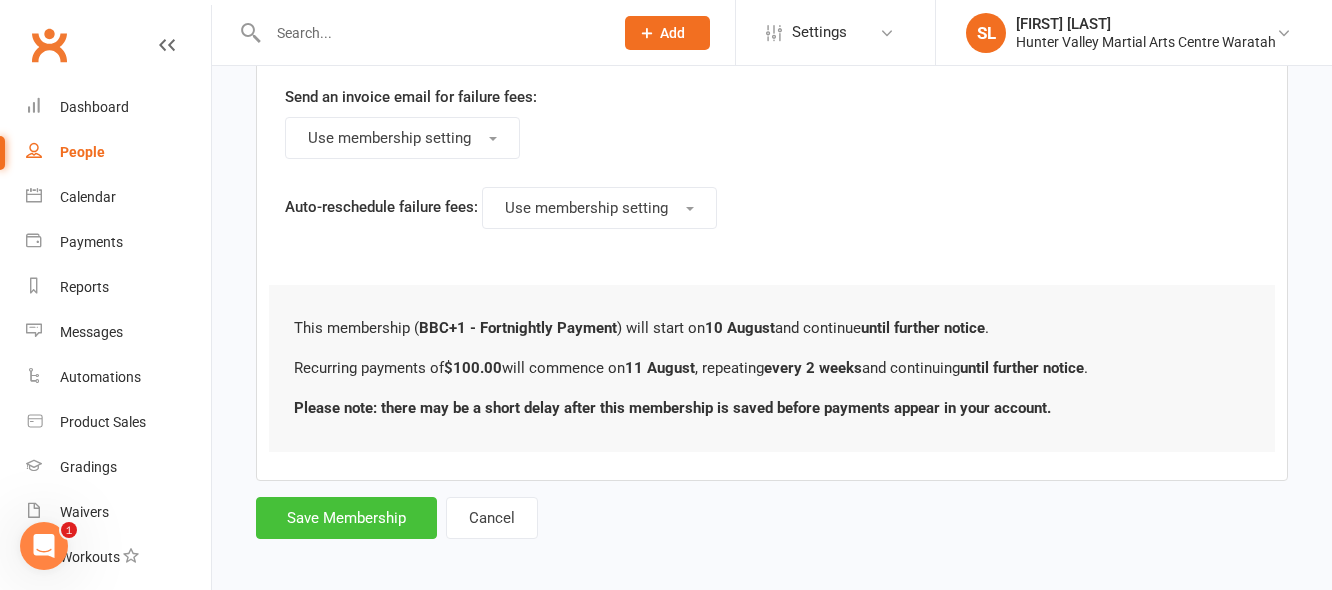 click on "Save Membership" at bounding box center [346, 518] 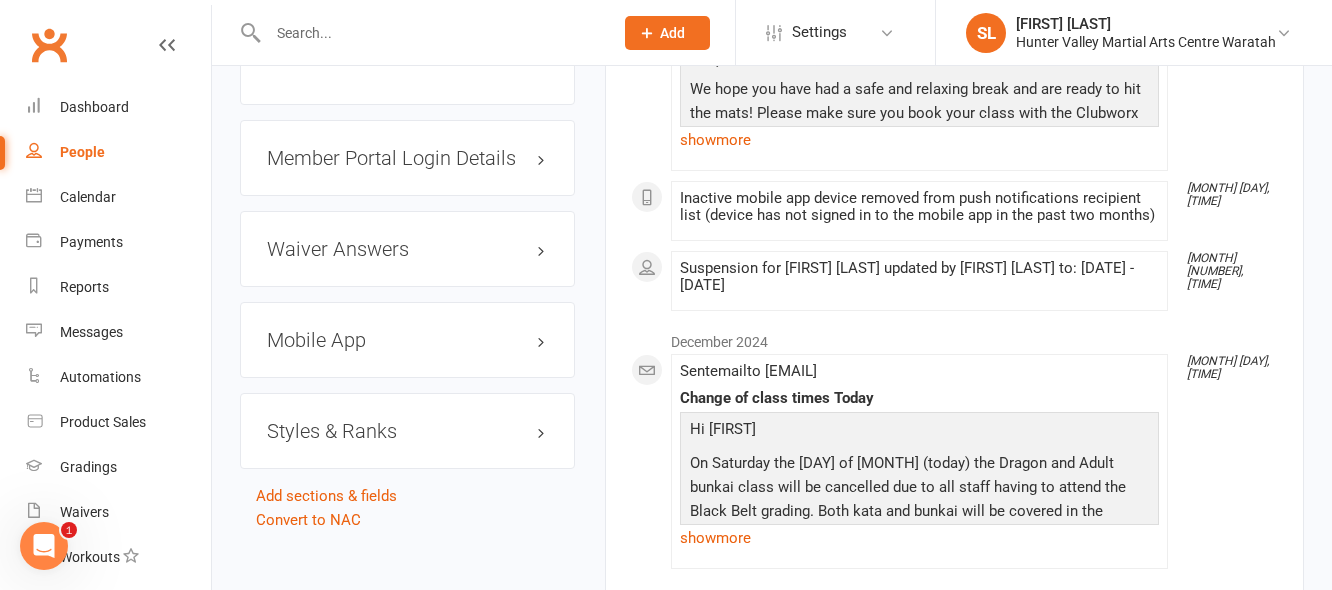 scroll, scrollTop: 1800, scrollLeft: 0, axis: vertical 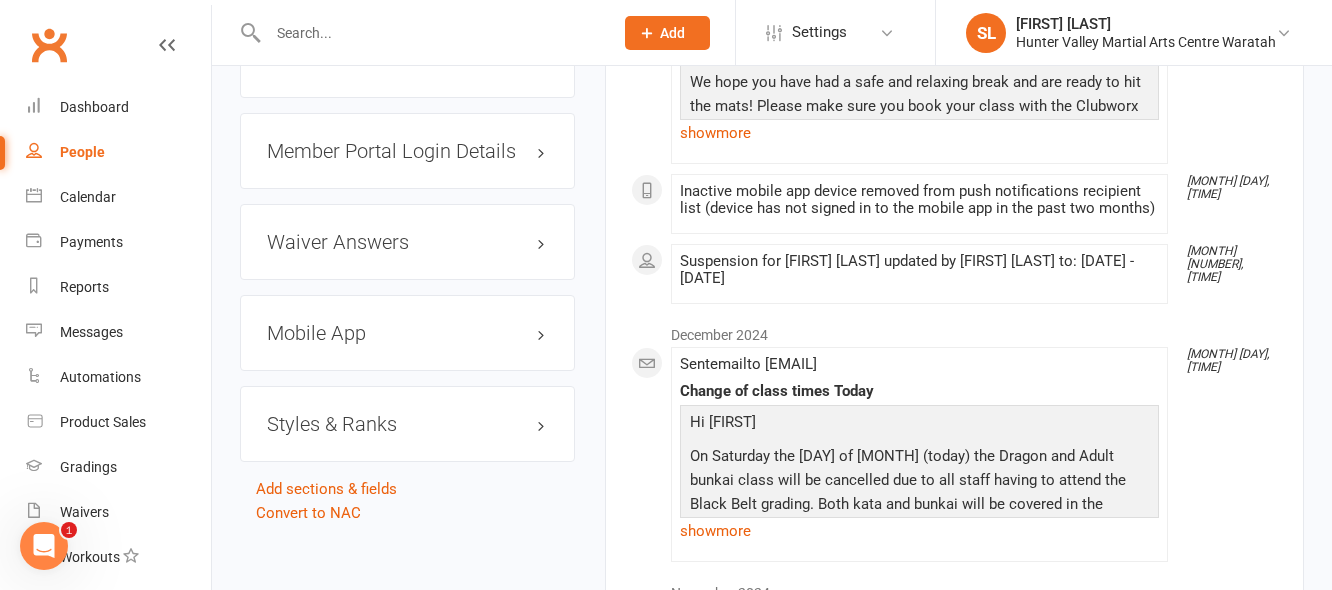 click on "Styles & Ranks" at bounding box center (407, 424) 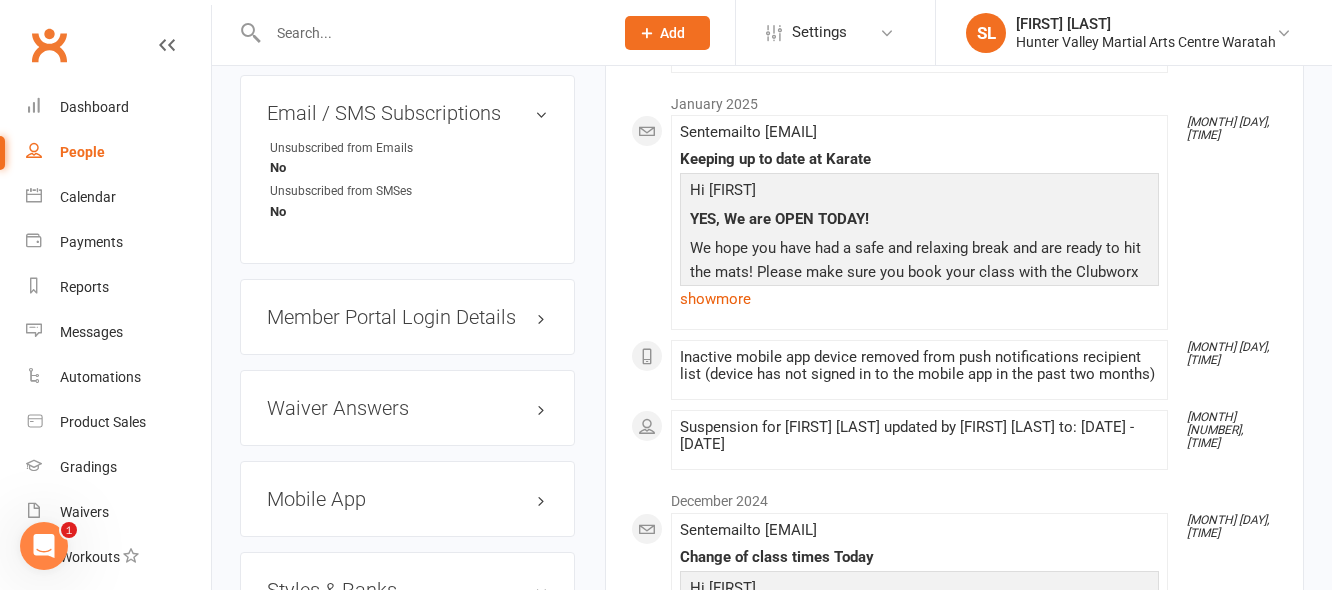 scroll, scrollTop: 1600, scrollLeft: 0, axis: vertical 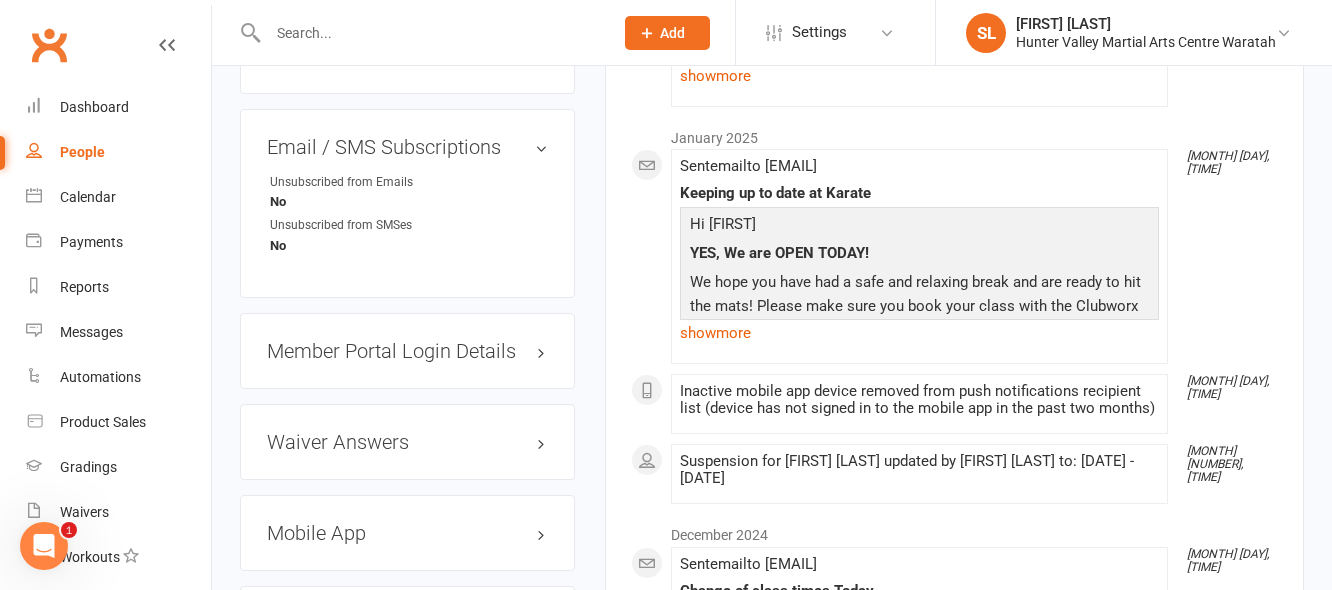 click on "Mobile App" at bounding box center (407, 533) 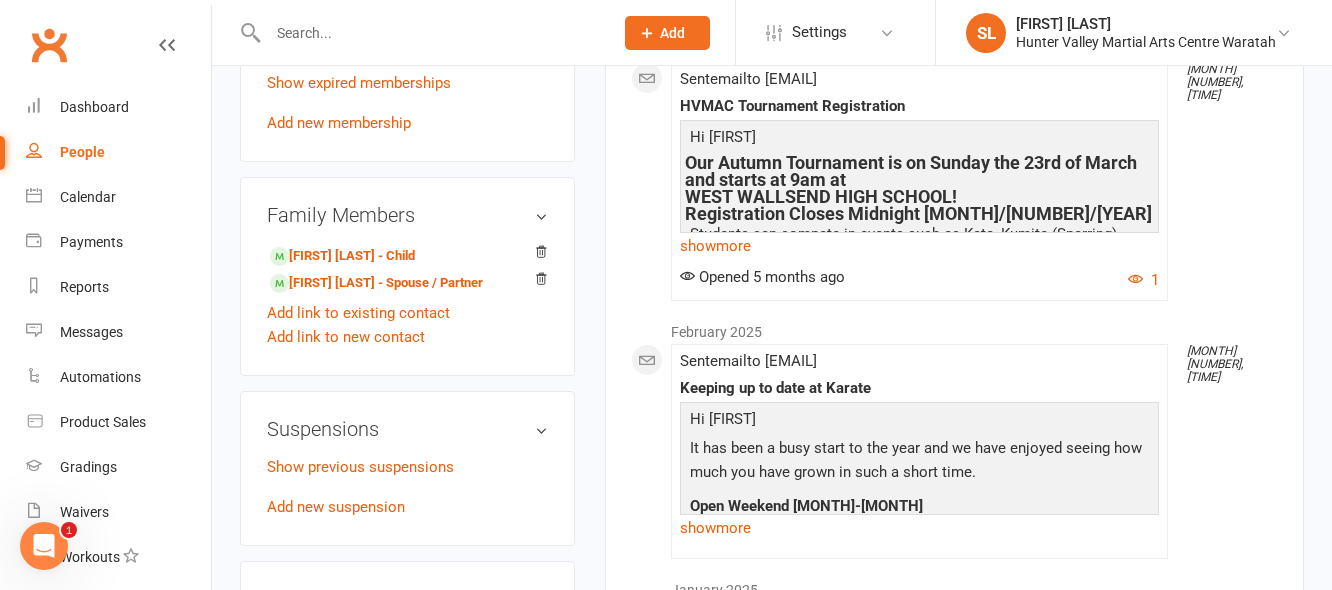scroll, scrollTop: 1100, scrollLeft: 0, axis: vertical 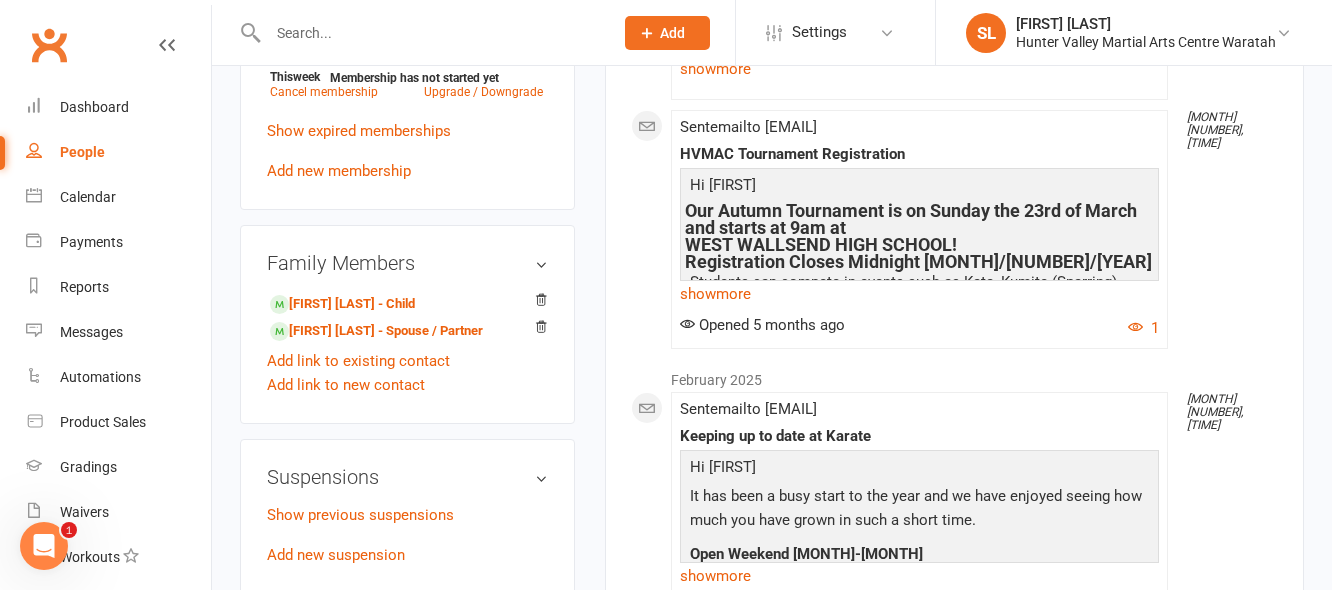 drag, startPoint x: 540, startPoint y: 281, endPoint x: 771, endPoint y: 68, distance: 314.21332 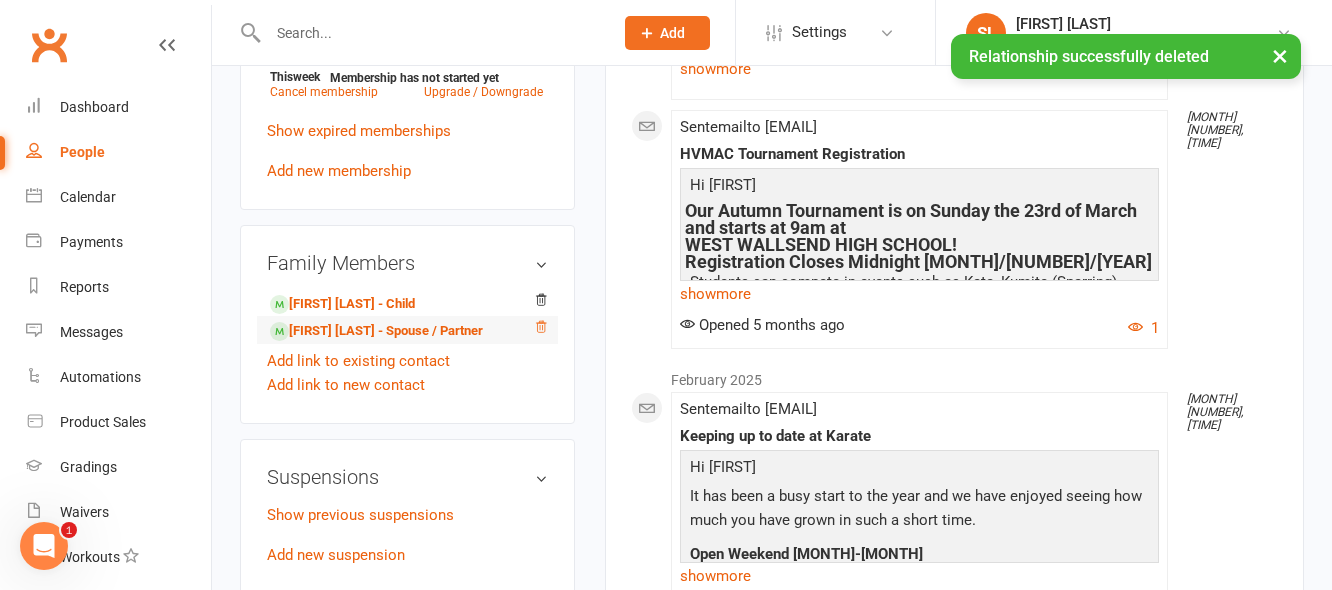 click 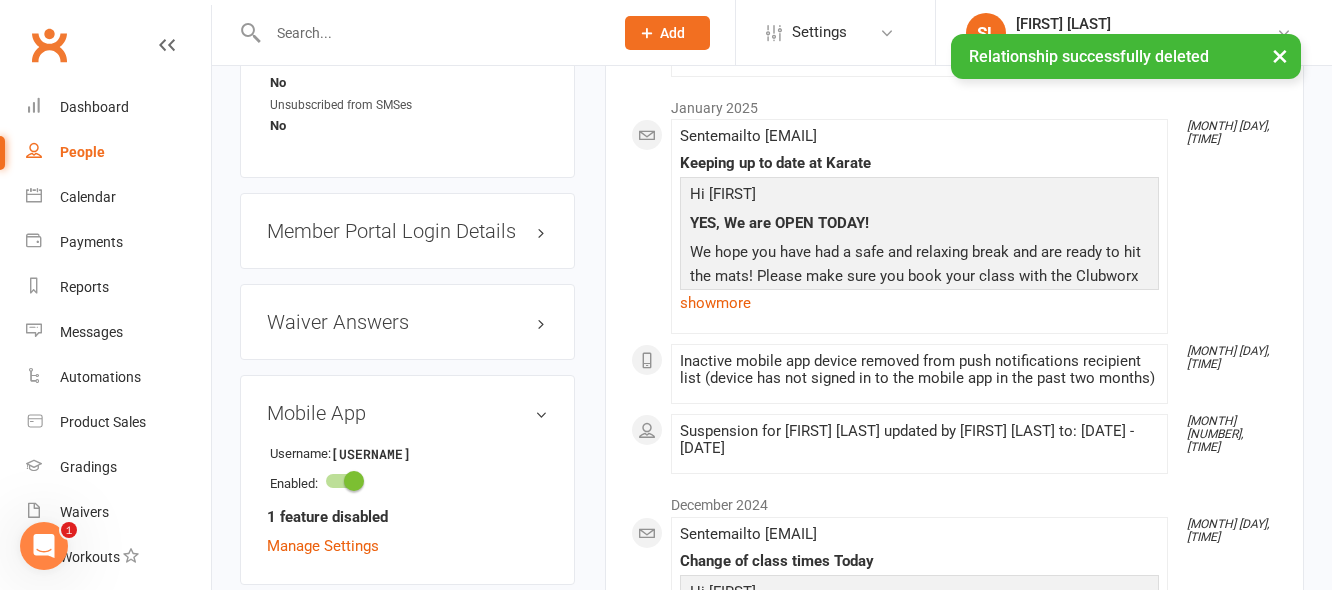 scroll, scrollTop: 1800, scrollLeft: 0, axis: vertical 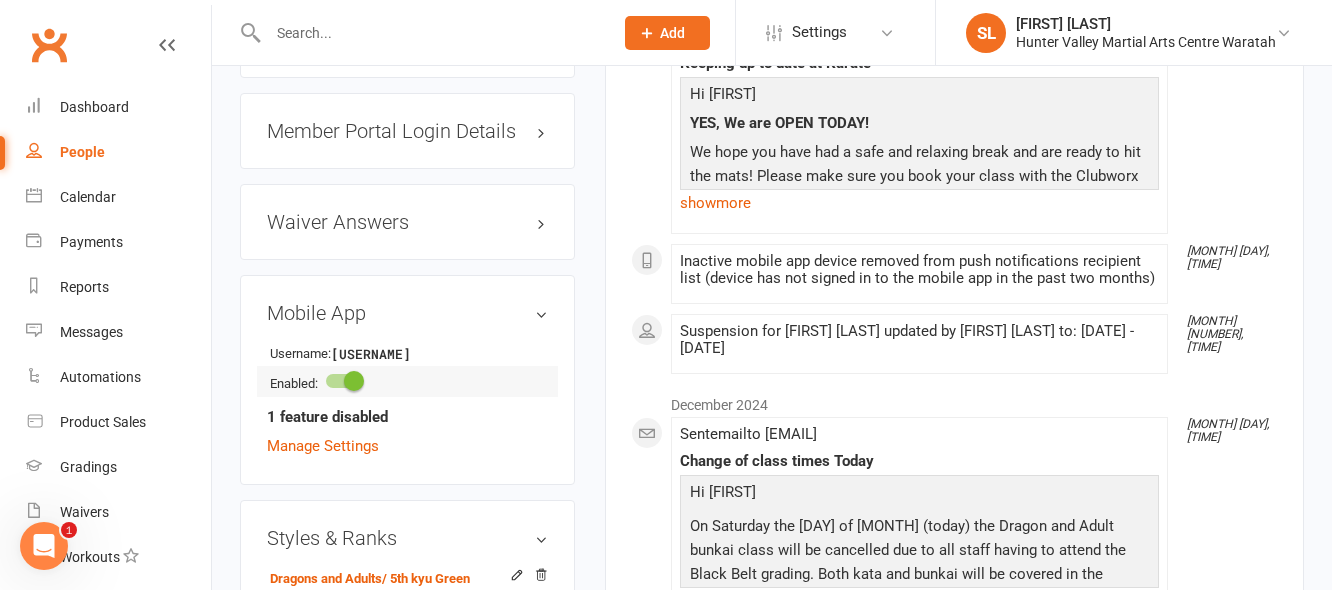 click at bounding box center (354, 381) 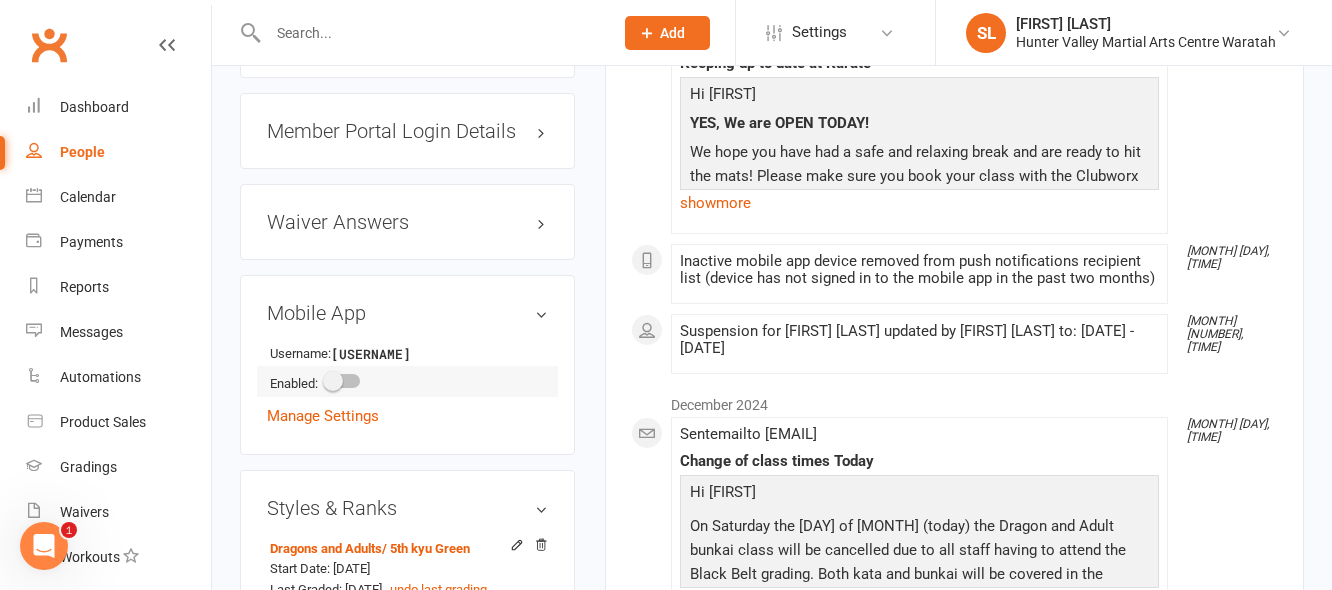 click at bounding box center (333, 381) 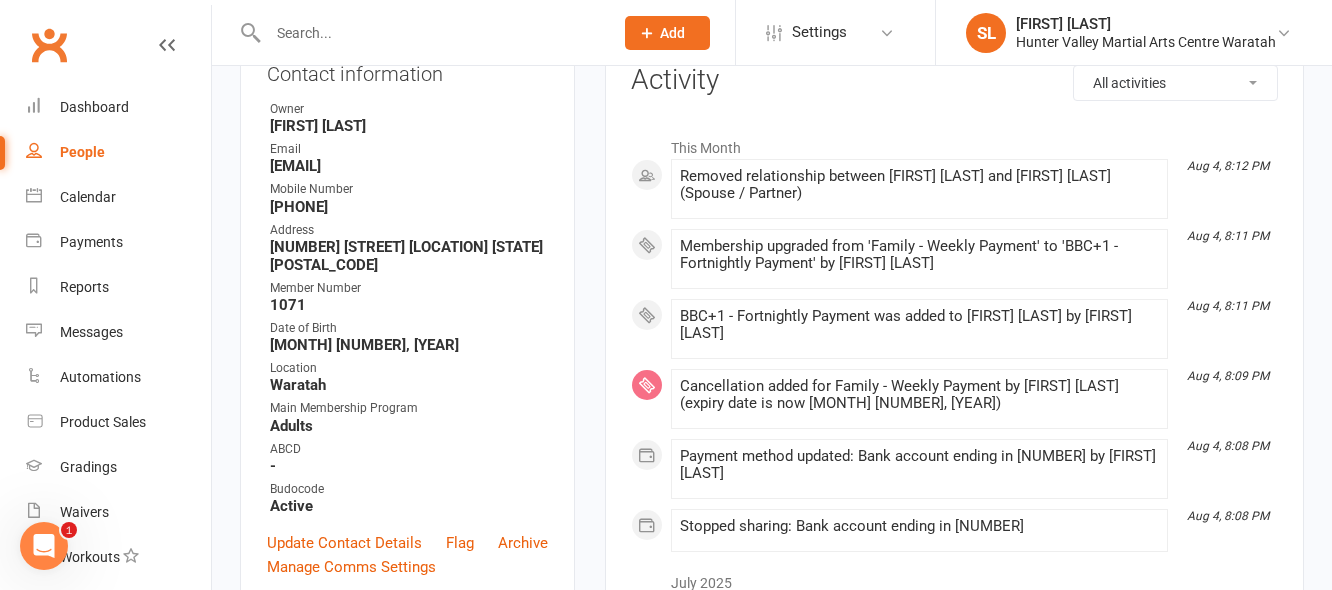 scroll, scrollTop: 0, scrollLeft: 0, axis: both 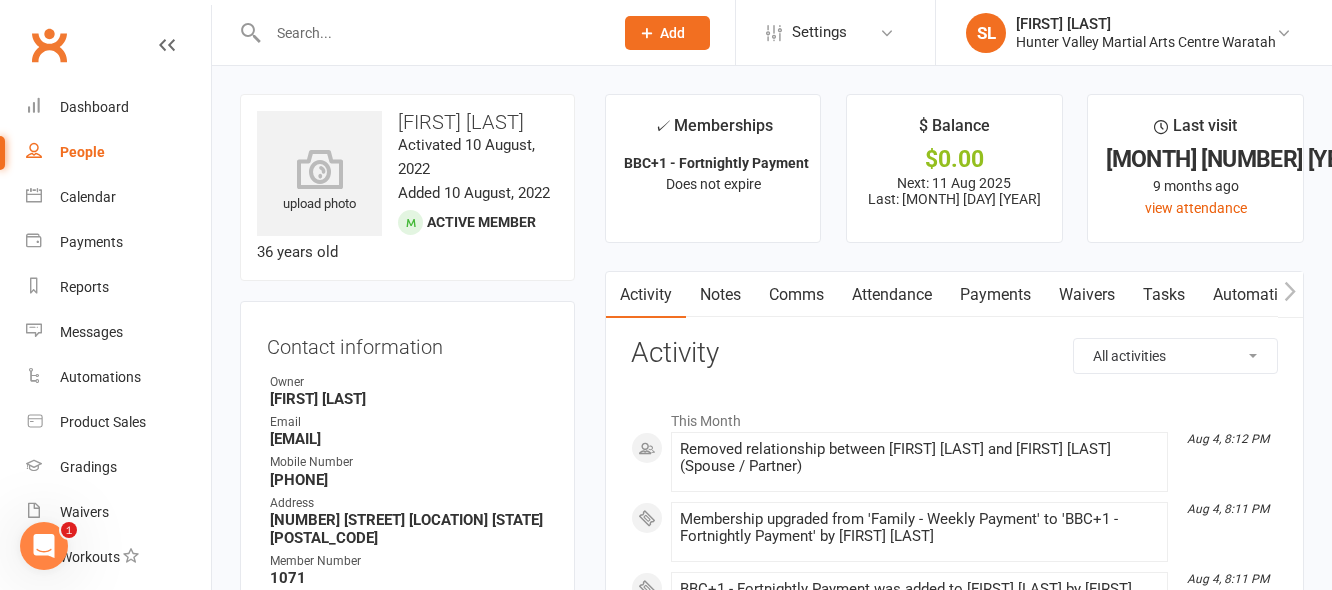click 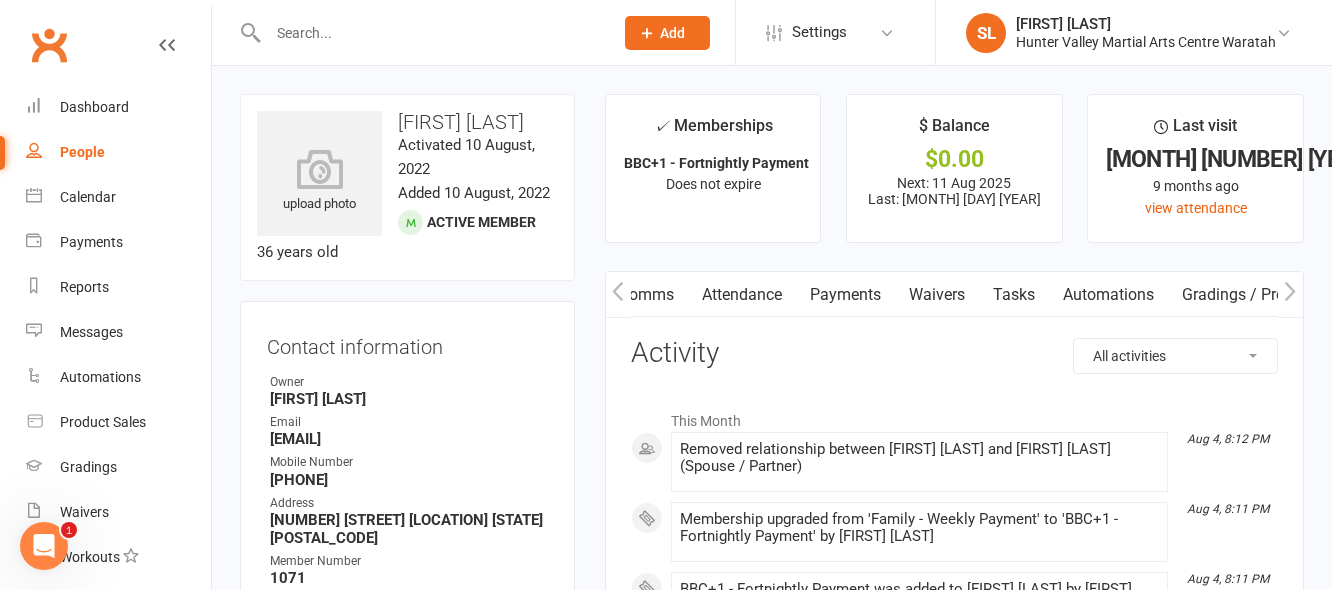 click 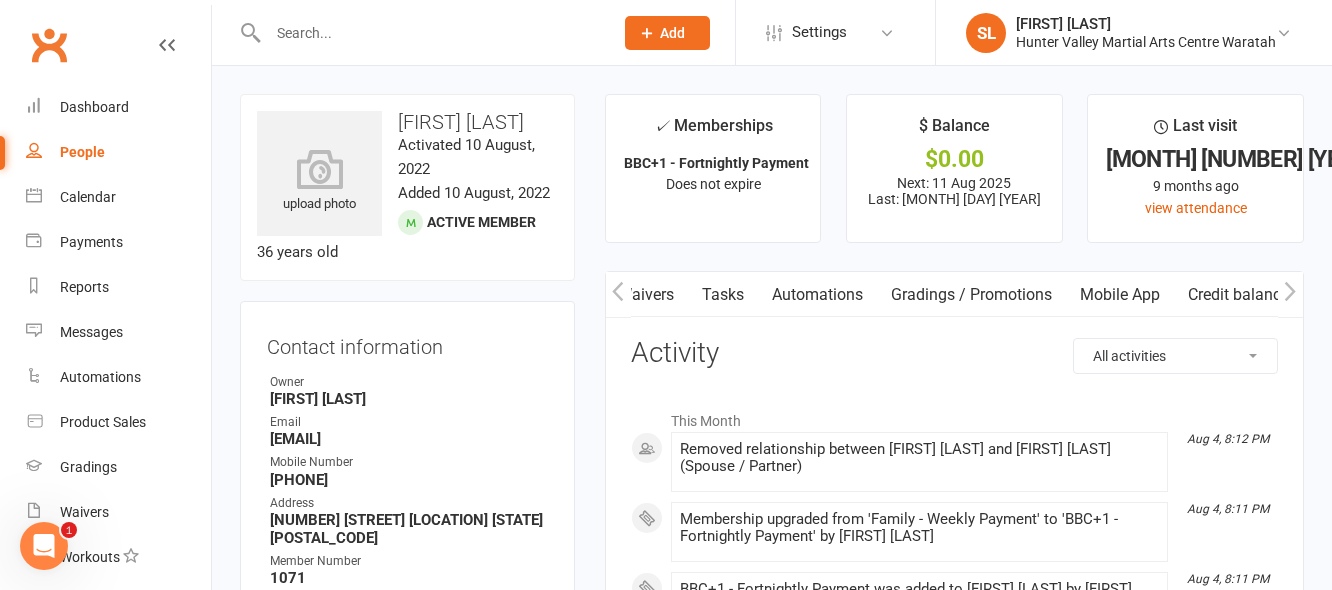 click on "Mobile App" at bounding box center (1120, 295) 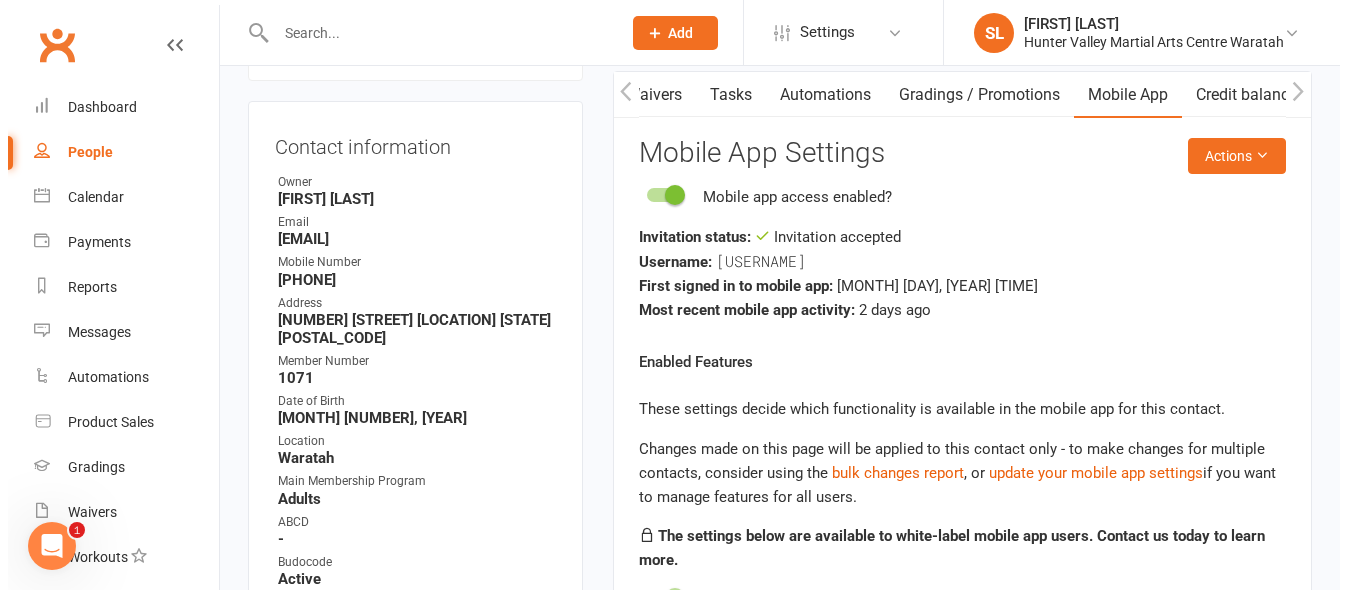 scroll, scrollTop: 100, scrollLeft: 0, axis: vertical 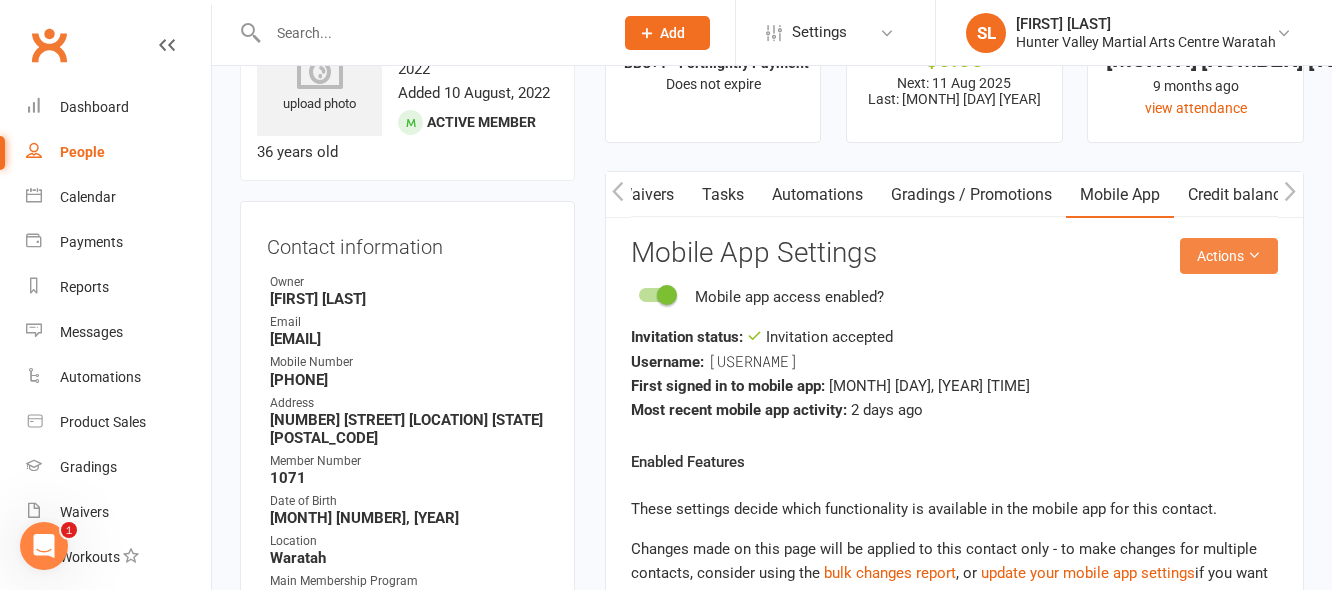 click on "Actions" at bounding box center [1229, 256] 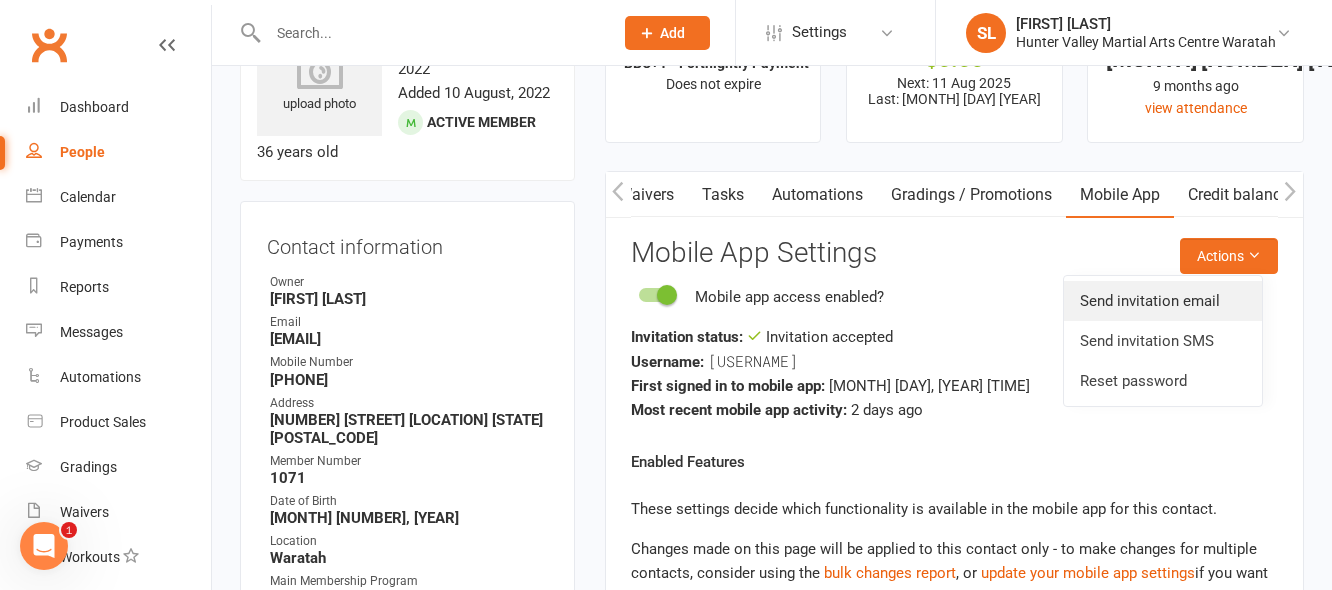 click on "Send invitation email" at bounding box center [1163, 301] 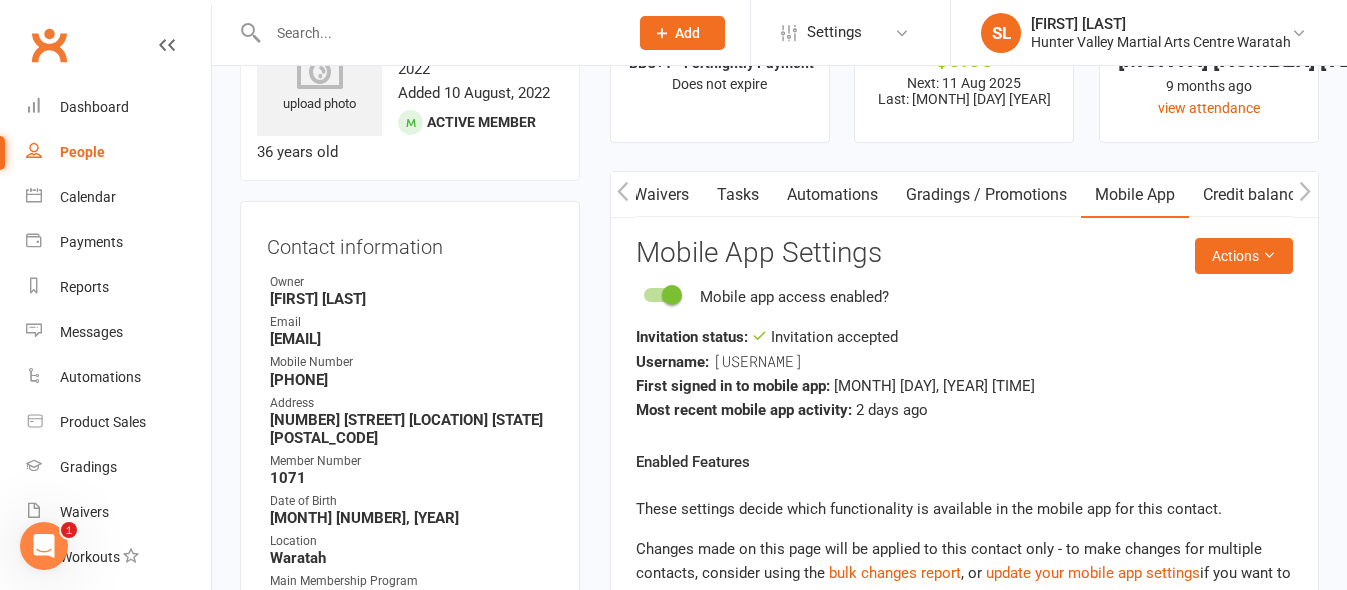 scroll, scrollTop: 0, scrollLeft: 438, axis: horizontal 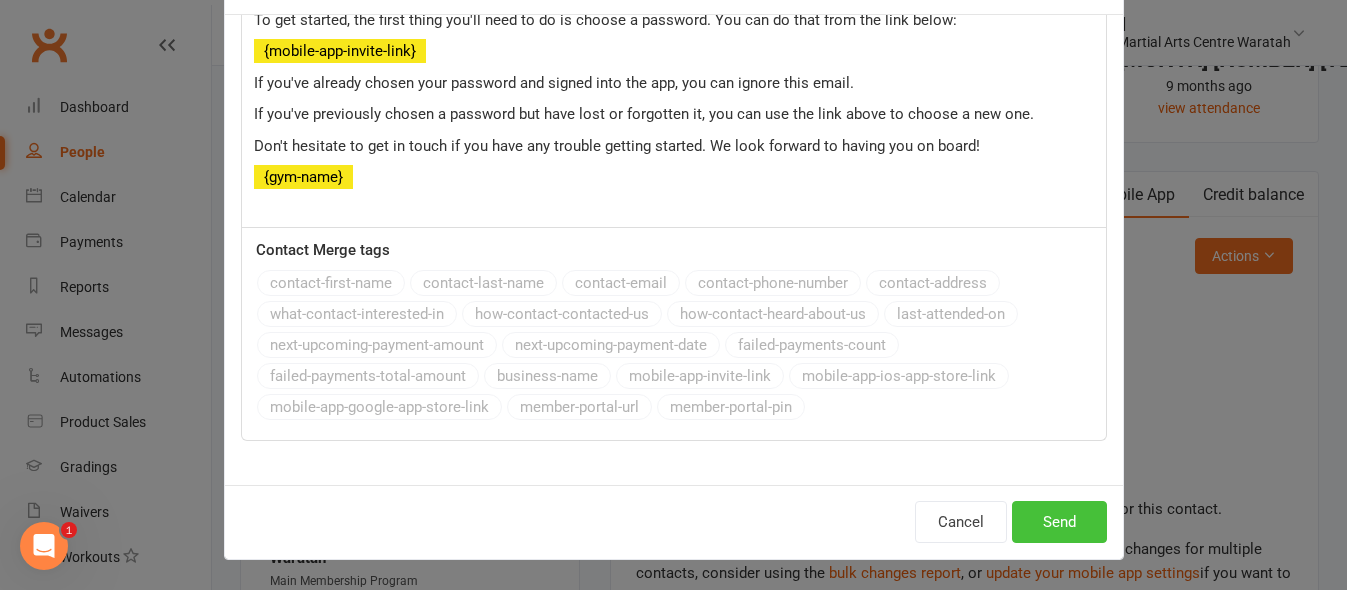 click on "Send" at bounding box center [1059, 522] 